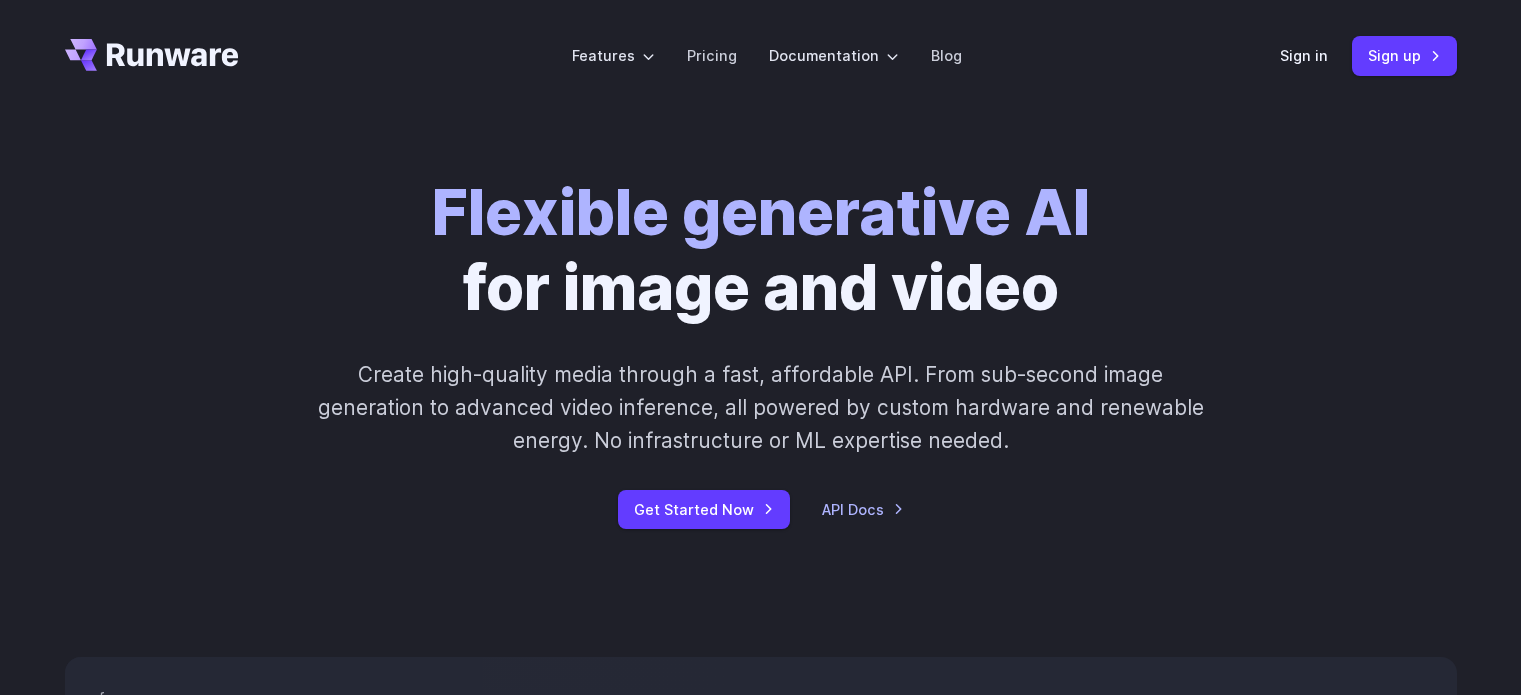 scroll, scrollTop: 0, scrollLeft: 0, axis: both 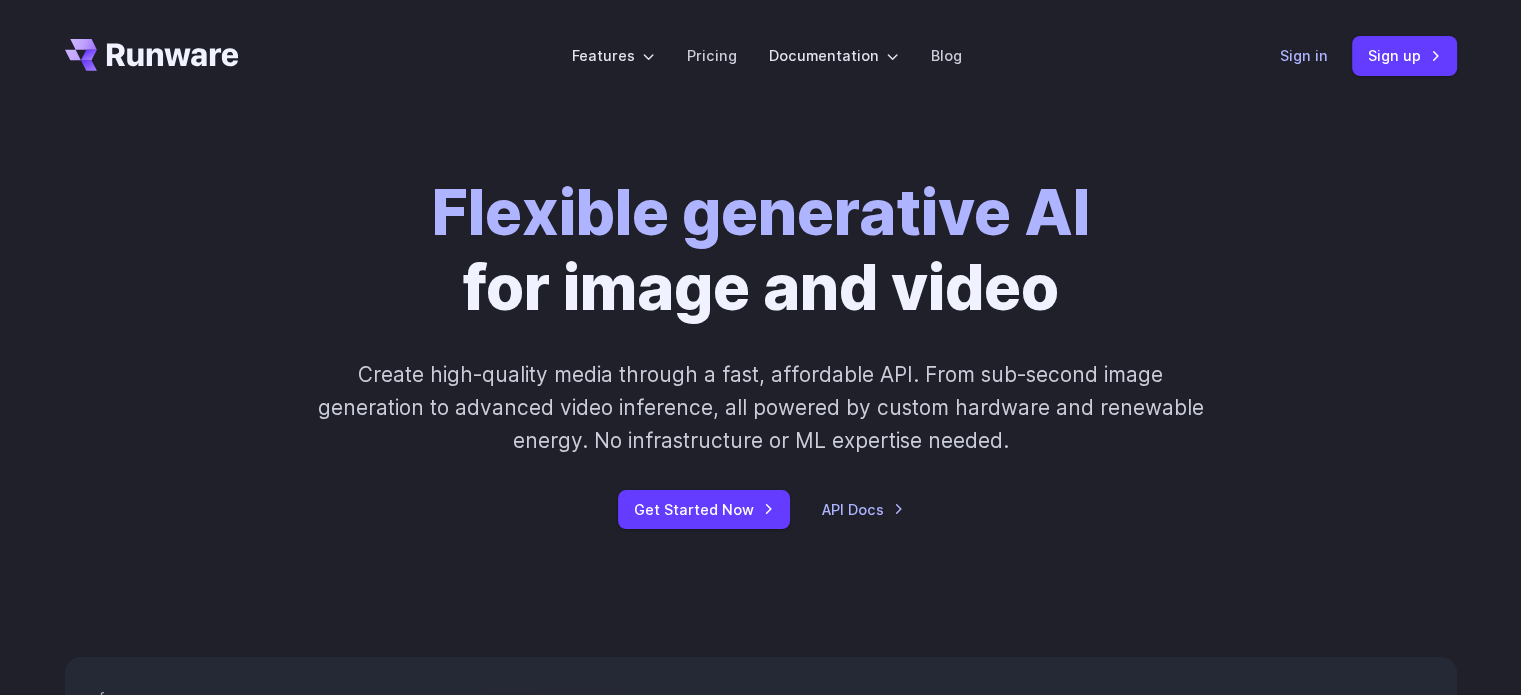 click on "Sign in" at bounding box center (1304, 55) 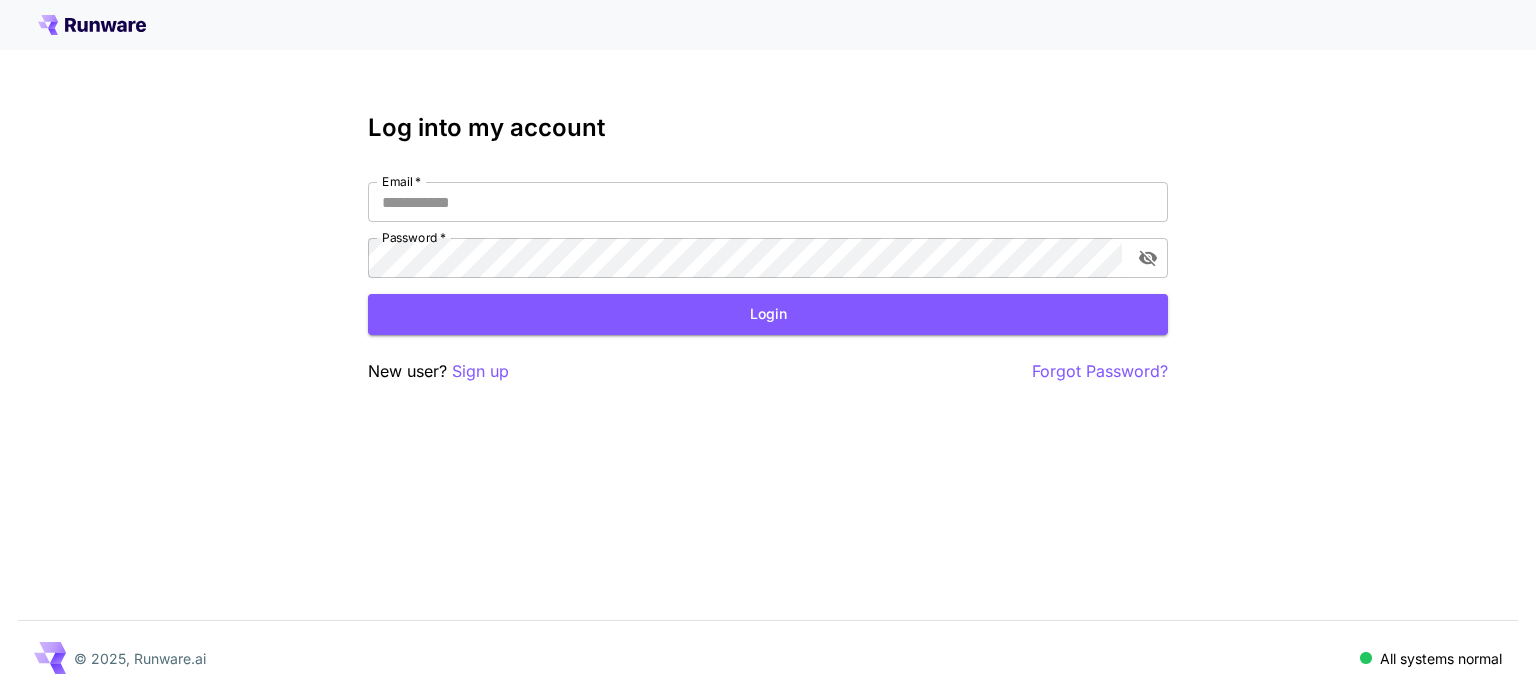 scroll, scrollTop: 0, scrollLeft: 0, axis: both 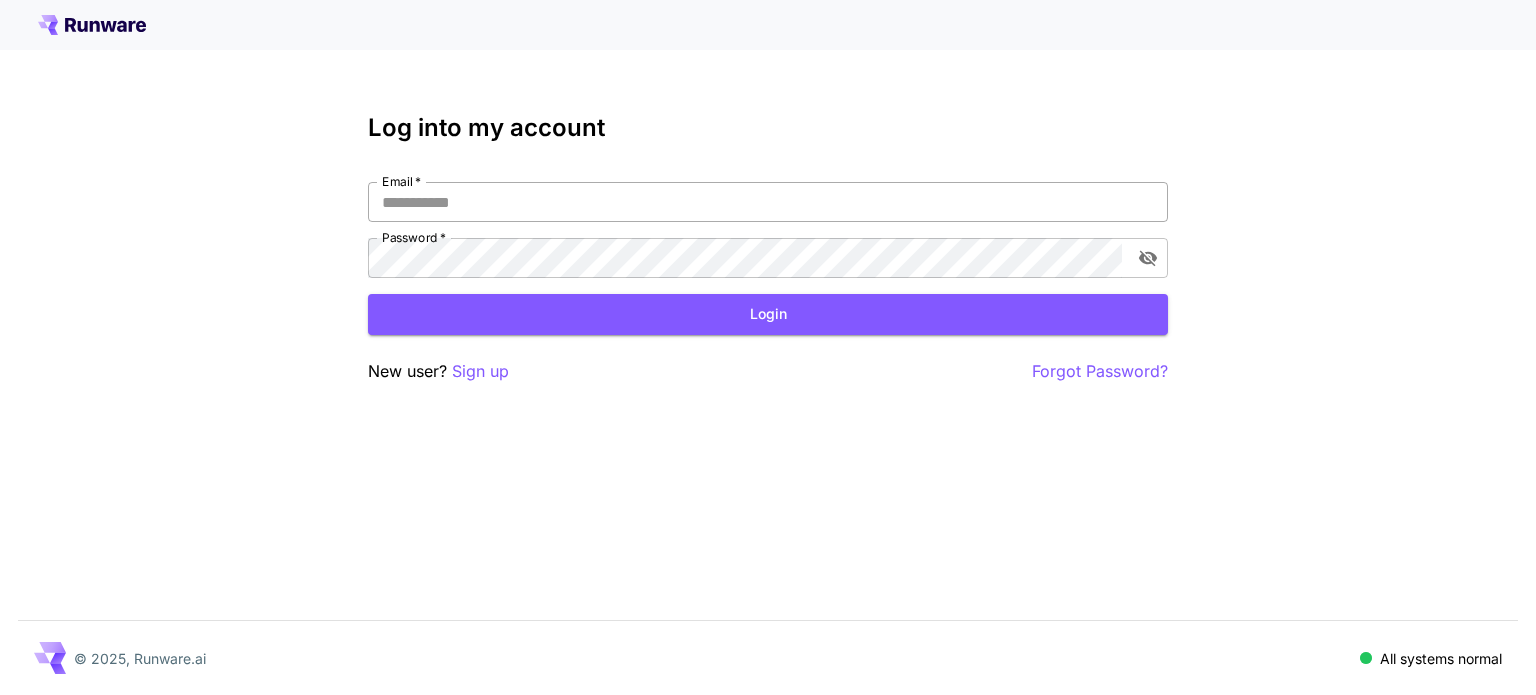 click on "Email   *" at bounding box center (768, 202) 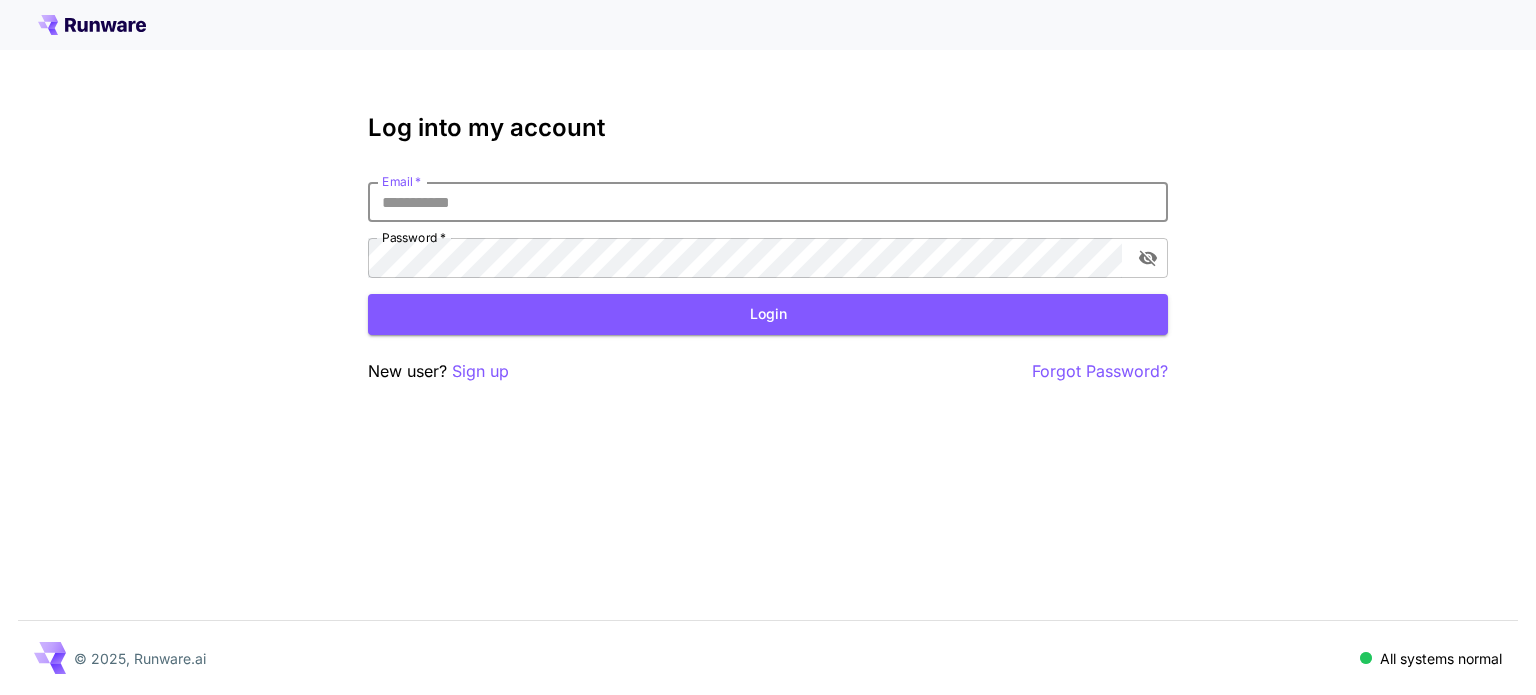 type on "**********" 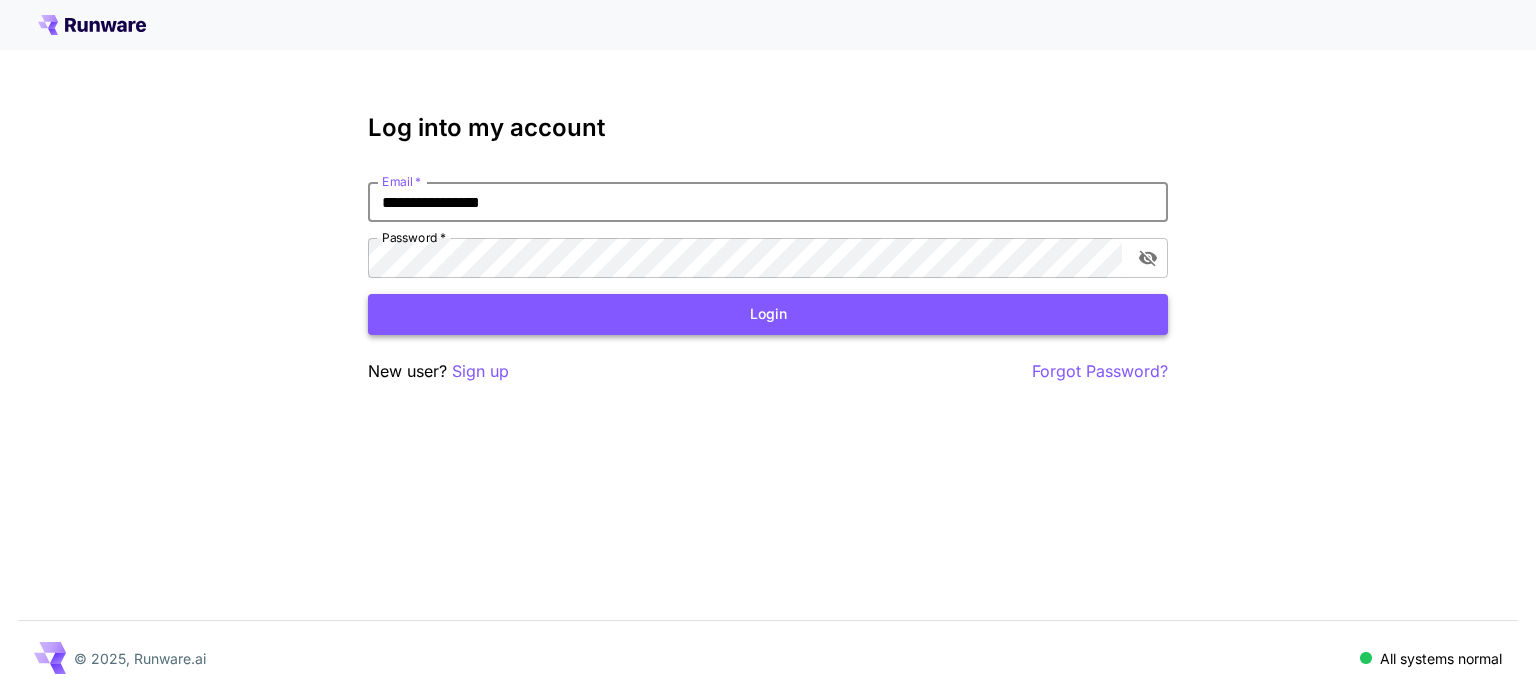 click on "Login" at bounding box center (768, 314) 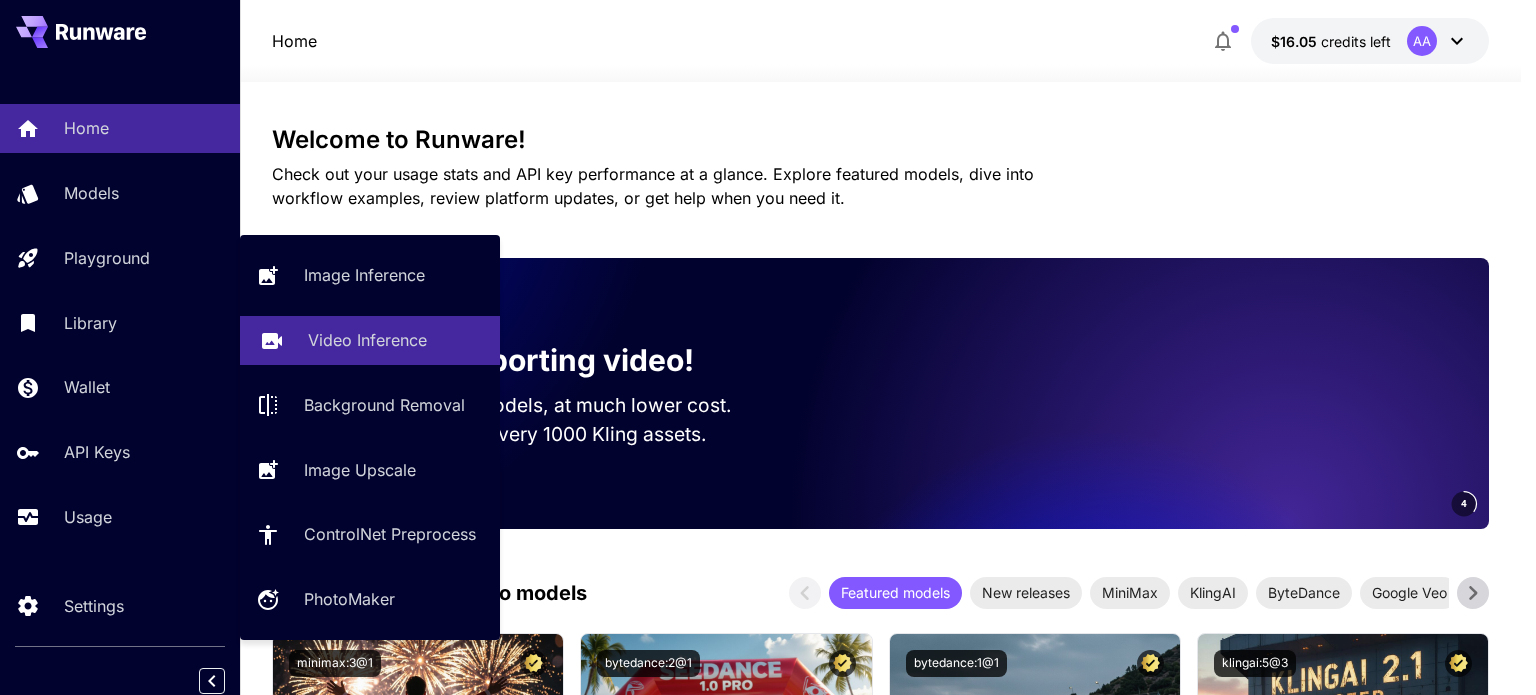 click on "Video Inference" at bounding box center [367, 340] 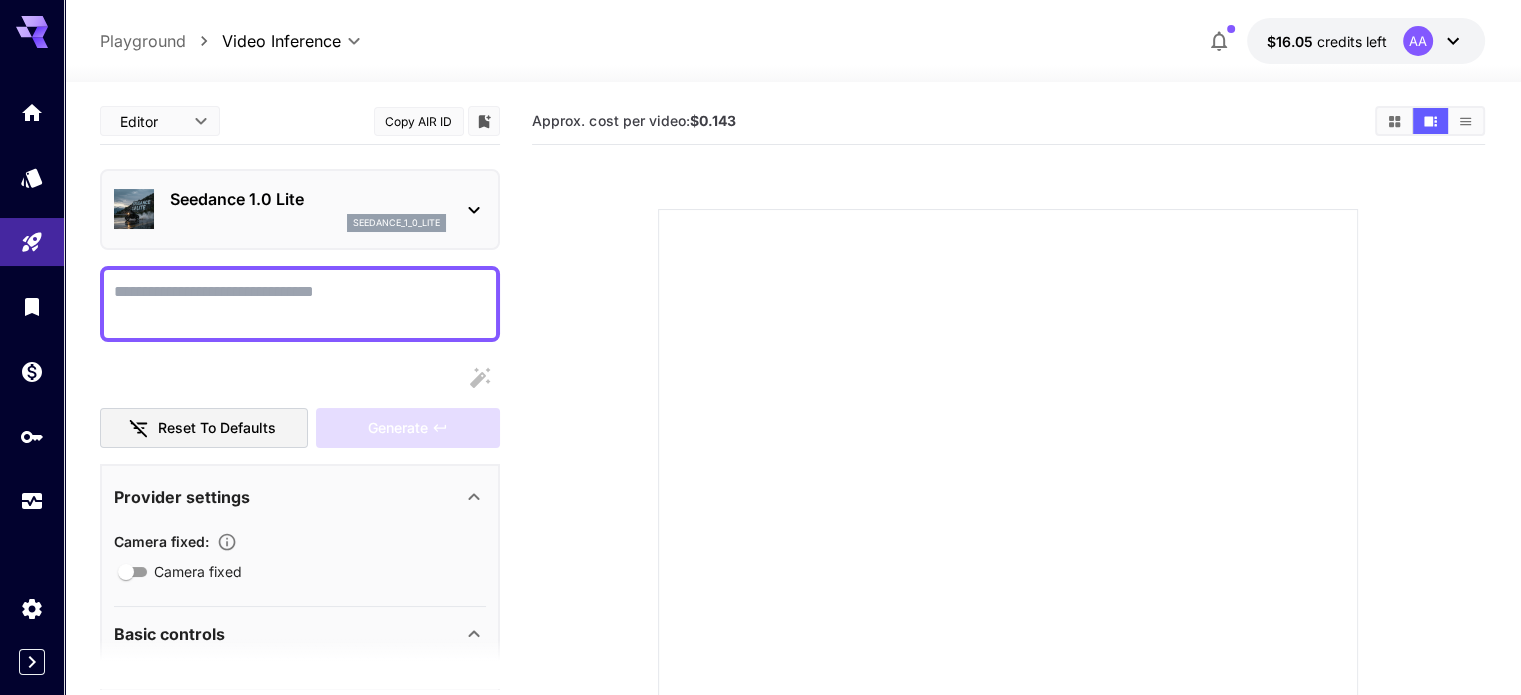 click on "Seedance 1.0 Lite seedance_1_0_lite" at bounding box center (308, 209) 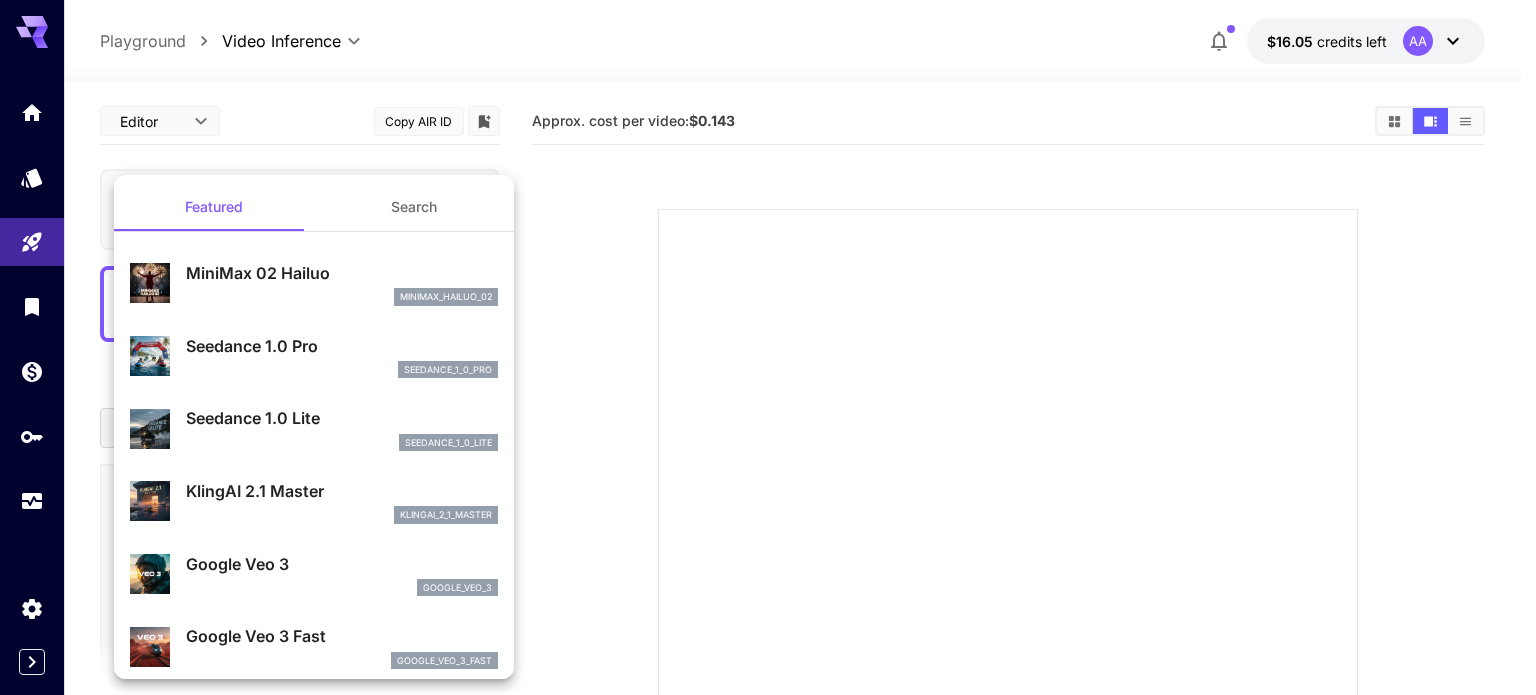 click on "minimax_hailuo_02" at bounding box center (342, 297) 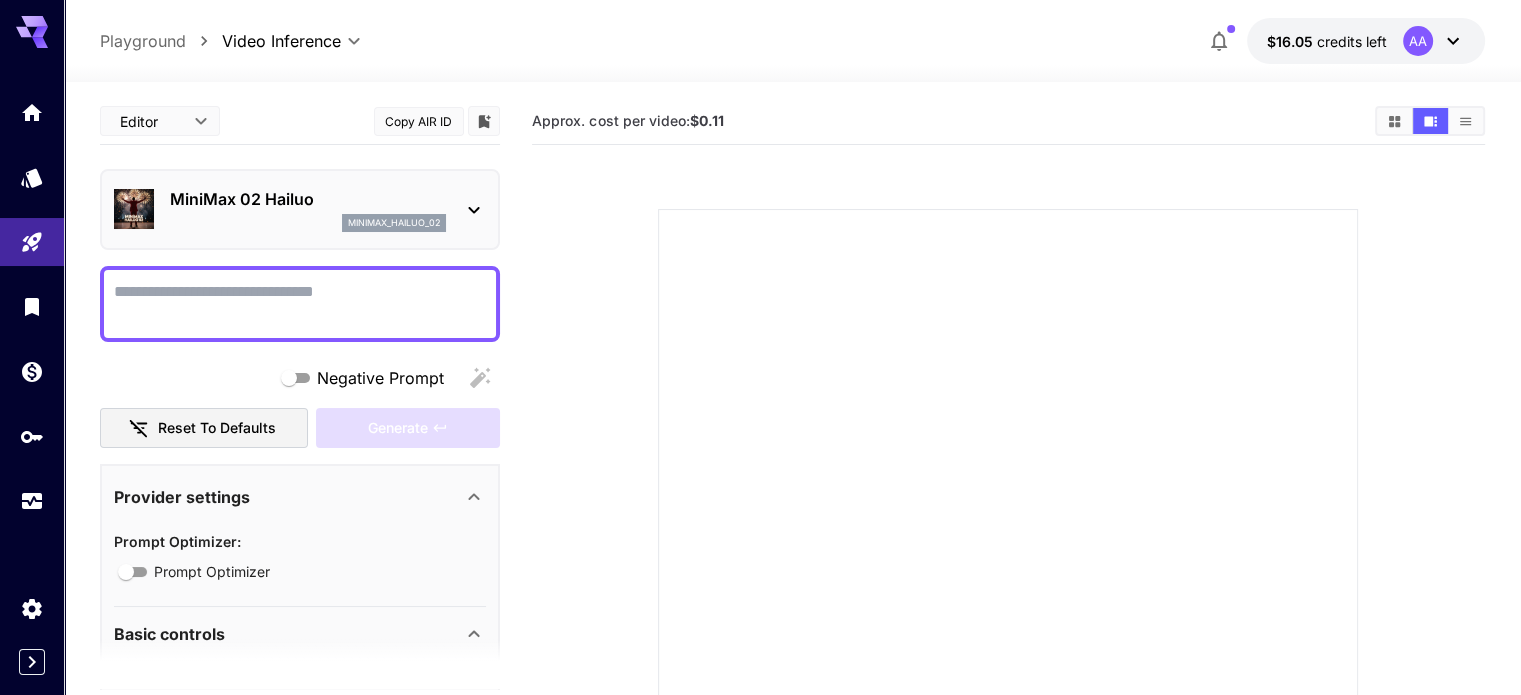 click on "MiniMax 02 Hailuo" at bounding box center [308, 199] 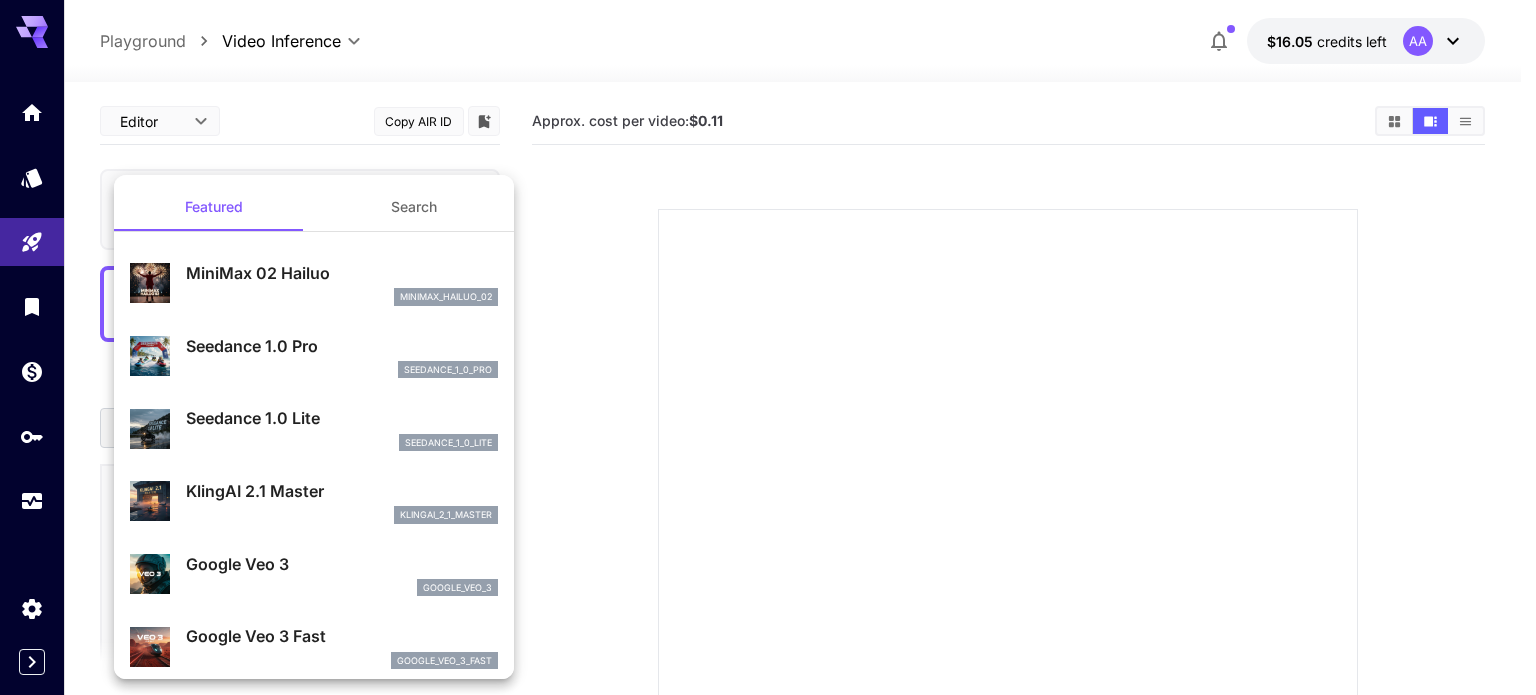 click on "Seedance 1.0 Pro" at bounding box center [342, 346] 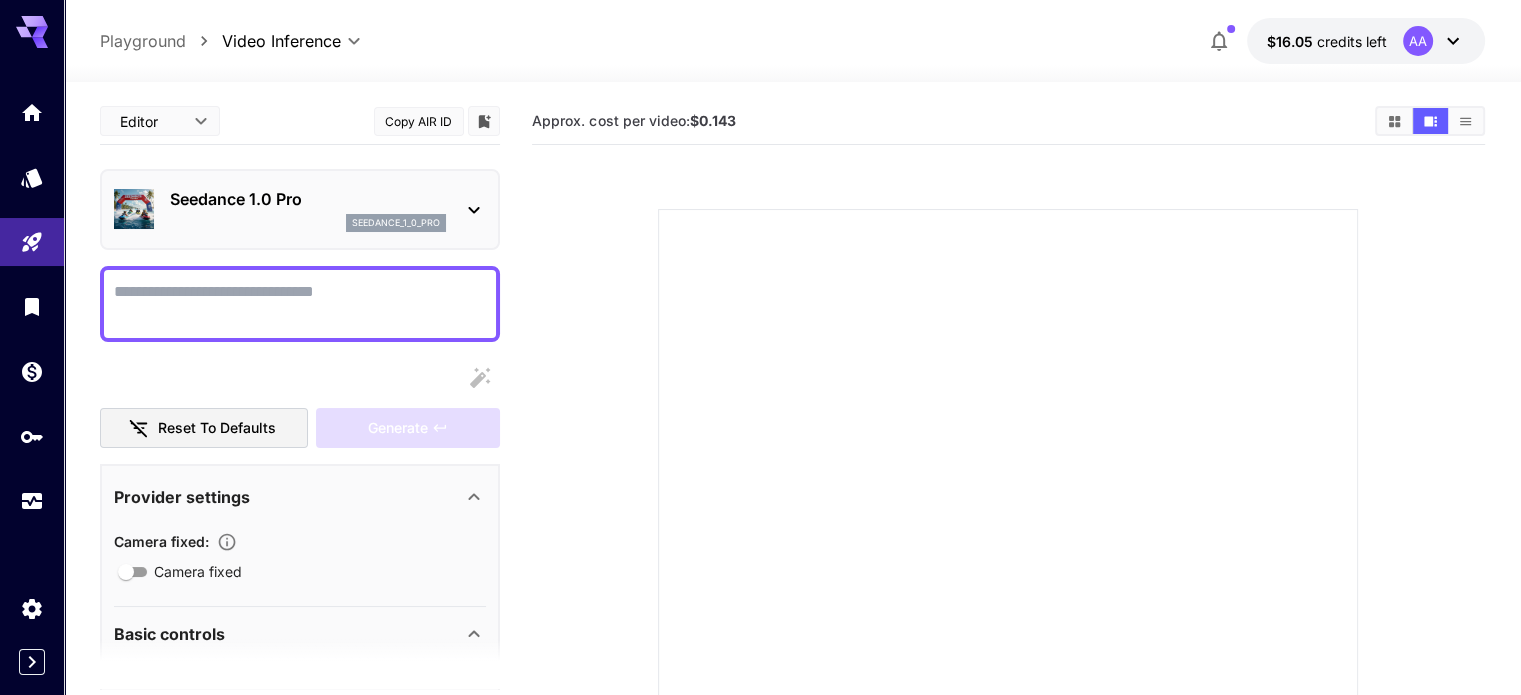 click on "Seedance 1.0 Pro seedance_1_0_pro" at bounding box center [308, 209] 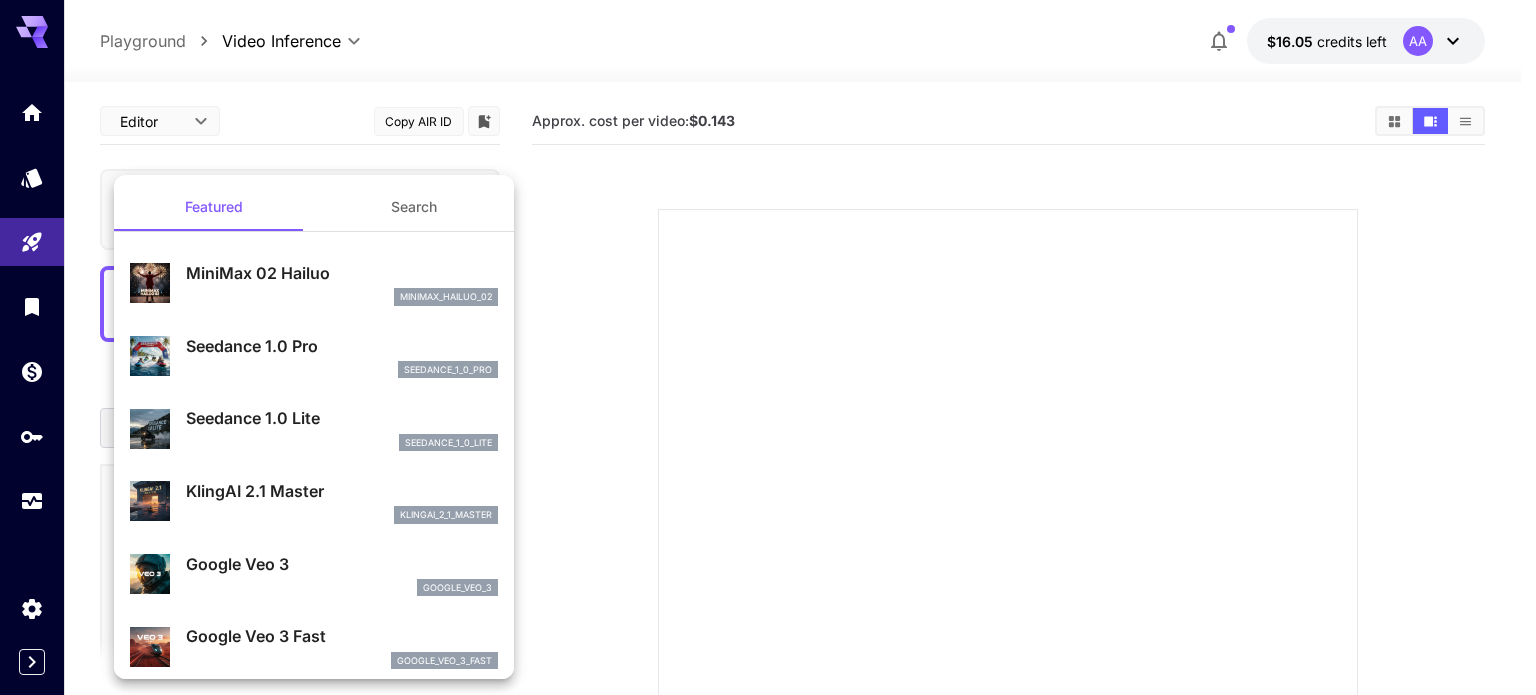click on "Seedance 1.0 Lite" at bounding box center [342, 418] 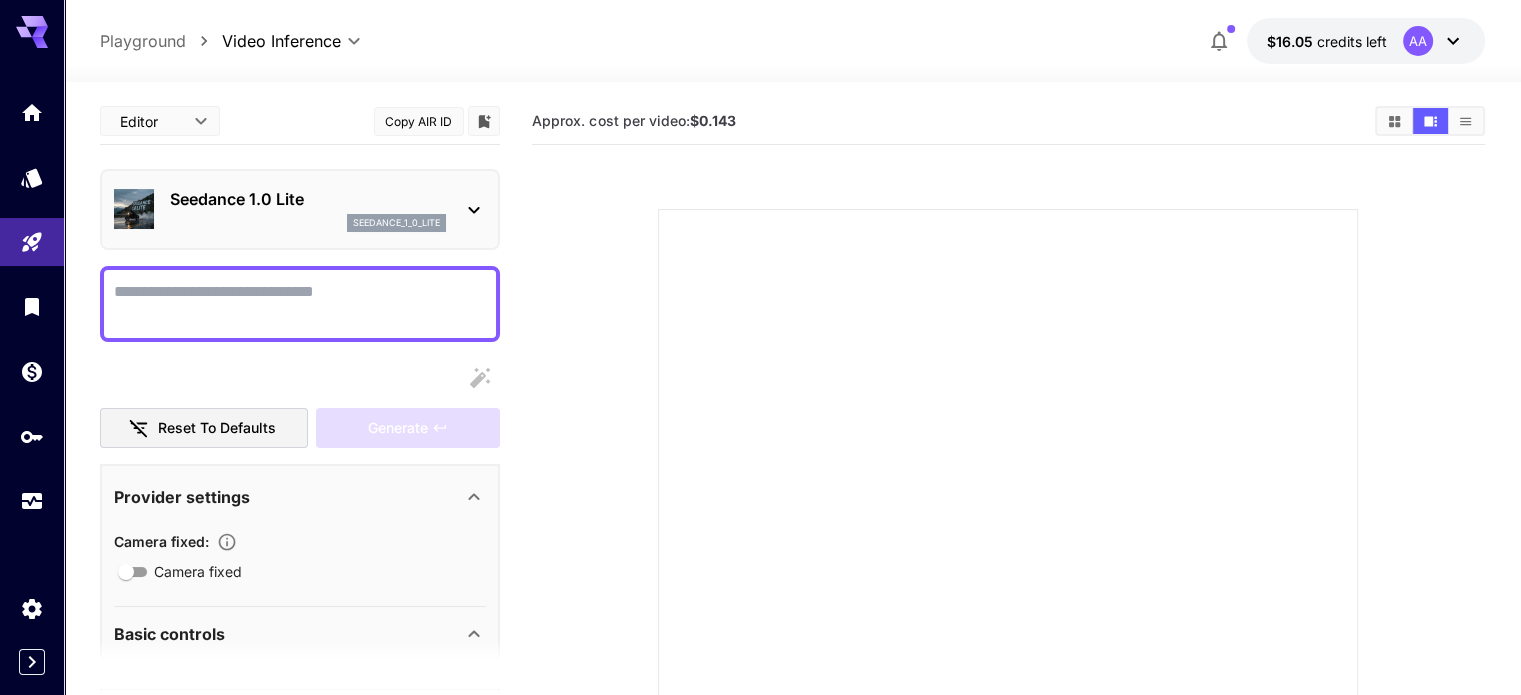 click on "Seedance 1.0 Lite" at bounding box center (308, 199) 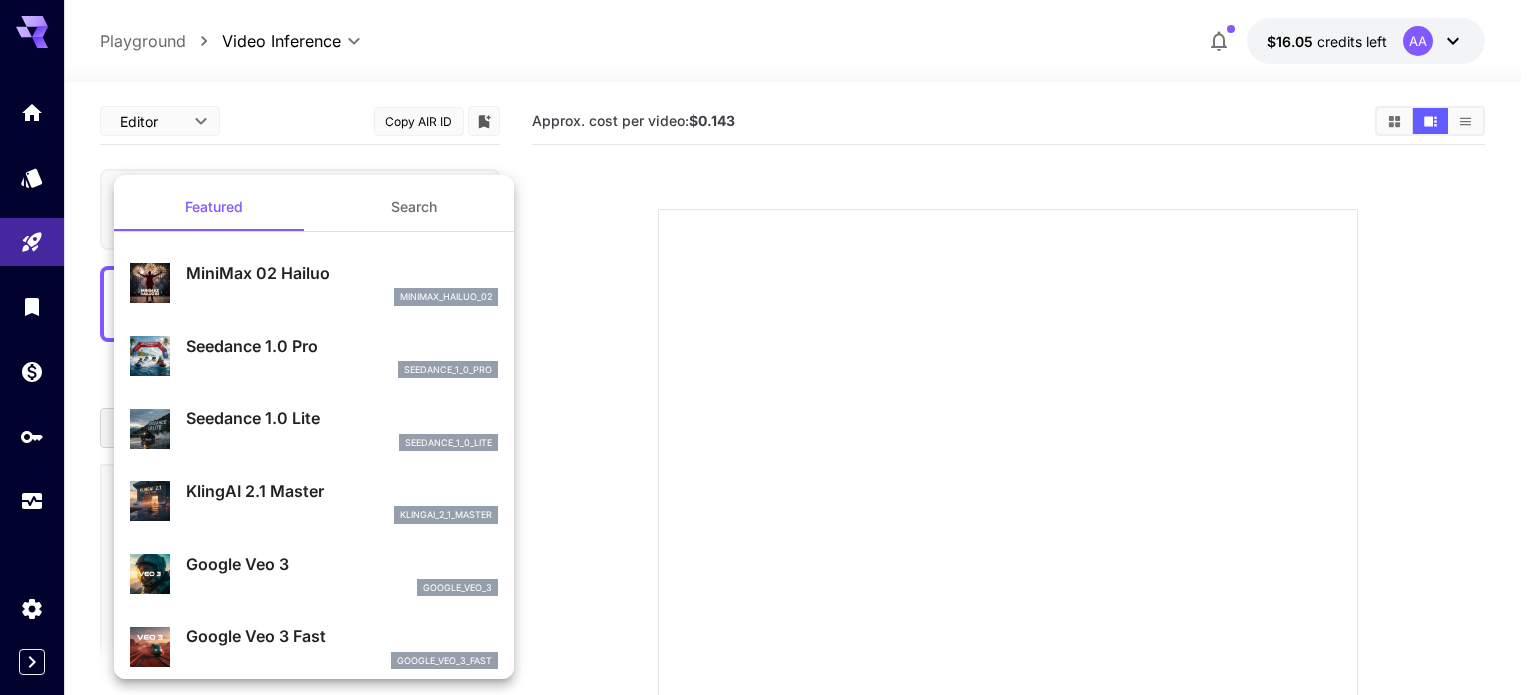 click on "klingai_2_1_master" at bounding box center [342, 515] 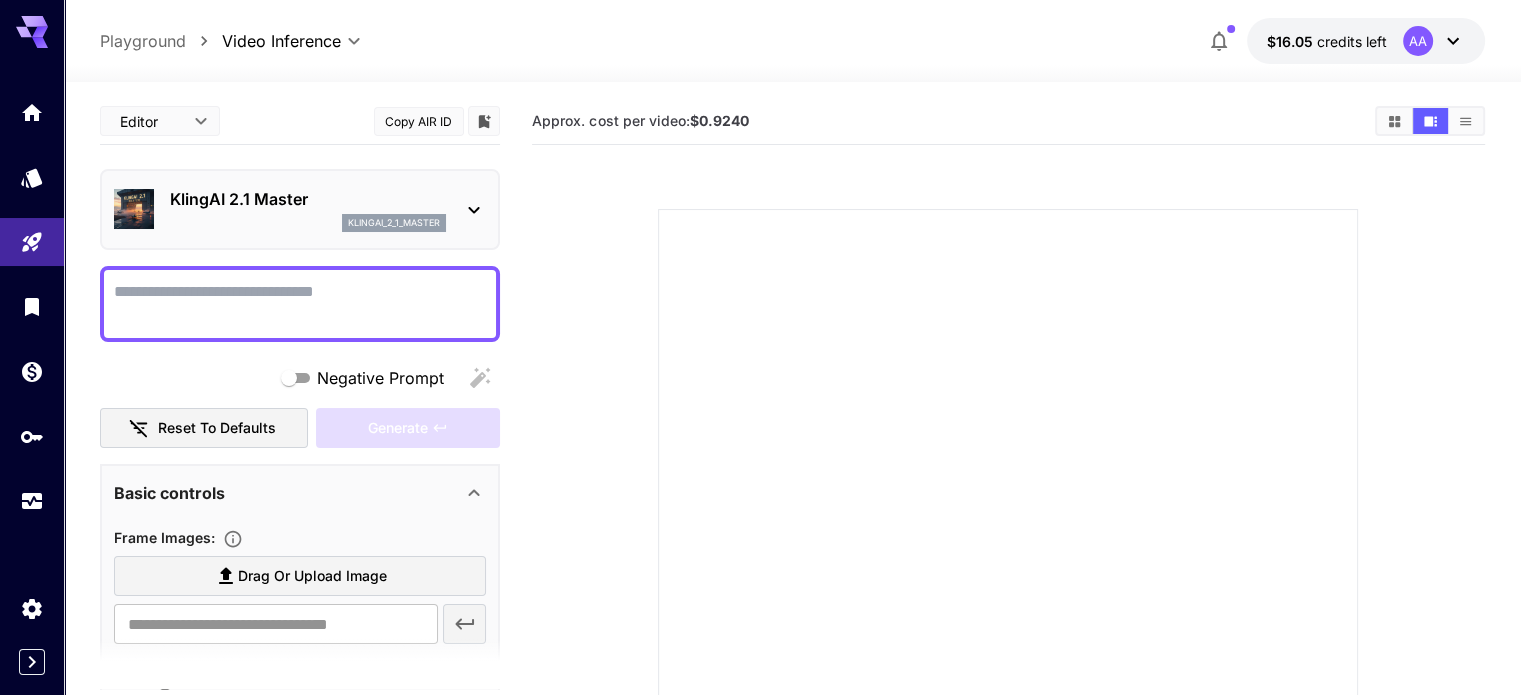 click on "KlingAI 2.1 Master" at bounding box center (308, 199) 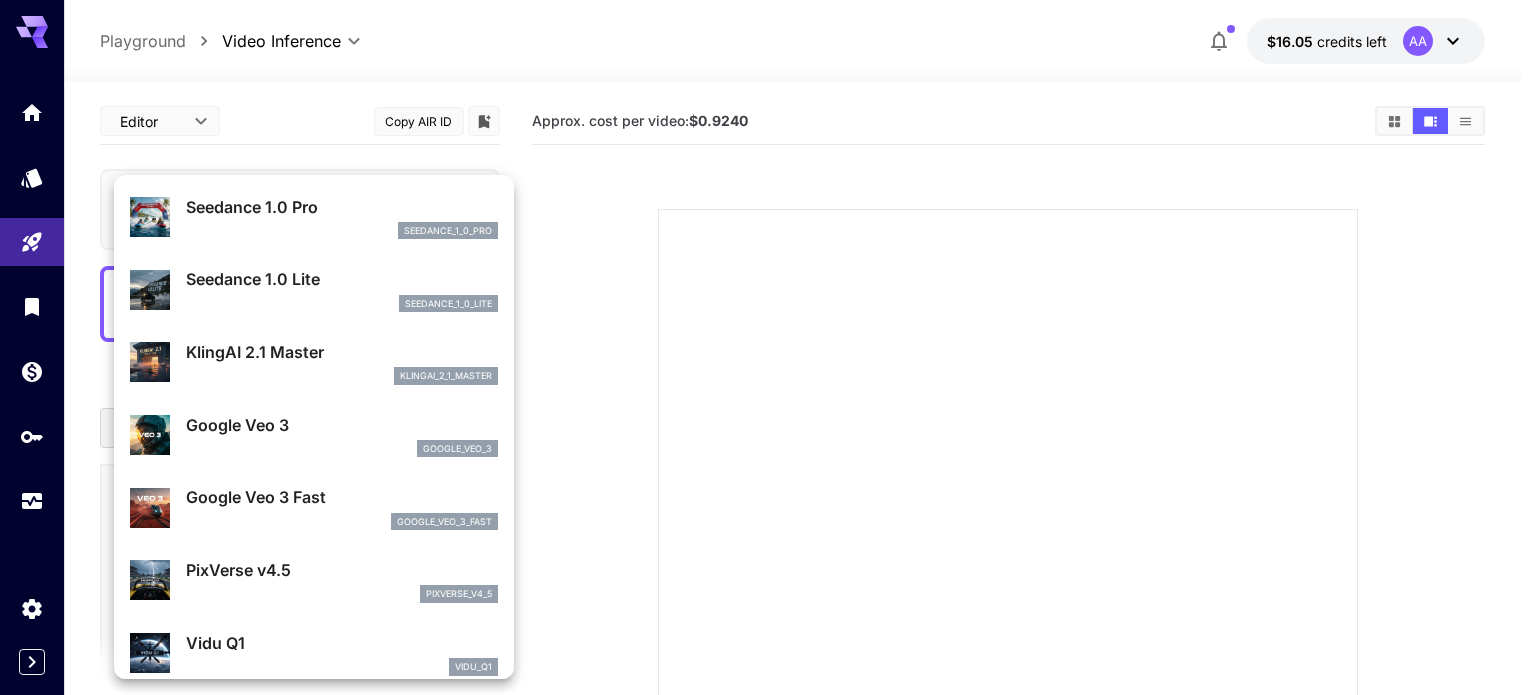 scroll, scrollTop: 200, scrollLeft: 0, axis: vertical 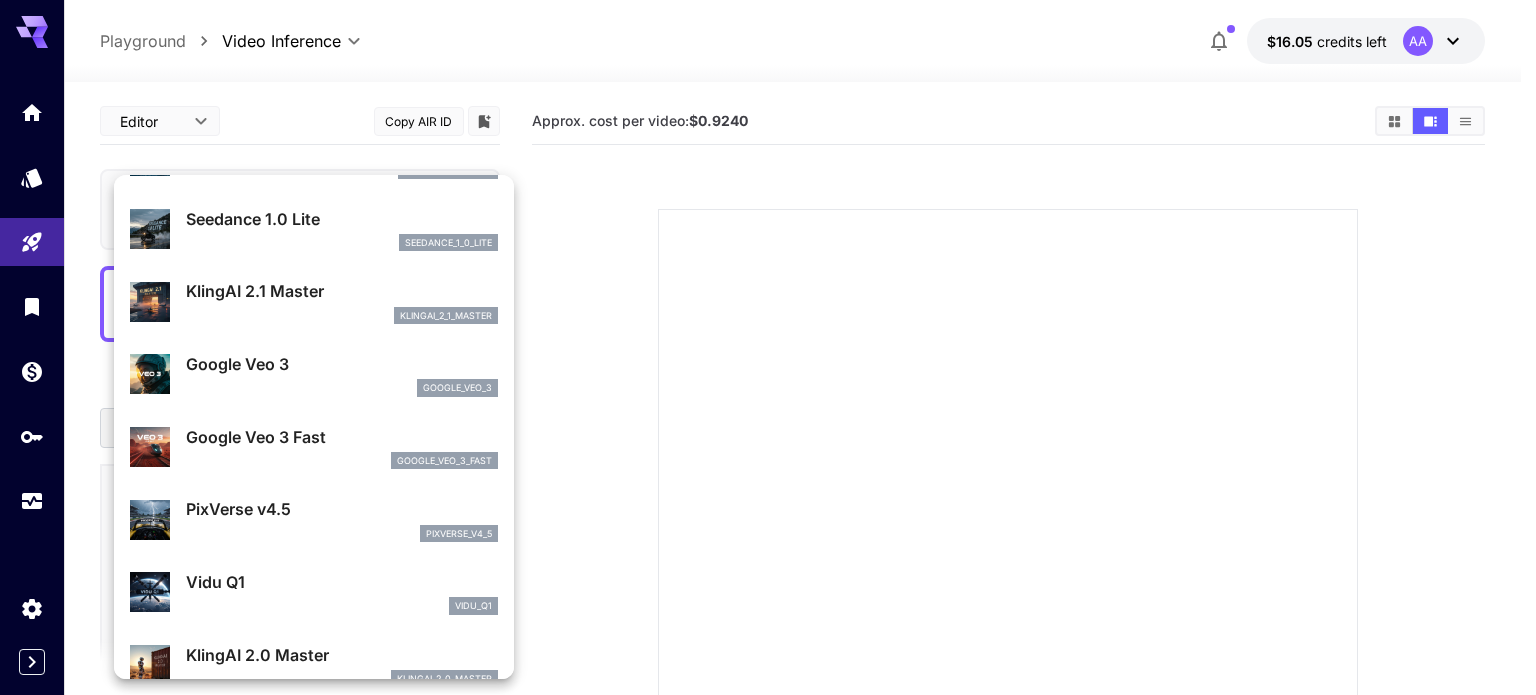 click on "Google Veo 3" at bounding box center [342, 364] 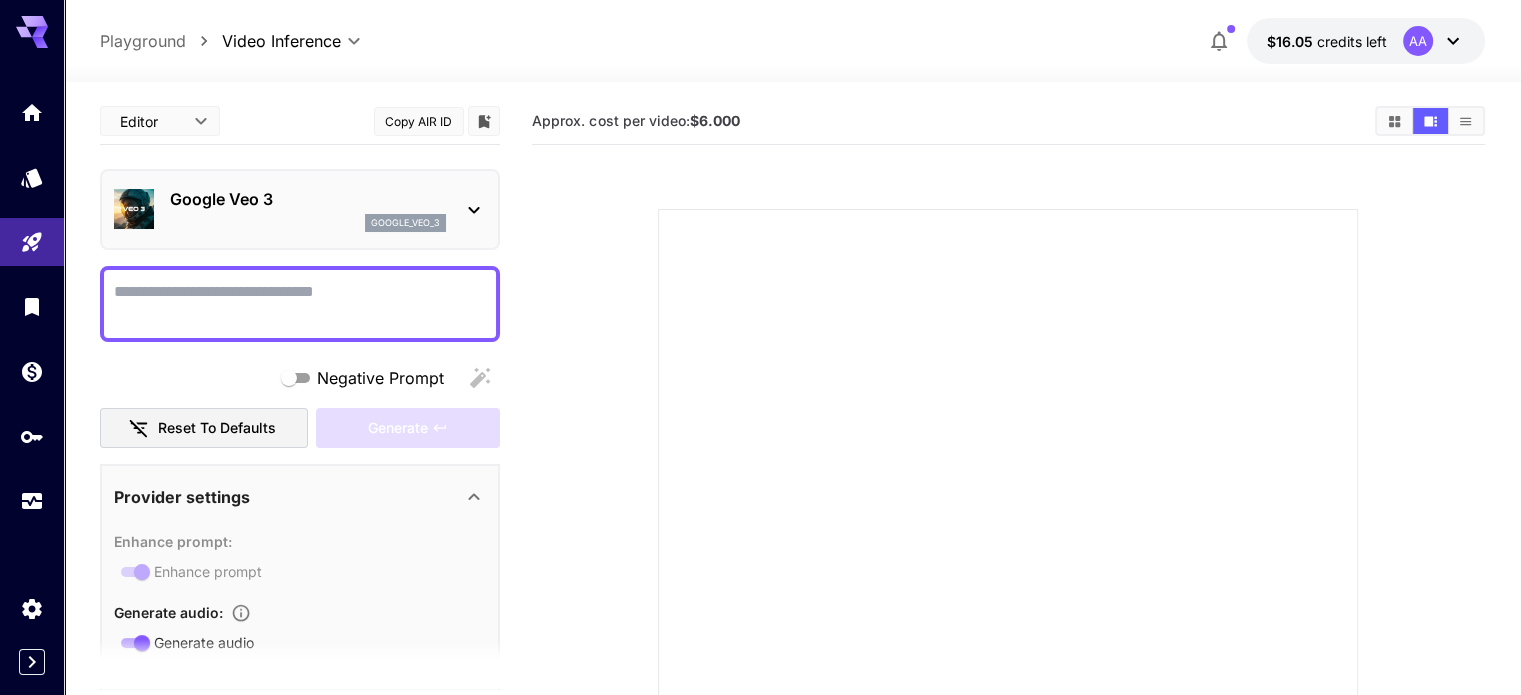 click on "Google Veo 3" at bounding box center [308, 199] 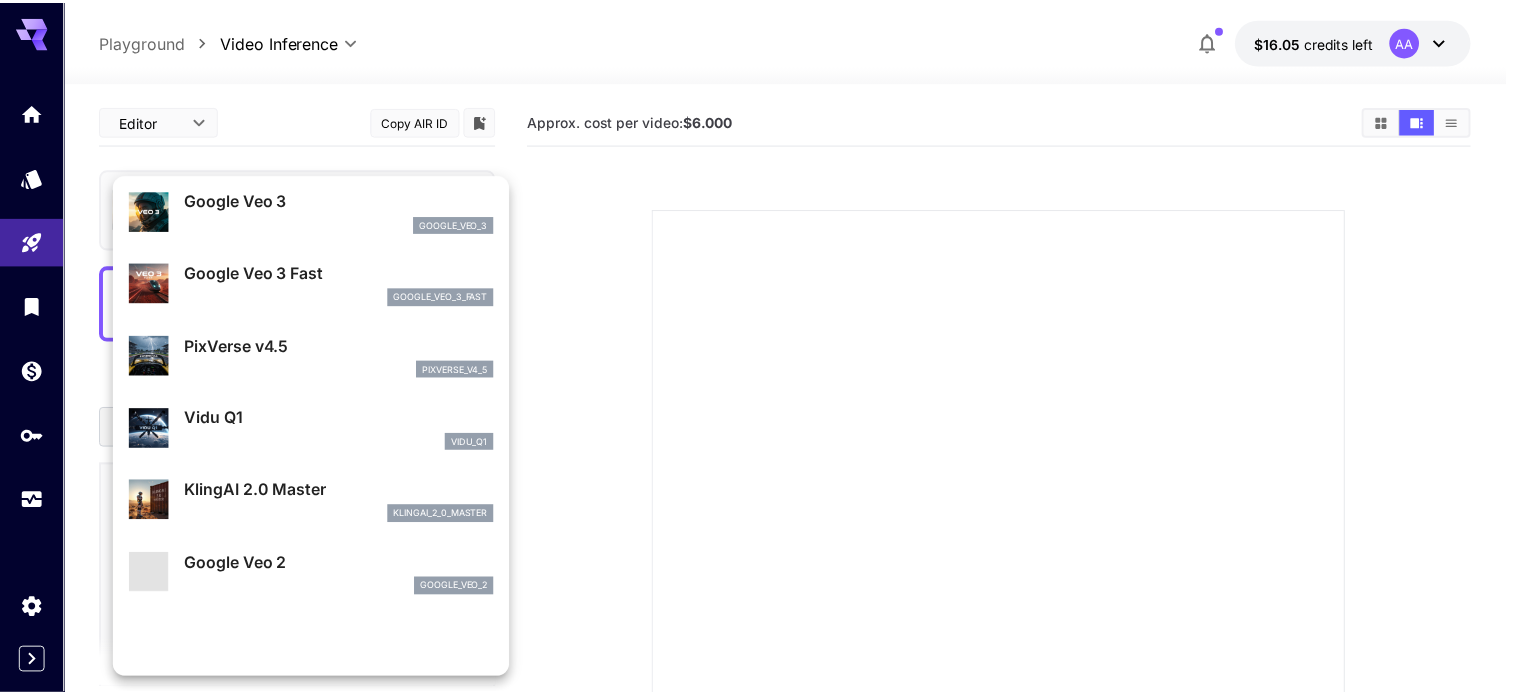 scroll, scrollTop: 400, scrollLeft: 0, axis: vertical 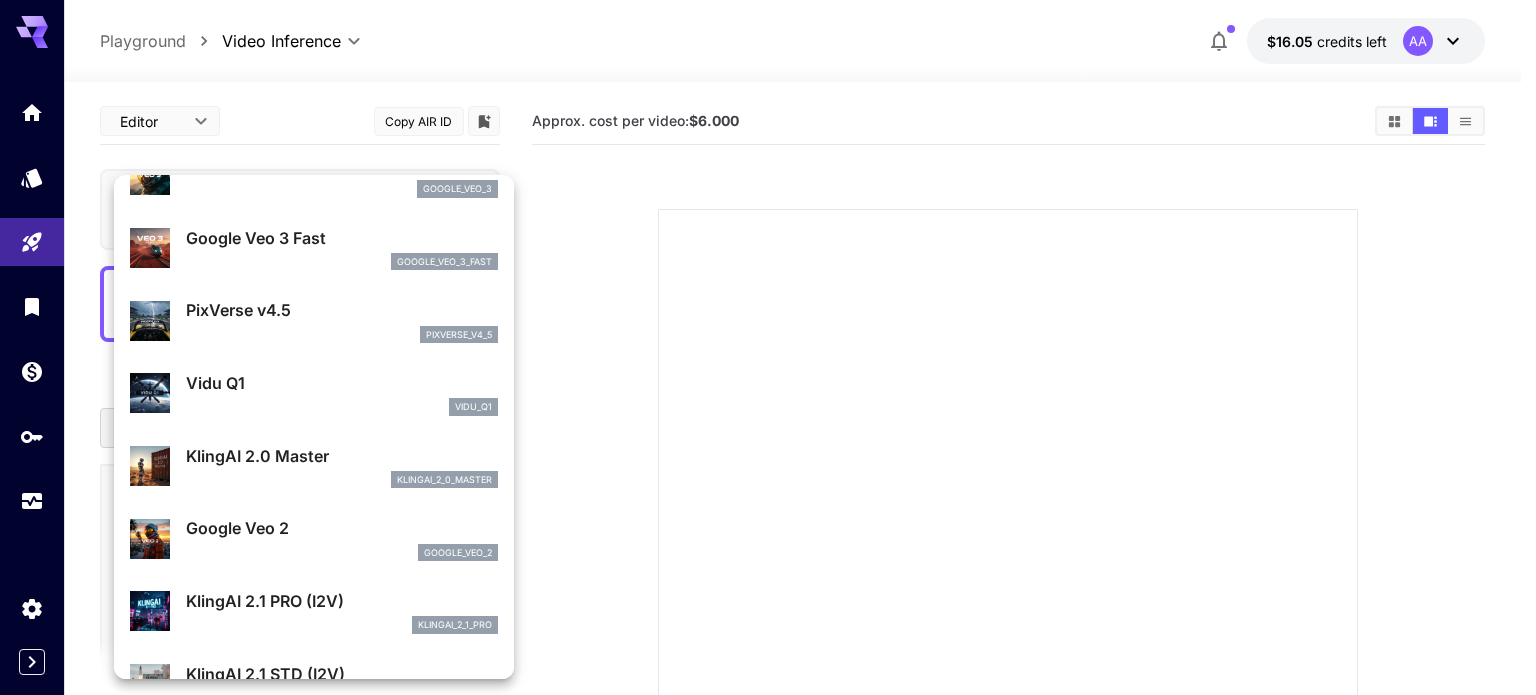 click on "PixVerse v4.5 pixverse_v4_5" at bounding box center (342, 320) 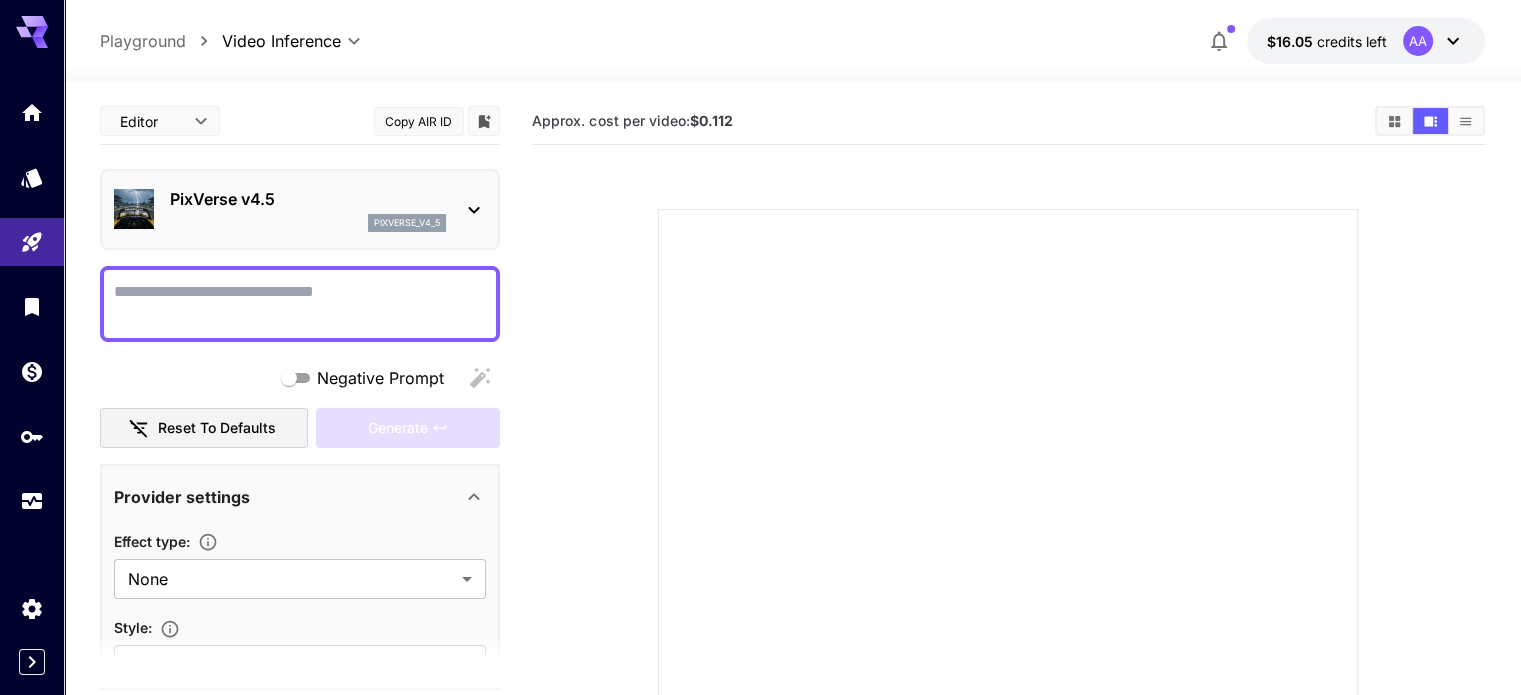click at bounding box center [300, 304] 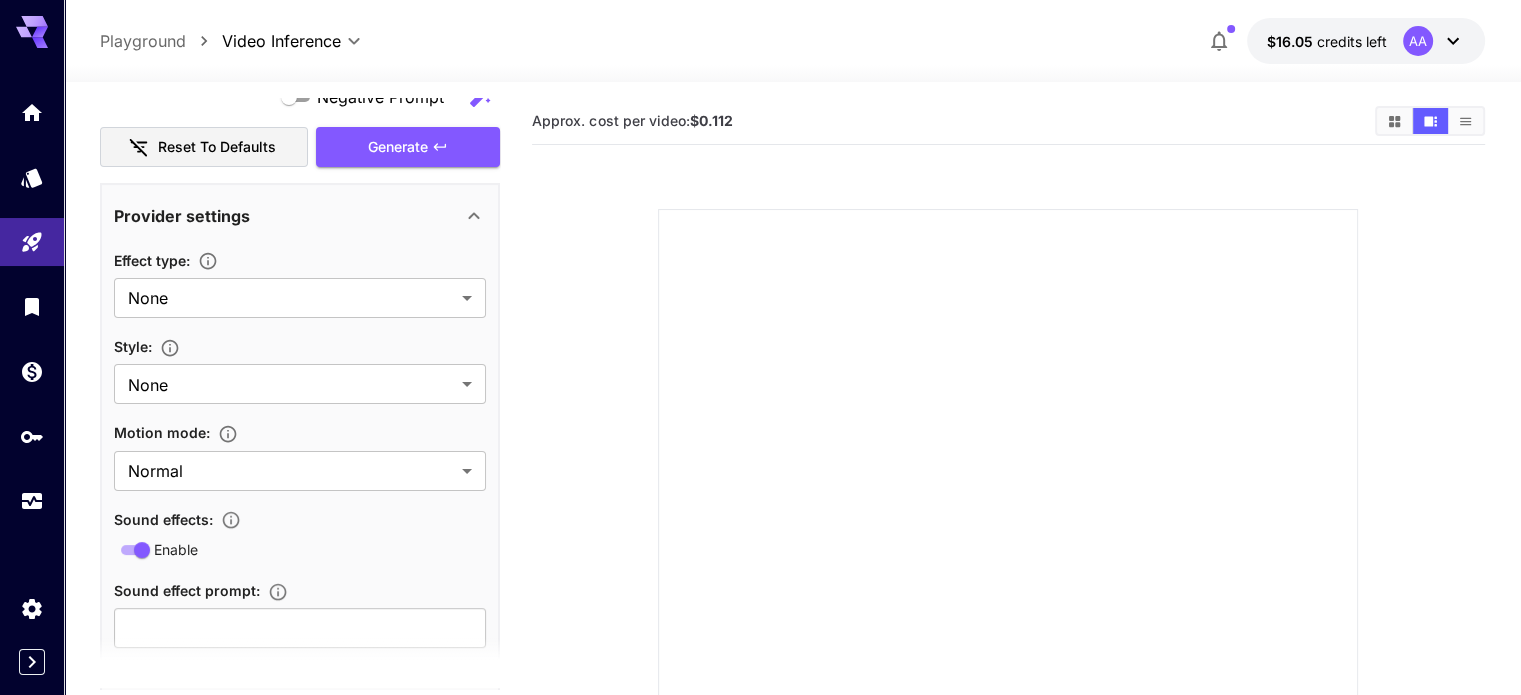 scroll, scrollTop: 500, scrollLeft: 0, axis: vertical 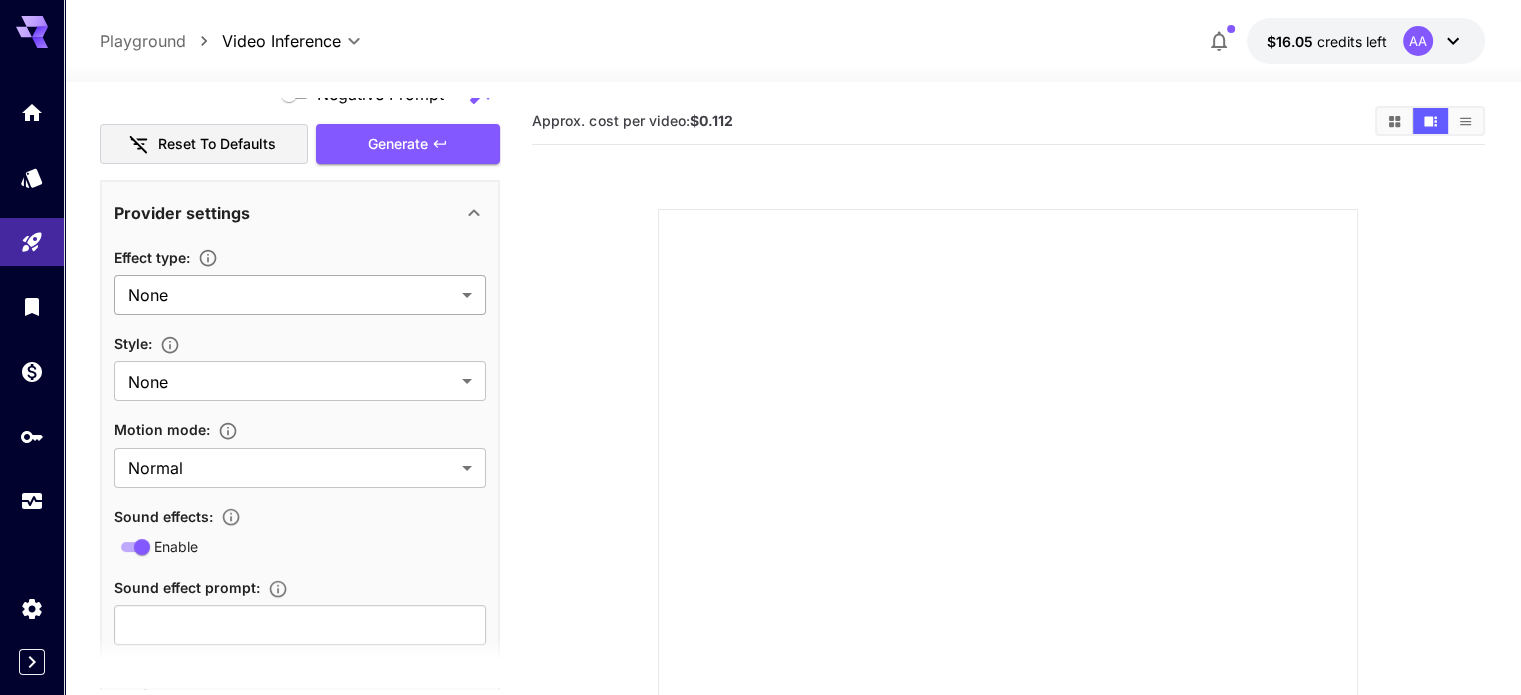 type on "**********" 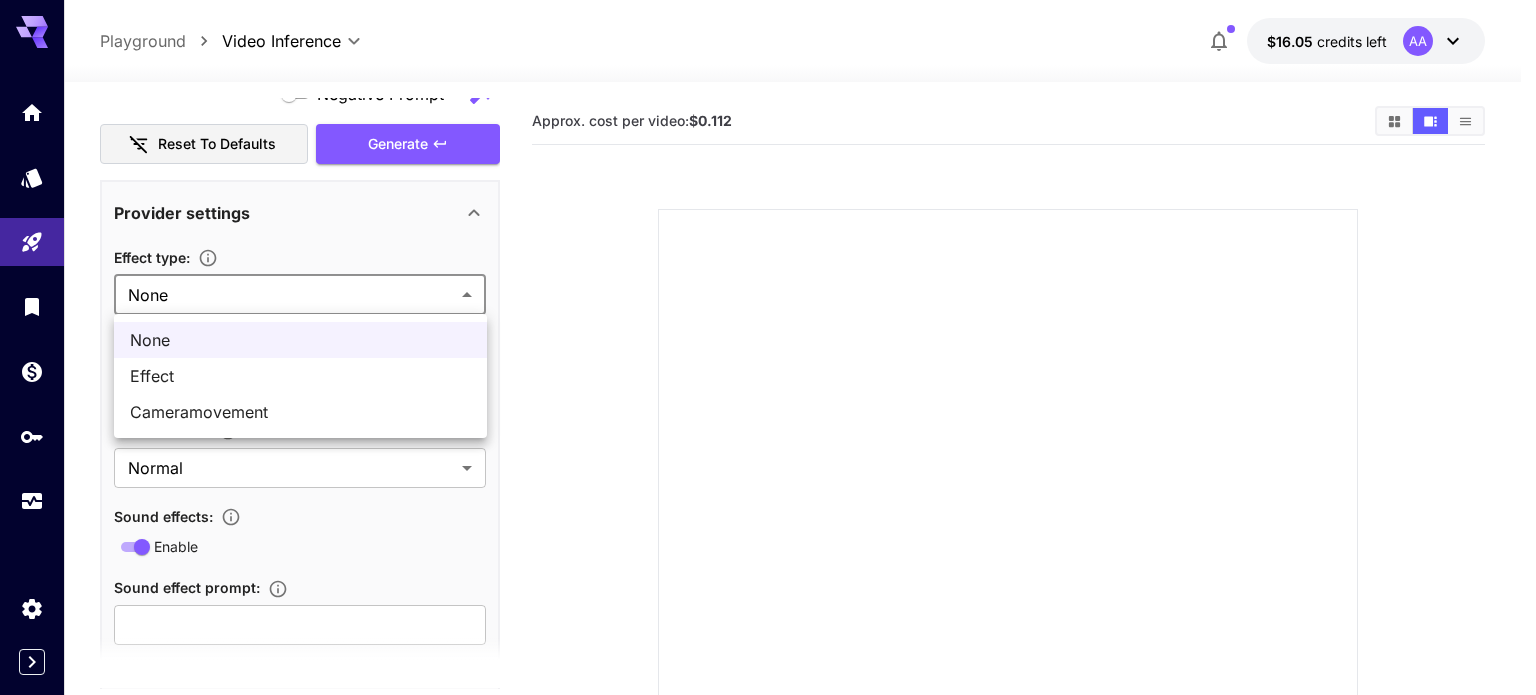 click on "**********" at bounding box center [768, 484] 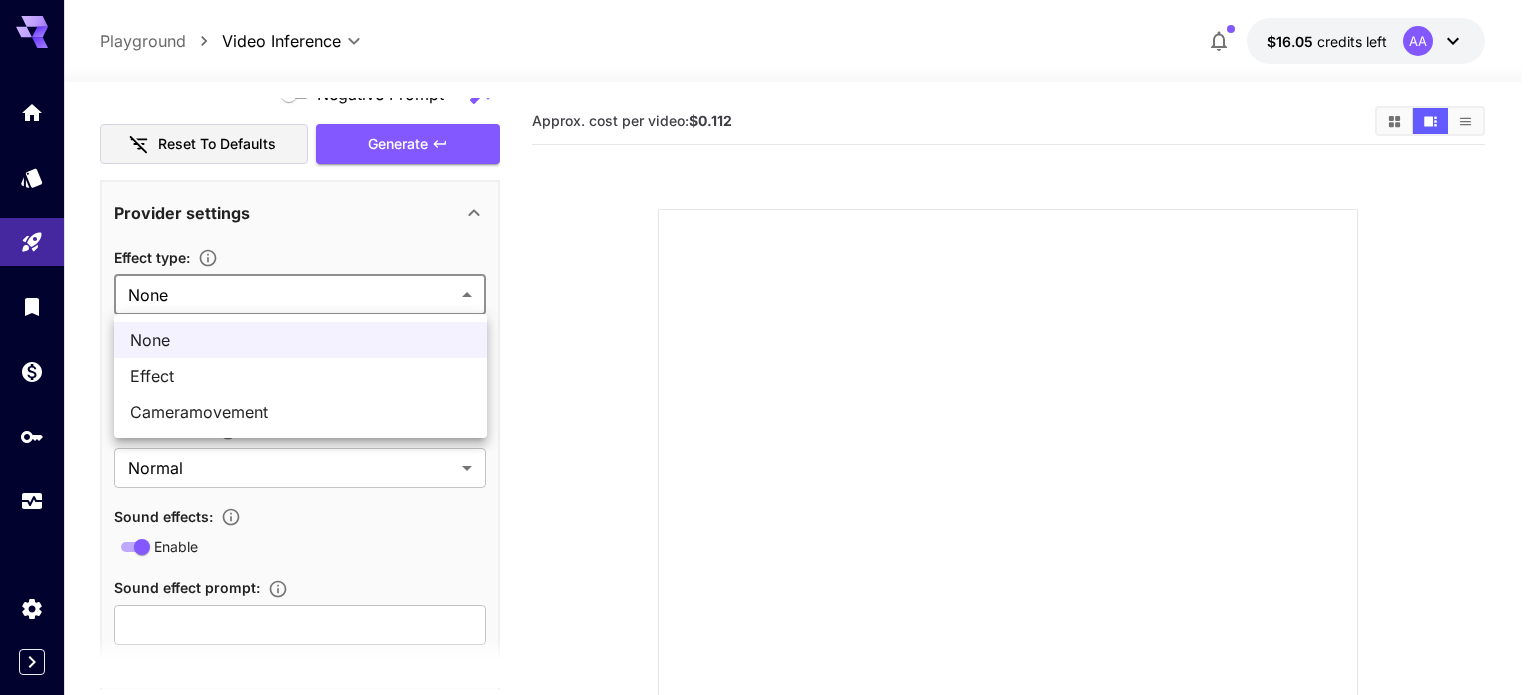 click at bounding box center [768, 347] 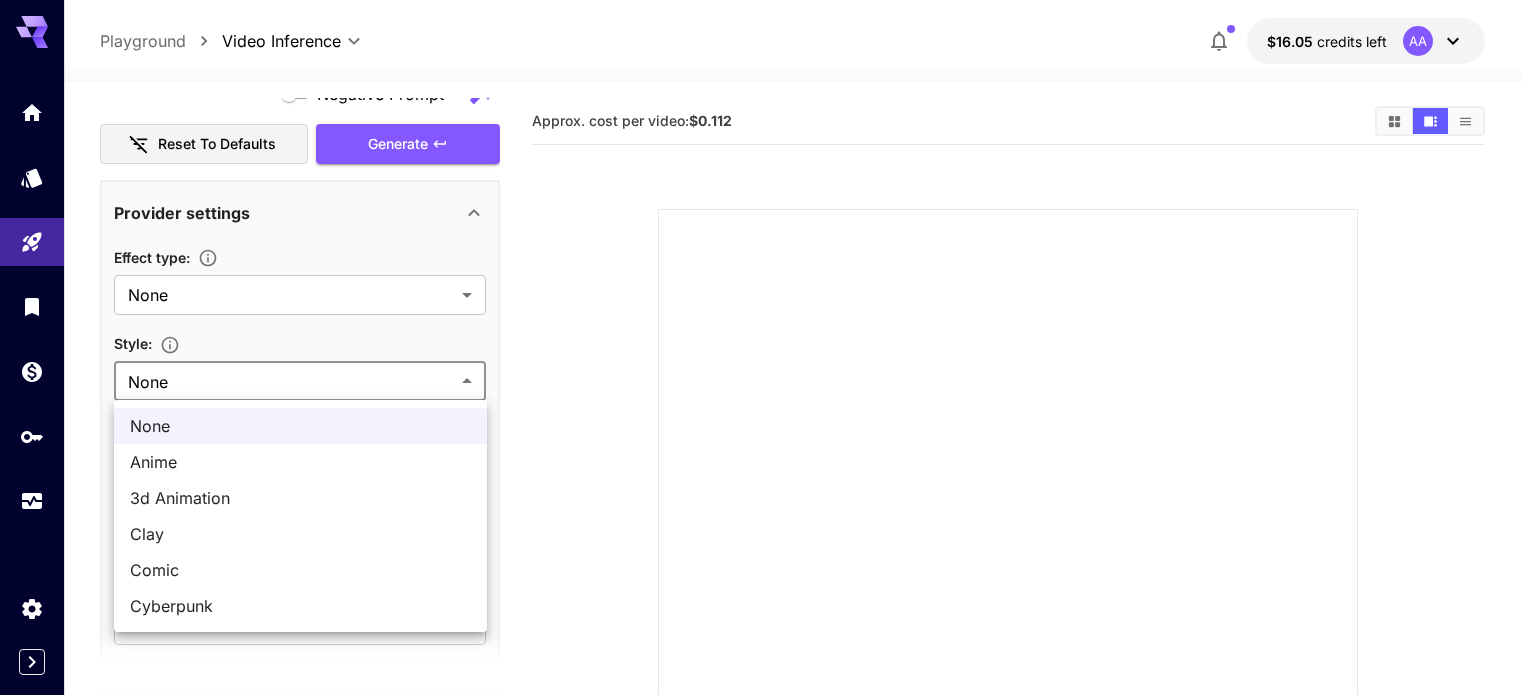 click on "**********" at bounding box center [768, 484] 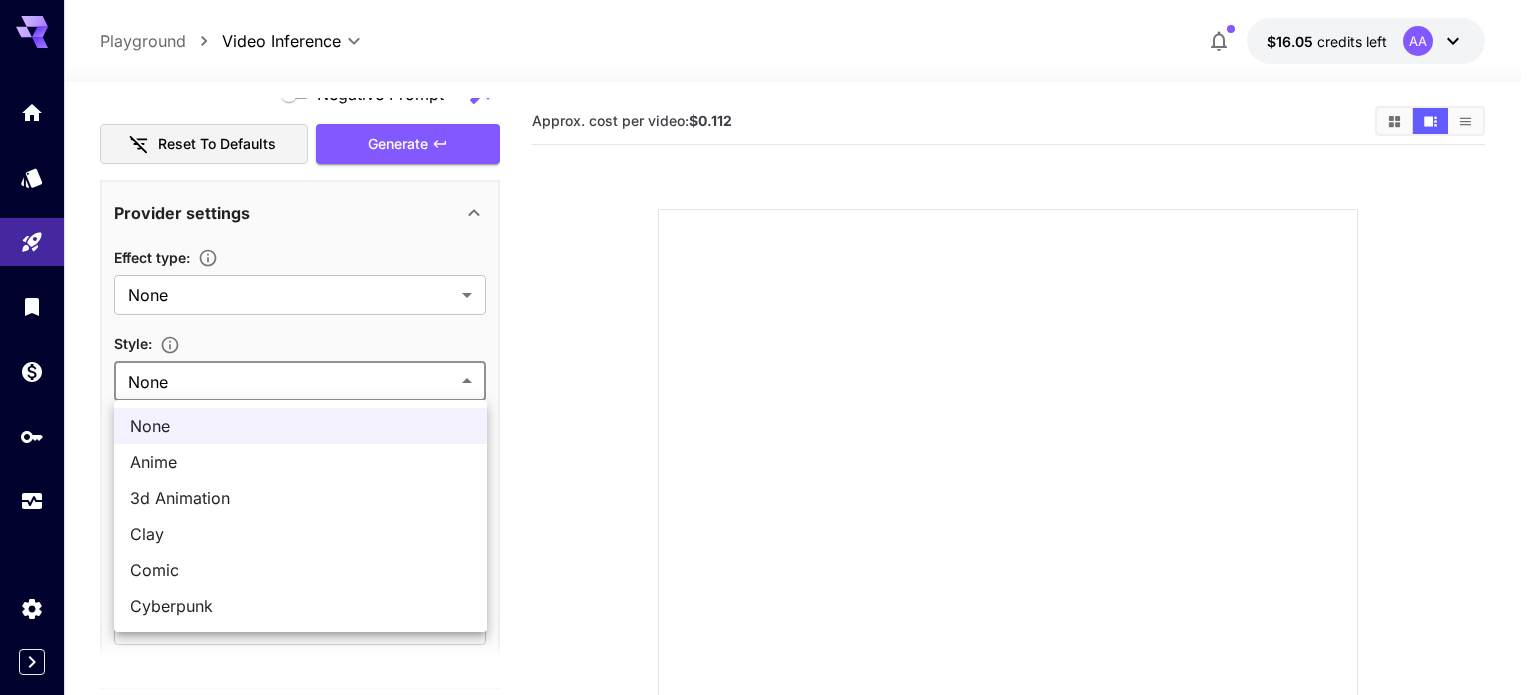 click at bounding box center (768, 347) 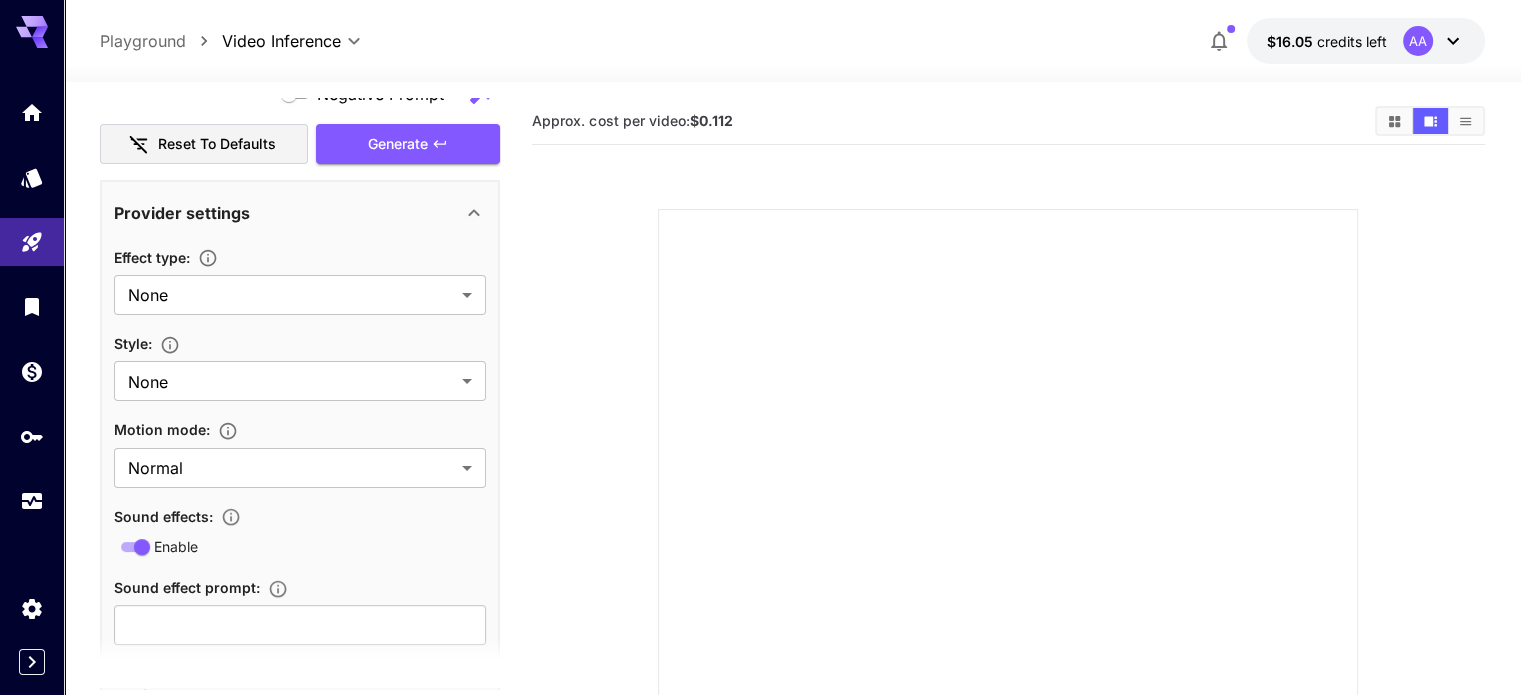 click on "Effect type :" at bounding box center (300, 257) 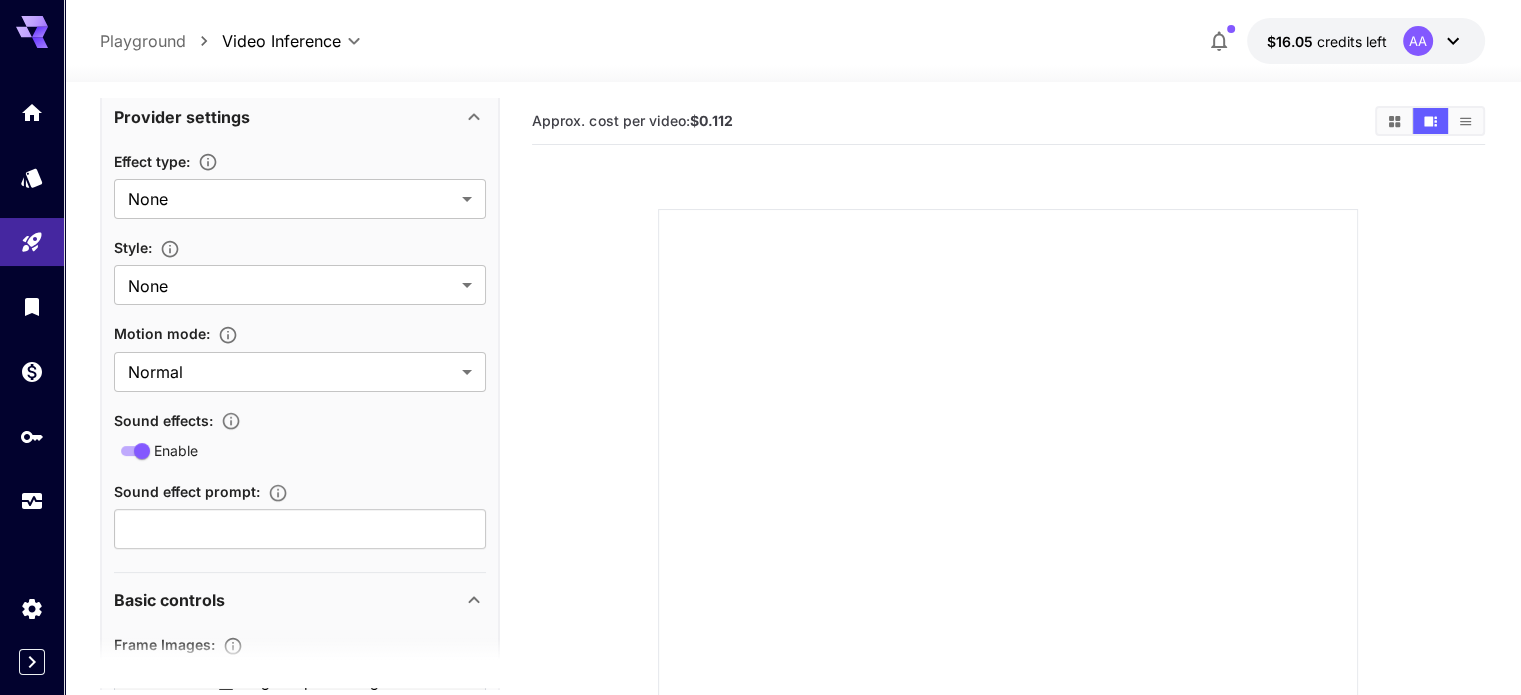 scroll, scrollTop: 600, scrollLeft: 0, axis: vertical 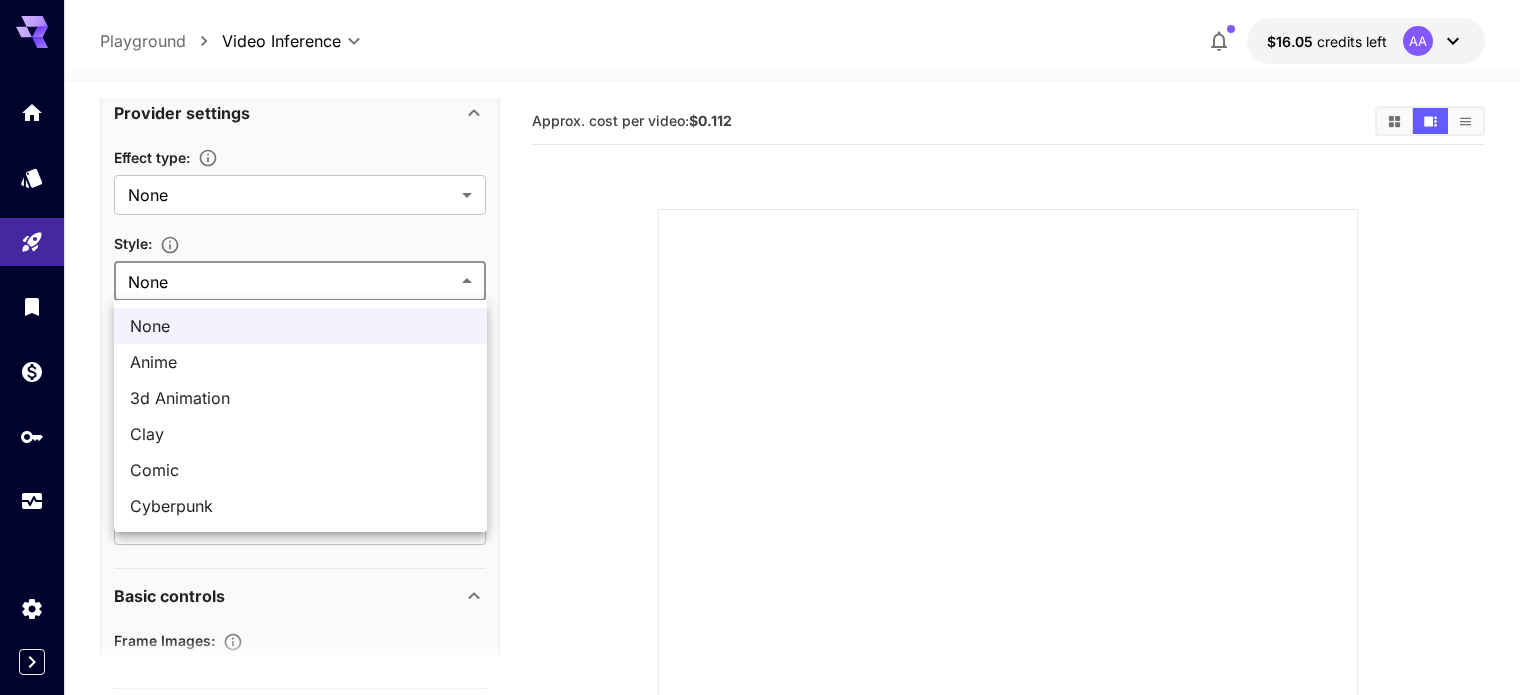 click on "**********" at bounding box center [768, 484] 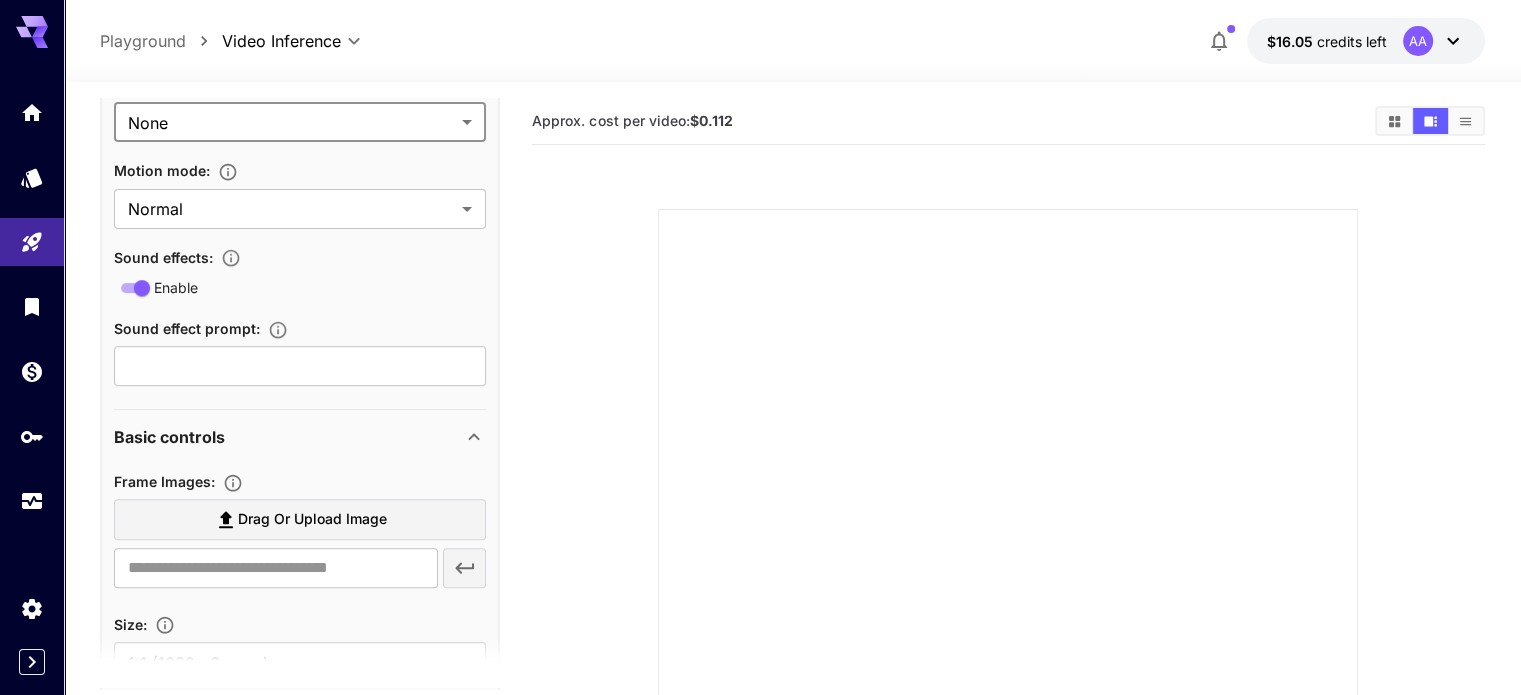 scroll, scrollTop: 800, scrollLeft: 0, axis: vertical 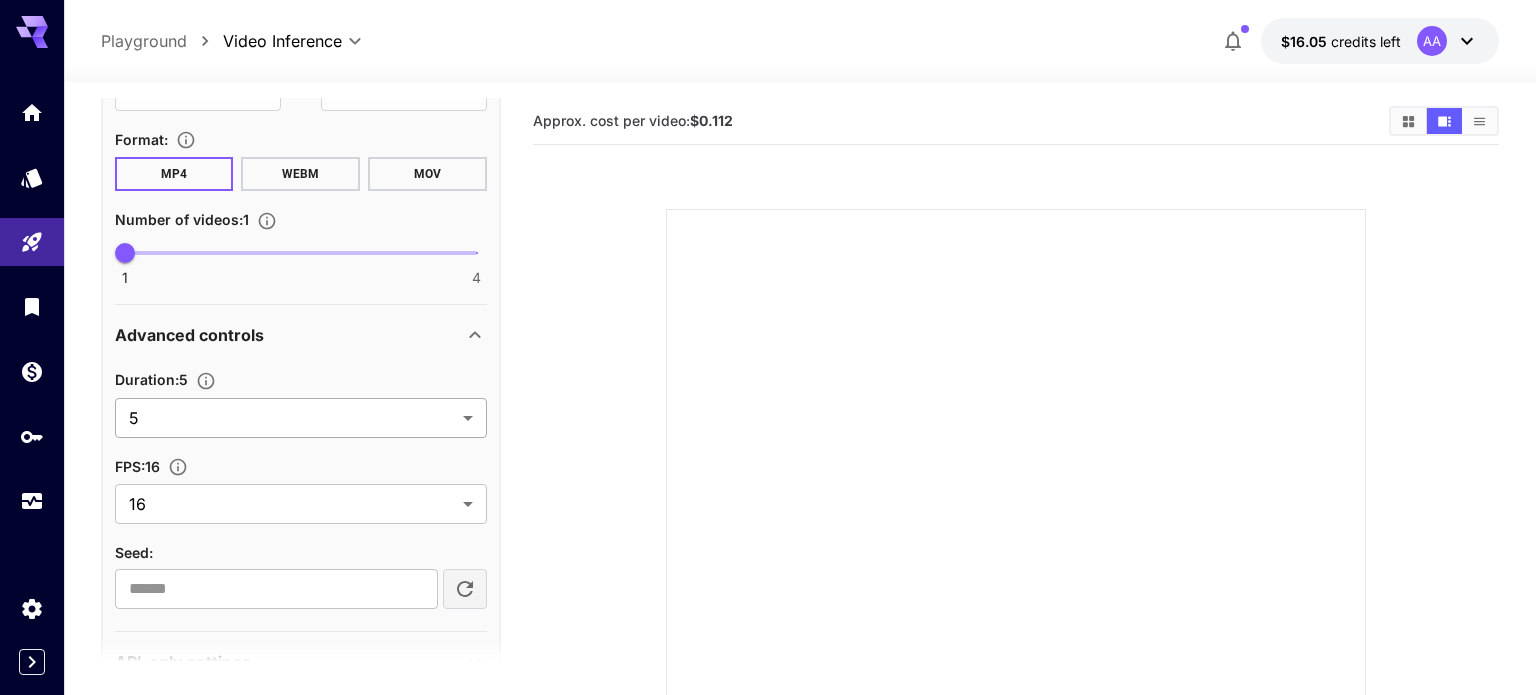 click on "**********" at bounding box center (768, 484) 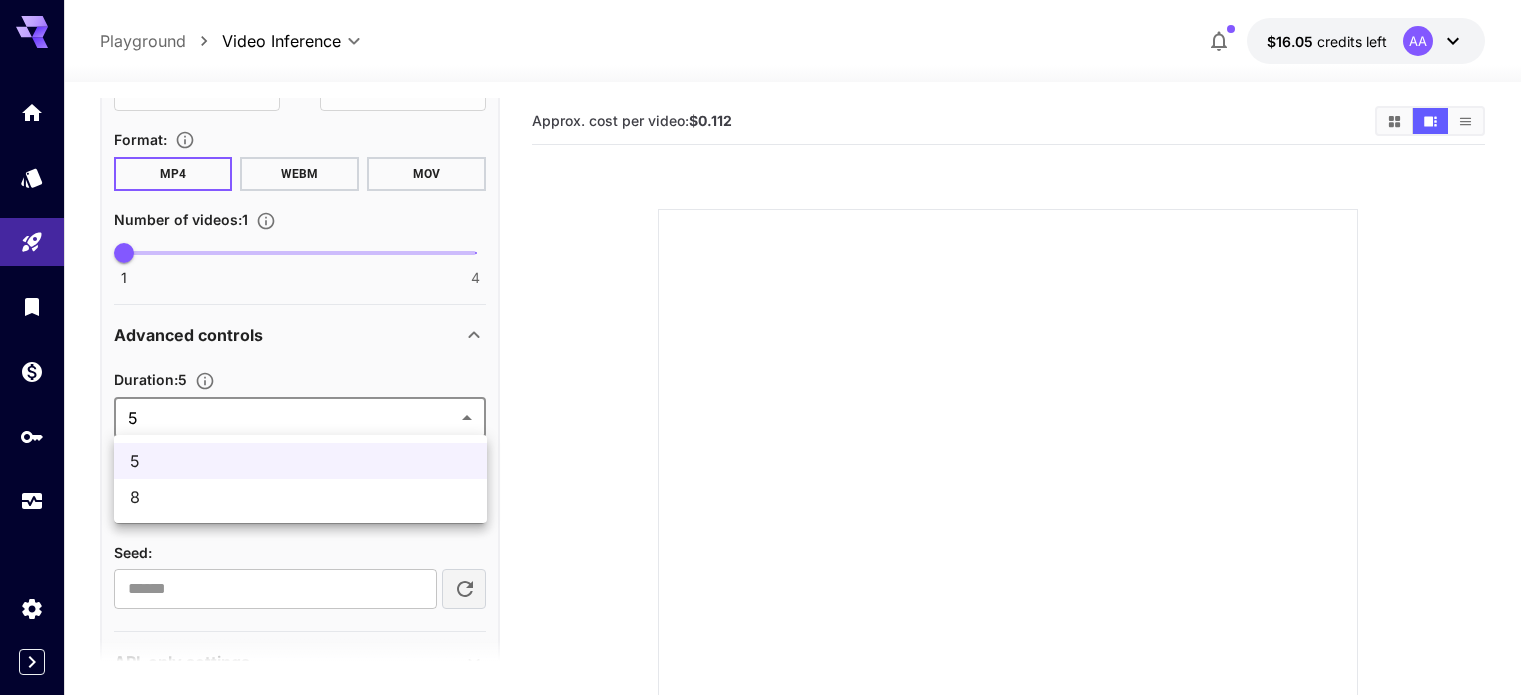click at bounding box center (768, 347) 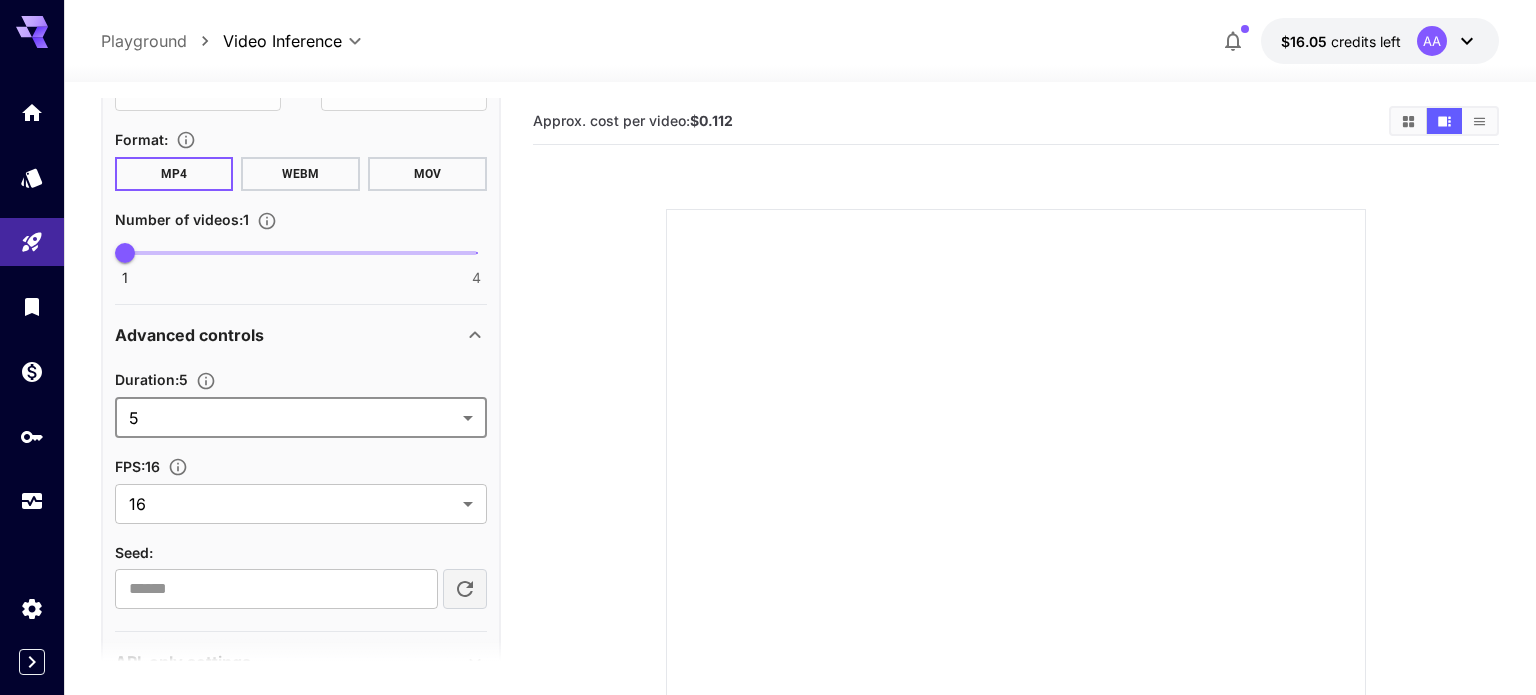 click on "**********" at bounding box center [768, 484] 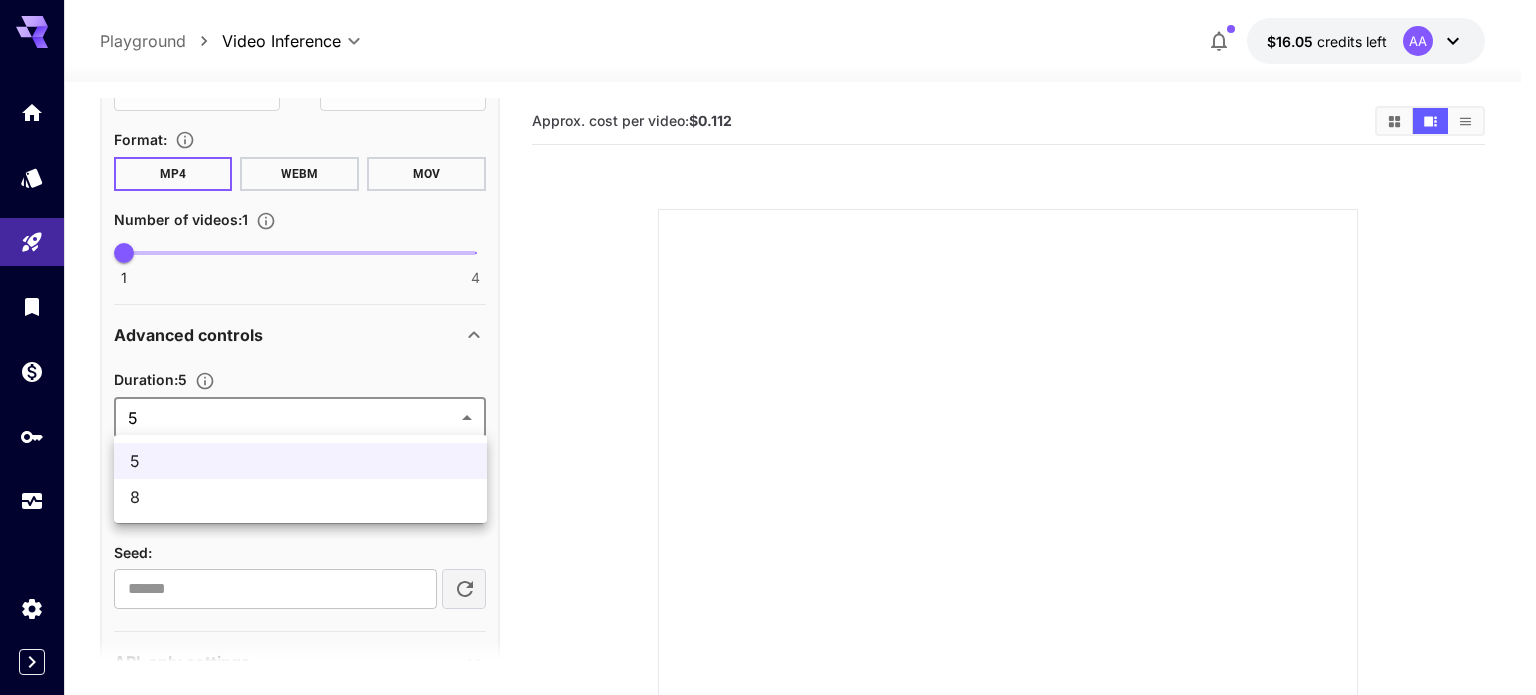 click on "8" at bounding box center (300, 497) 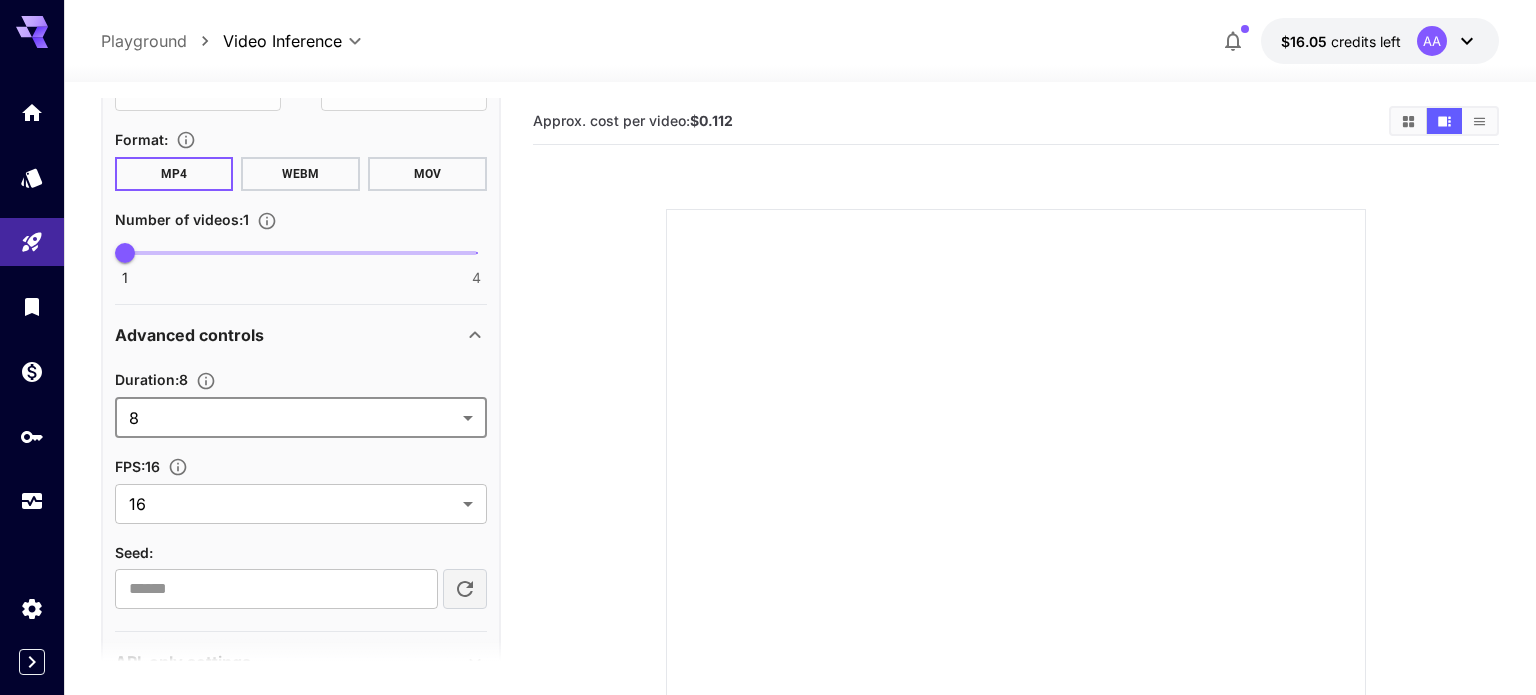 click on "**********" at bounding box center [768, 484] 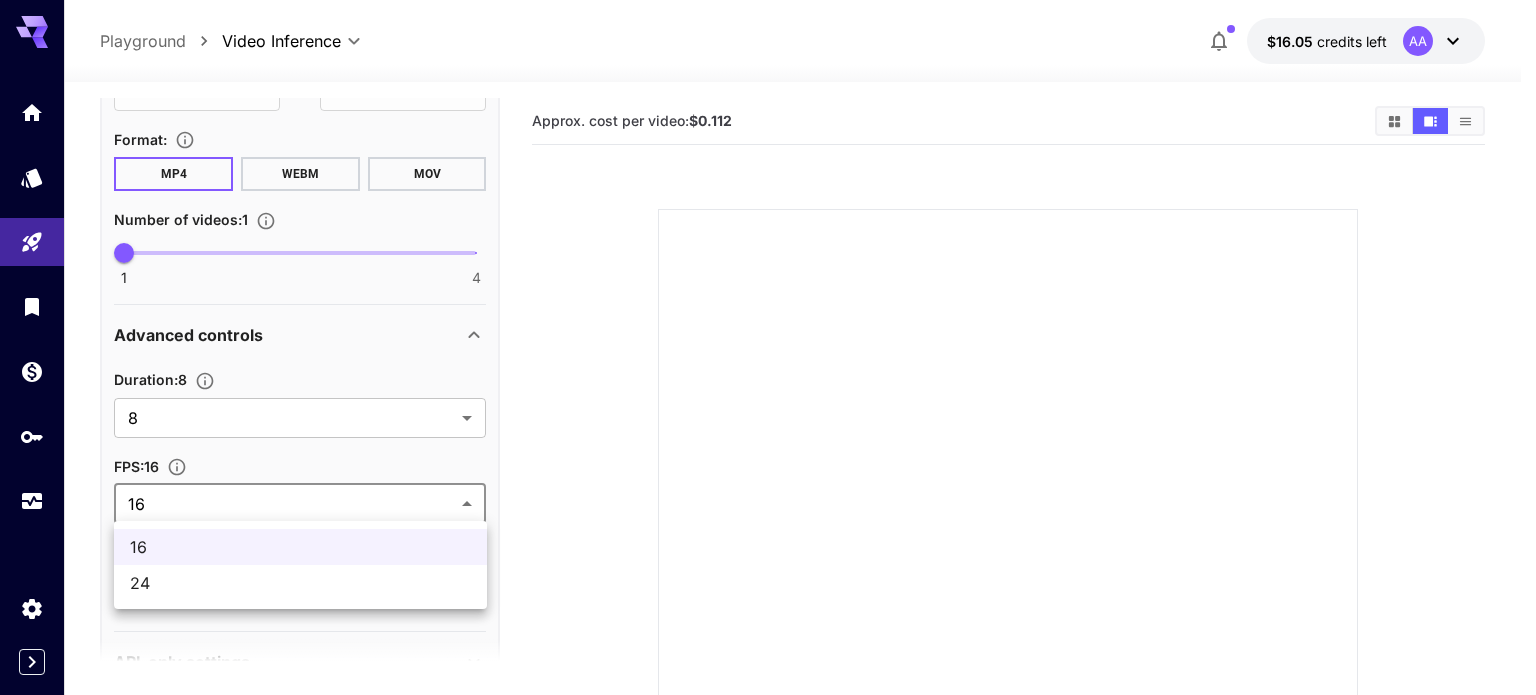 click on "24" at bounding box center (300, 583) 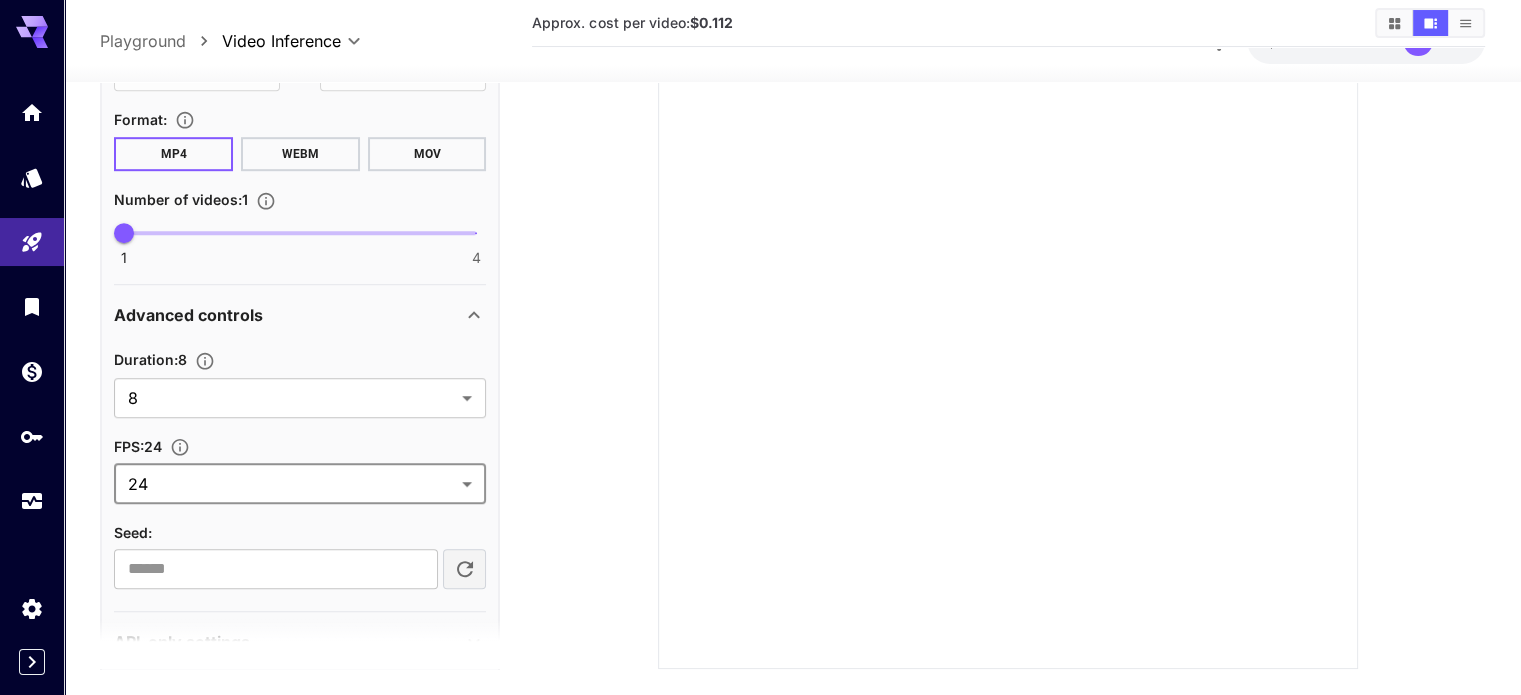 scroll, scrollTop: 273, scrollLeft: 0, axis: vertical 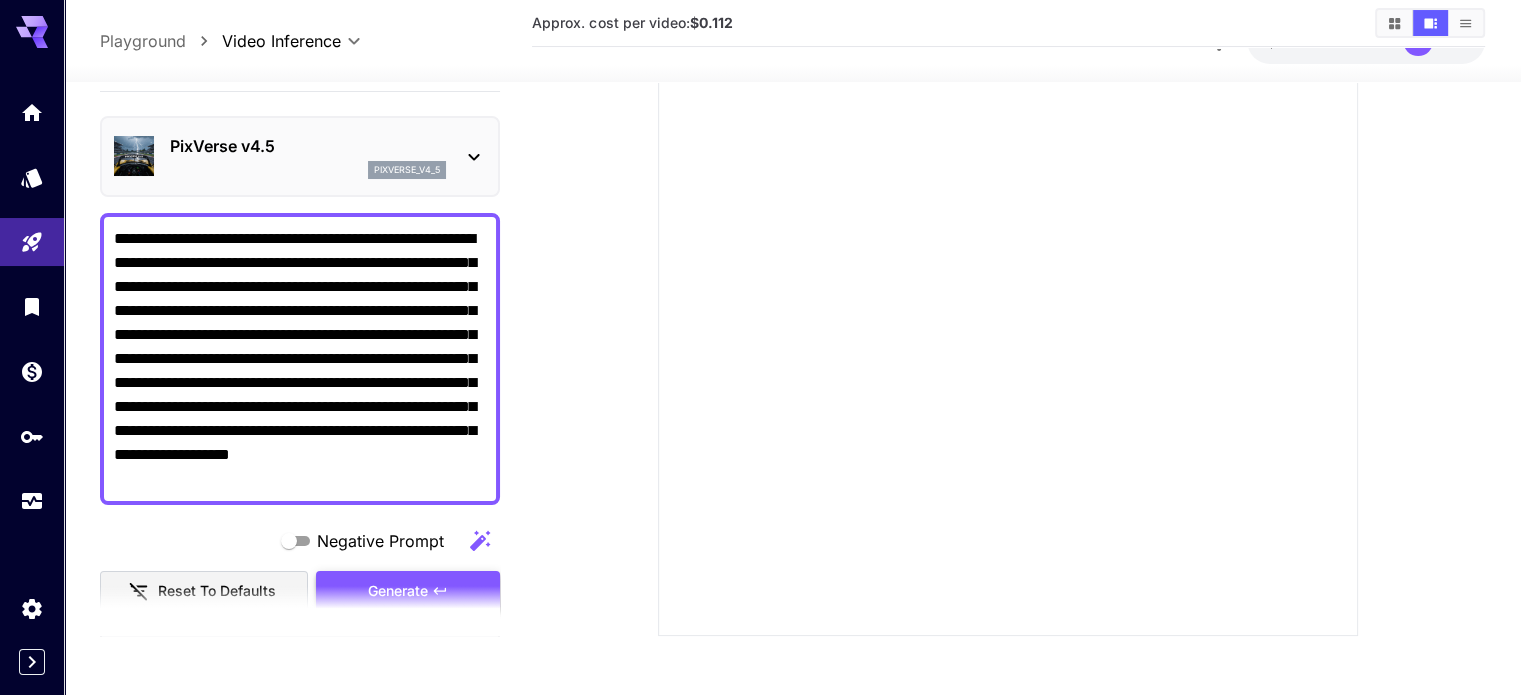 click on "Negative Prompt Reset to defaults Generate" at bounding box center (300, 566) 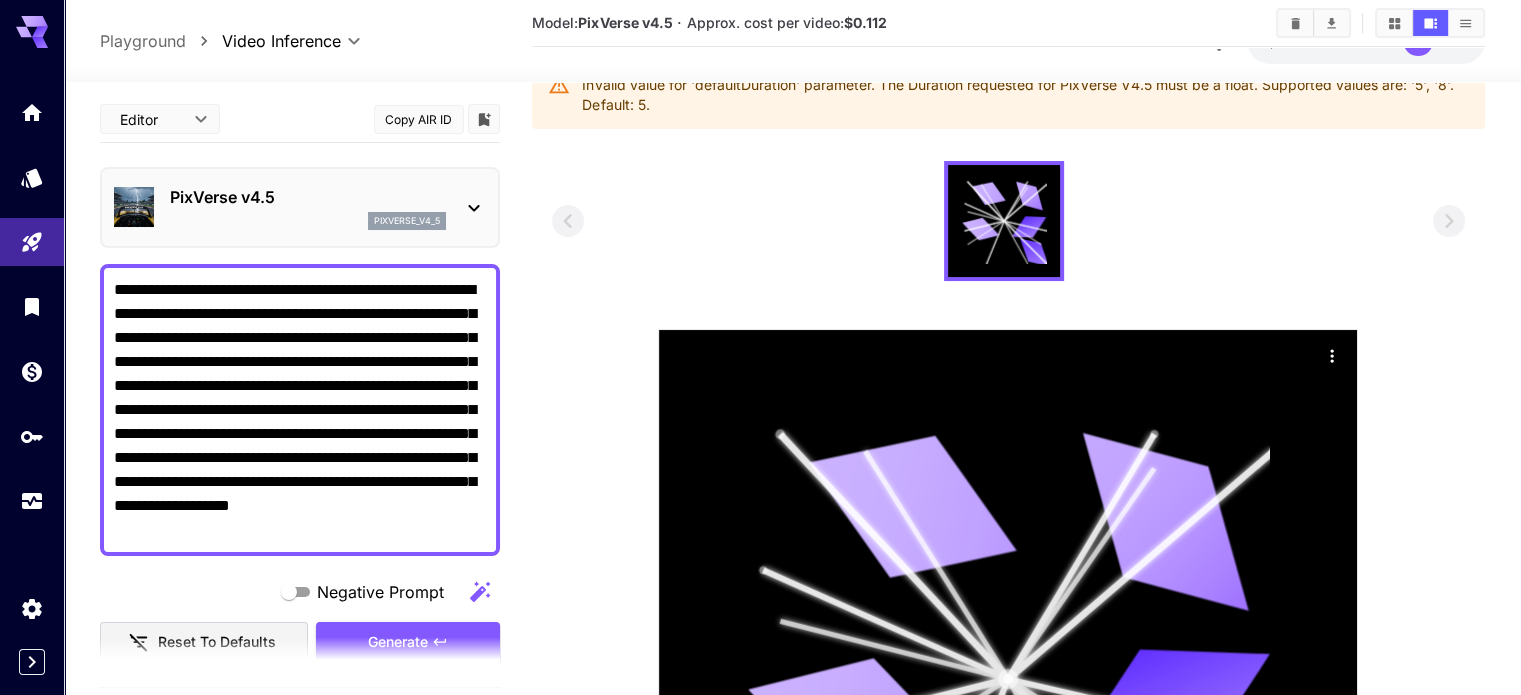 scroll, scrollTop: 200, scrollLeft: 0, axis: vertical 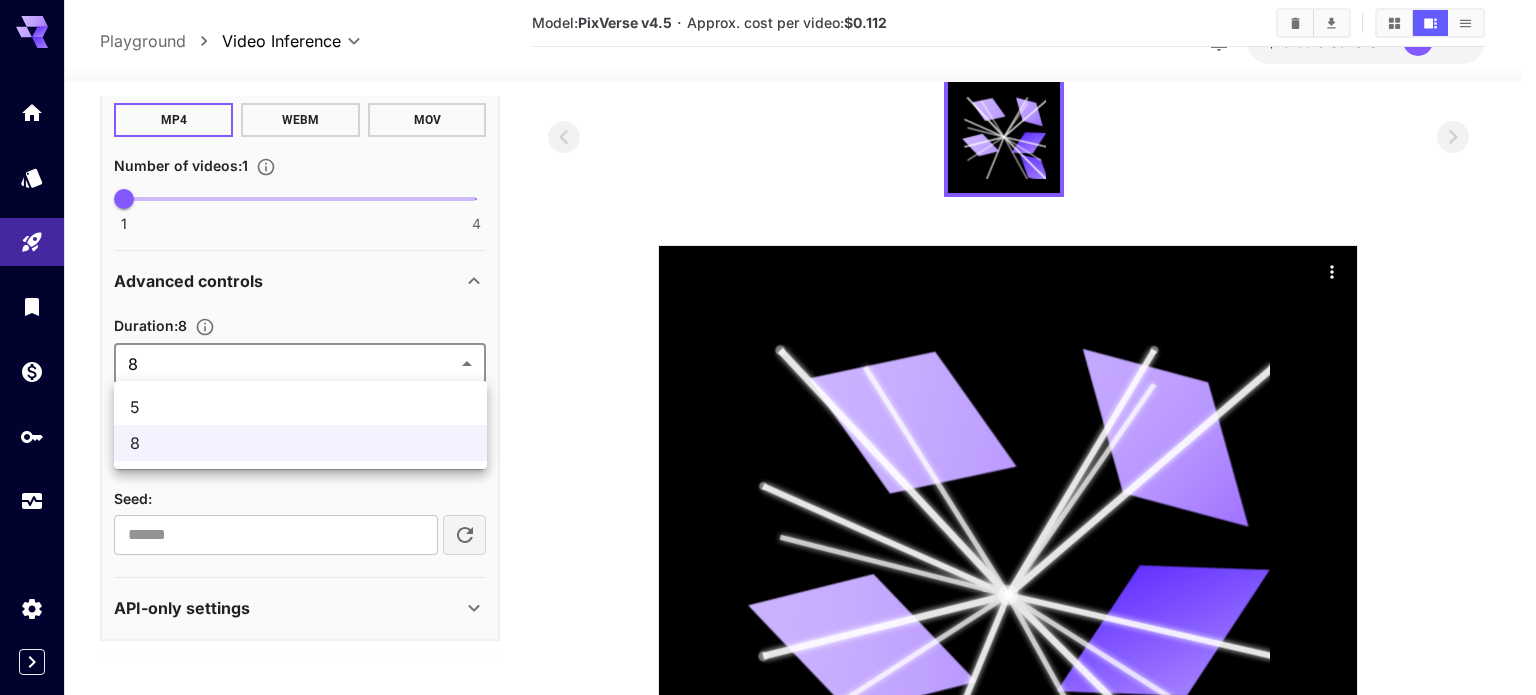 click on "**********" at bounding box center (768, 402) 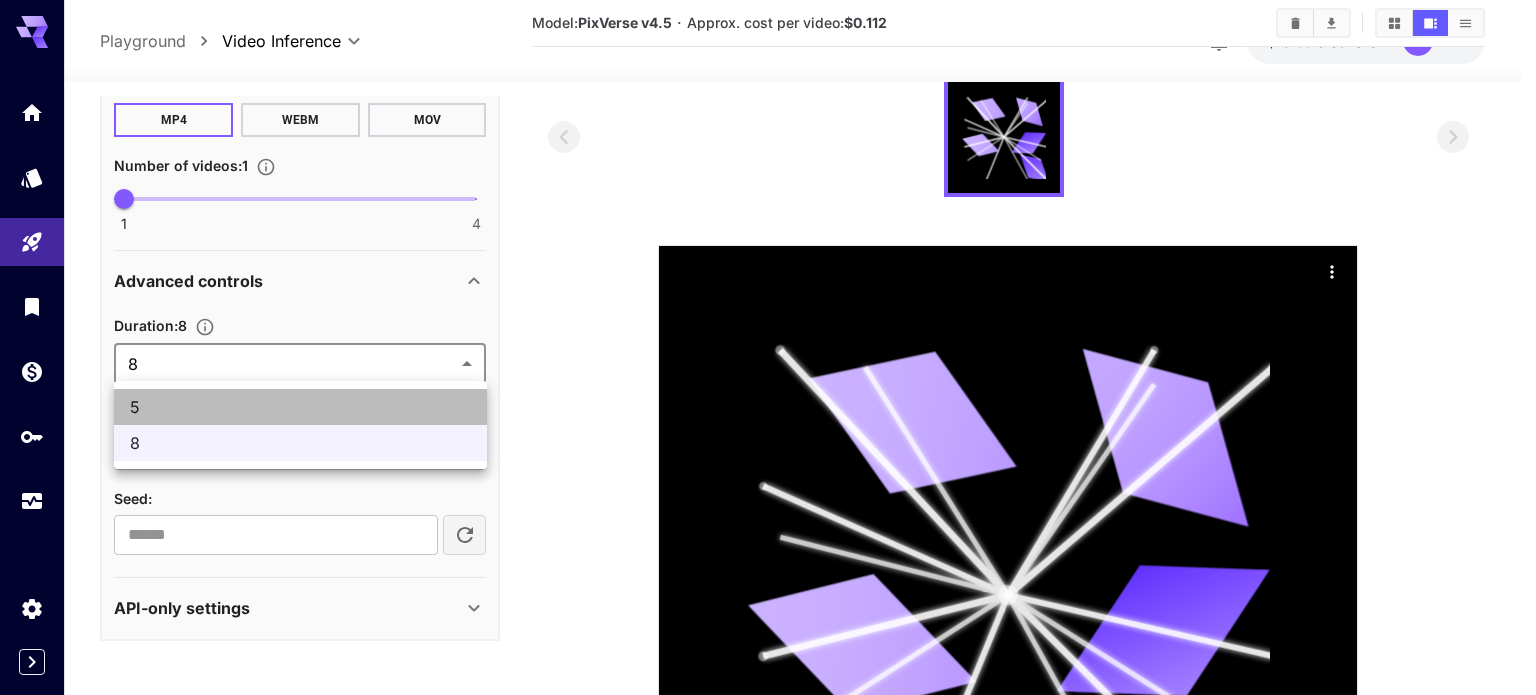 click on "5" at bounding box center (300, 407) 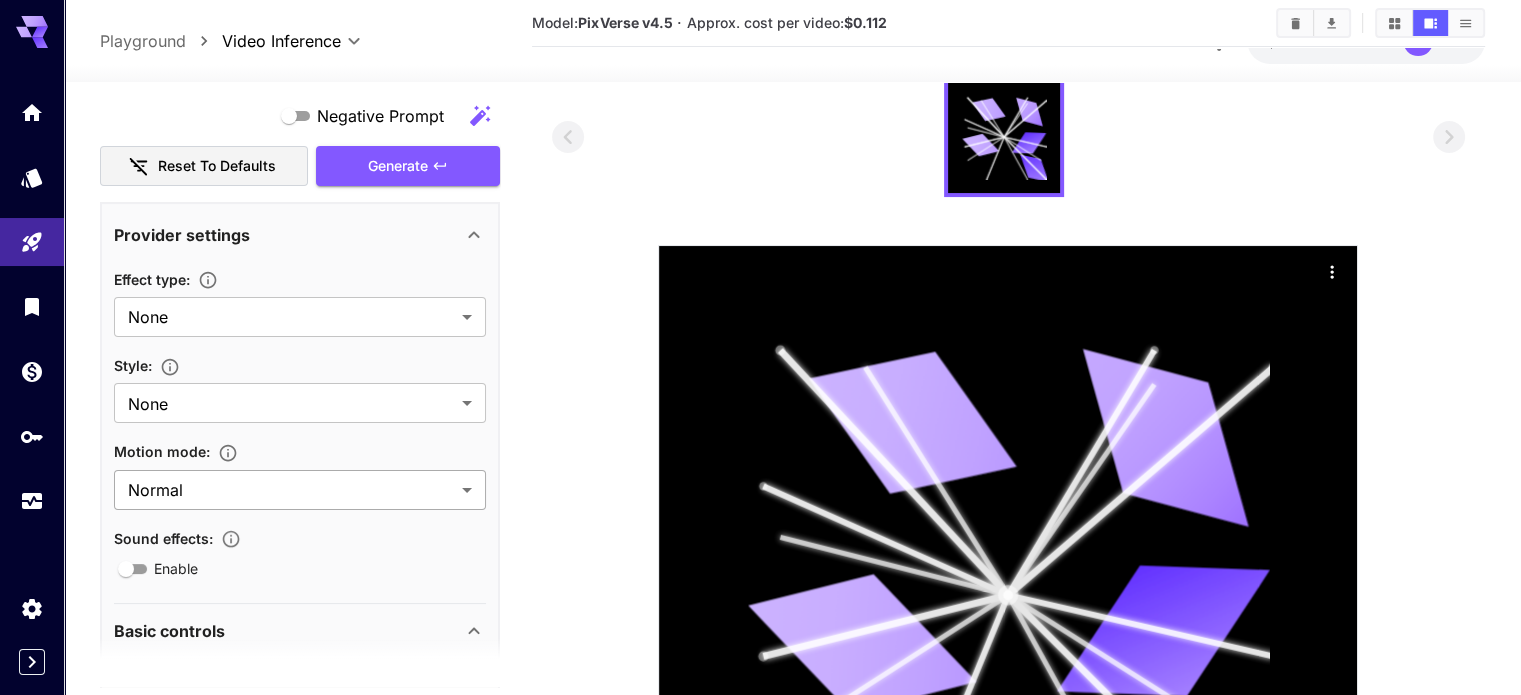 scroll, scrollTop: 452, scrollLeft: 0, axis: vertical 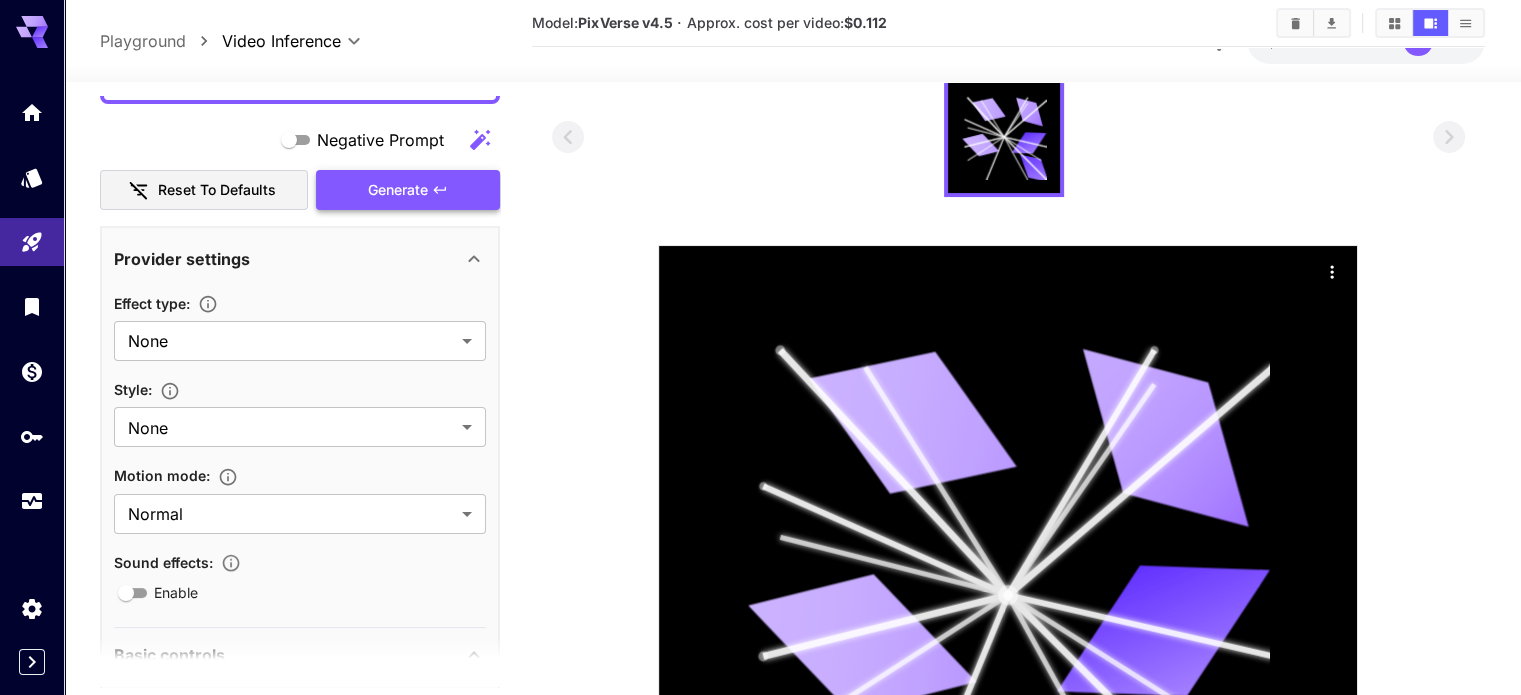 click on "Generate" at bounding box center [408, 190] 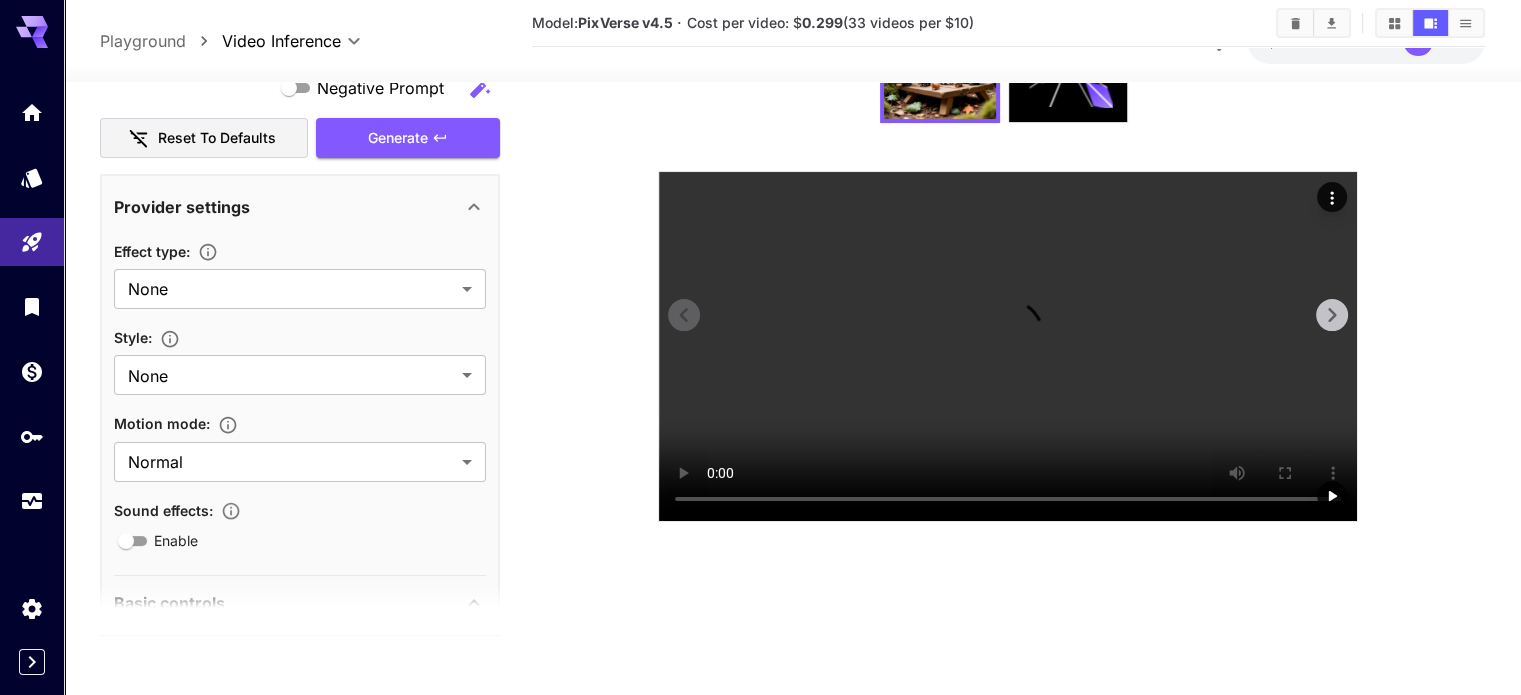 scroll, scrollTop: 393, scrollLeft: 0, axis: vertical 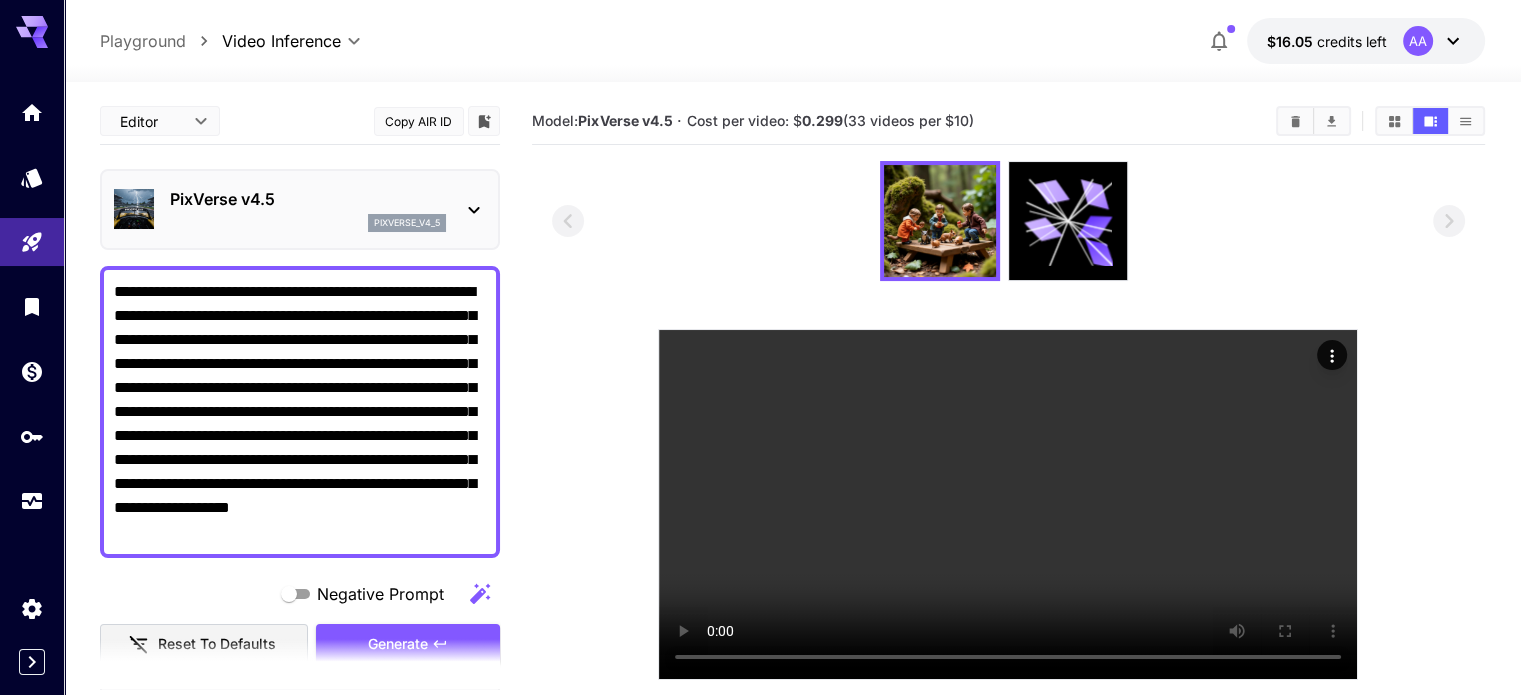 click on "**********" at bounding box center [300, 412] 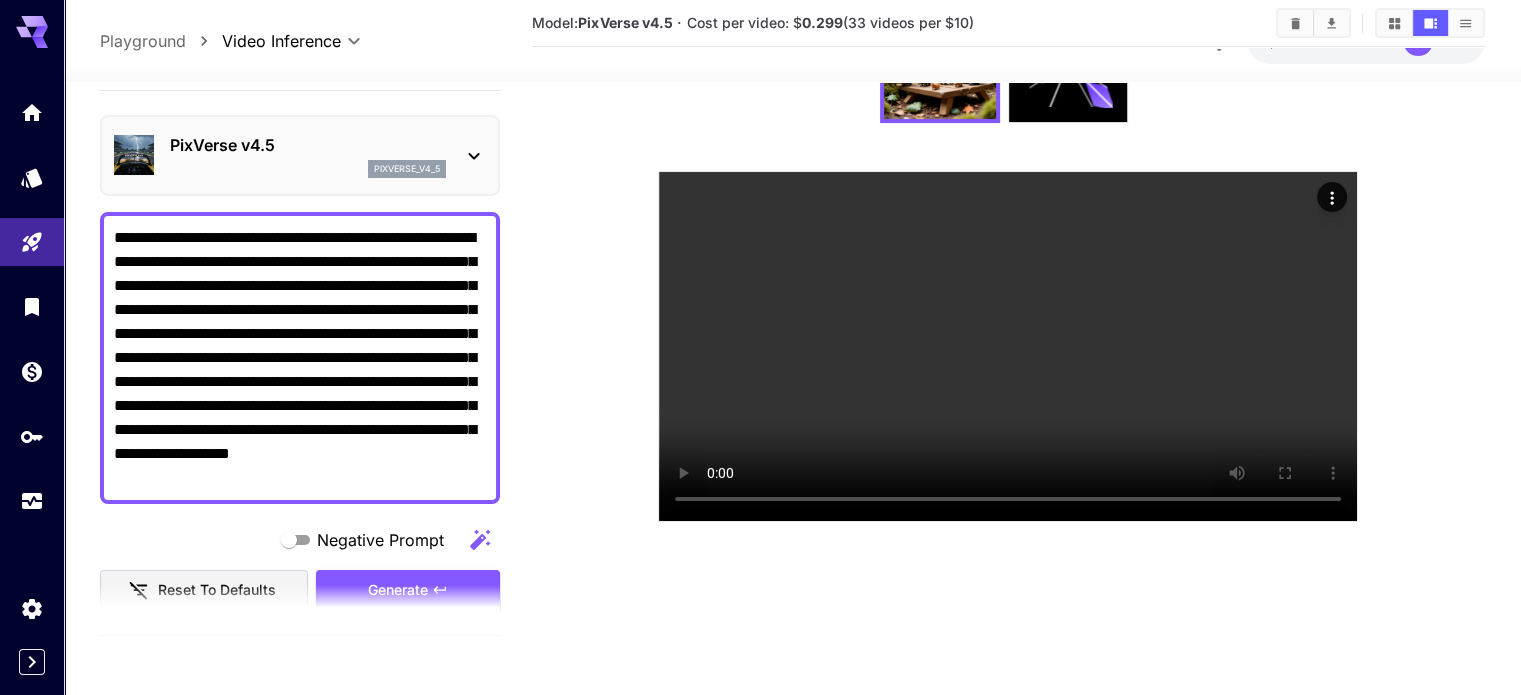 scroll, scrollTop: 300, scrollLeft: 0, axis: vertical 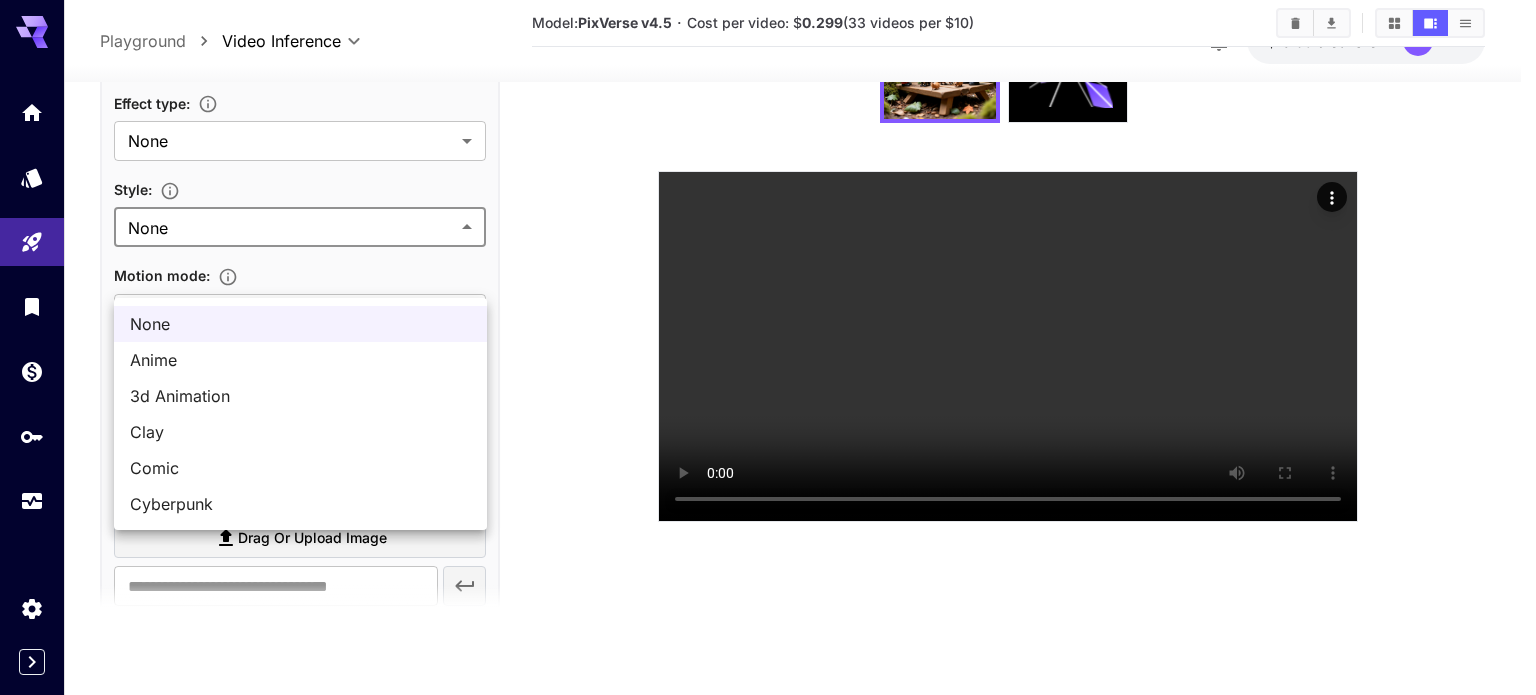 click on "**********" at bounding box center [768, 268] 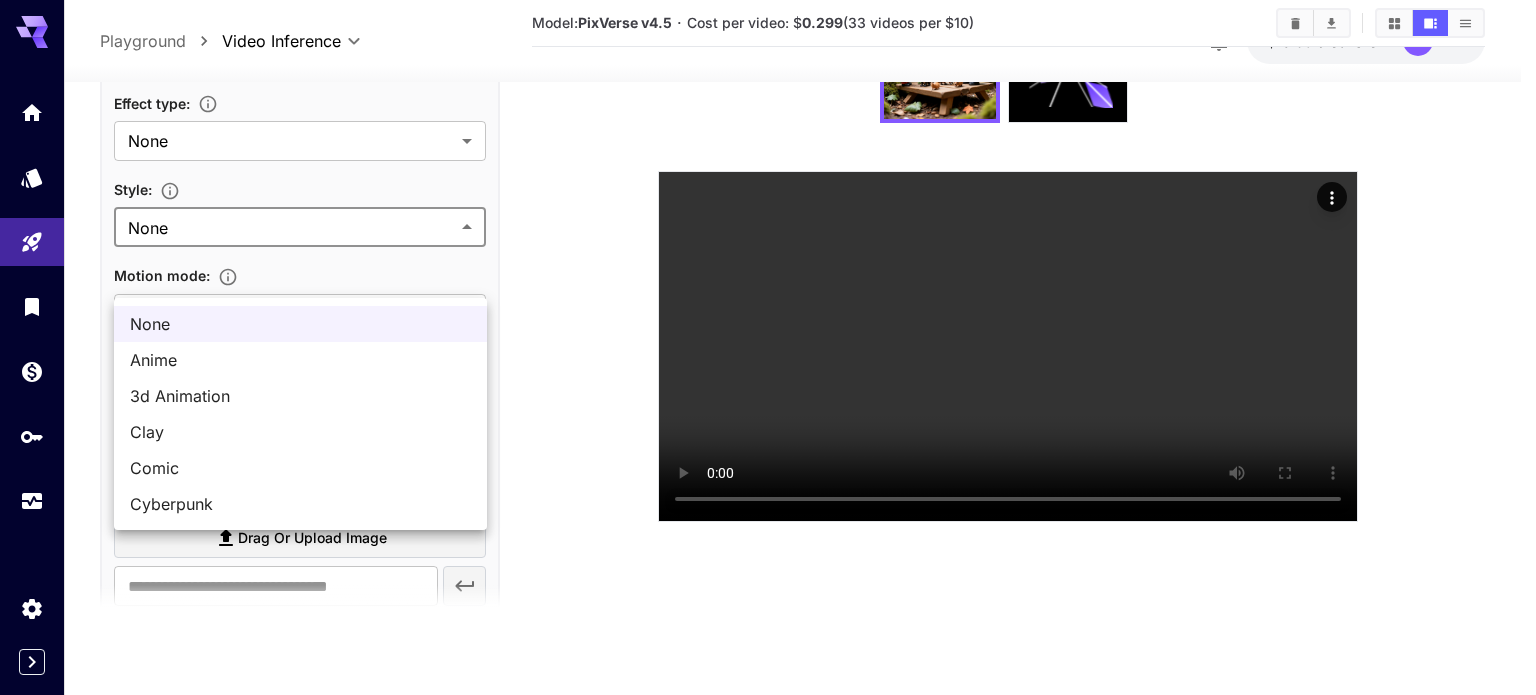 click at bounding box center (768, 347) 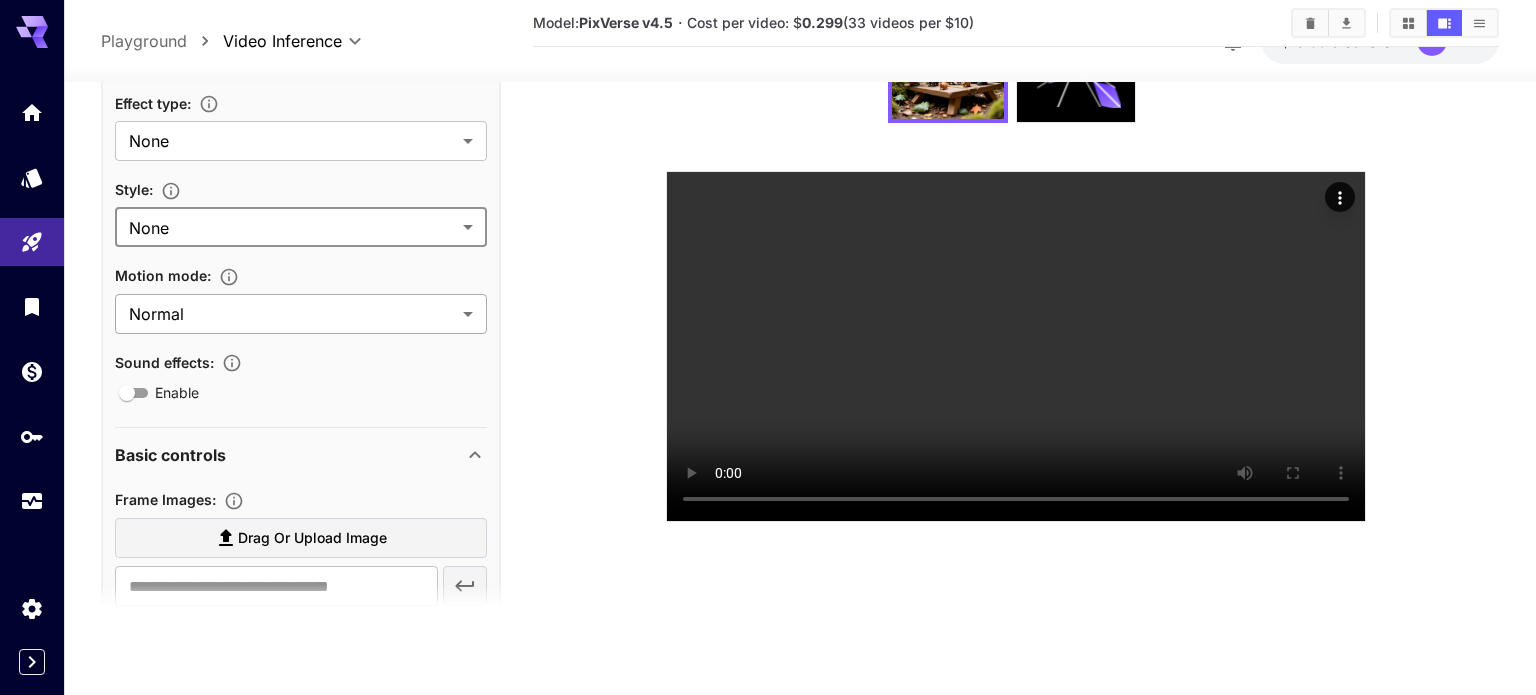 click on "**********" at bounding box center (768, 268) 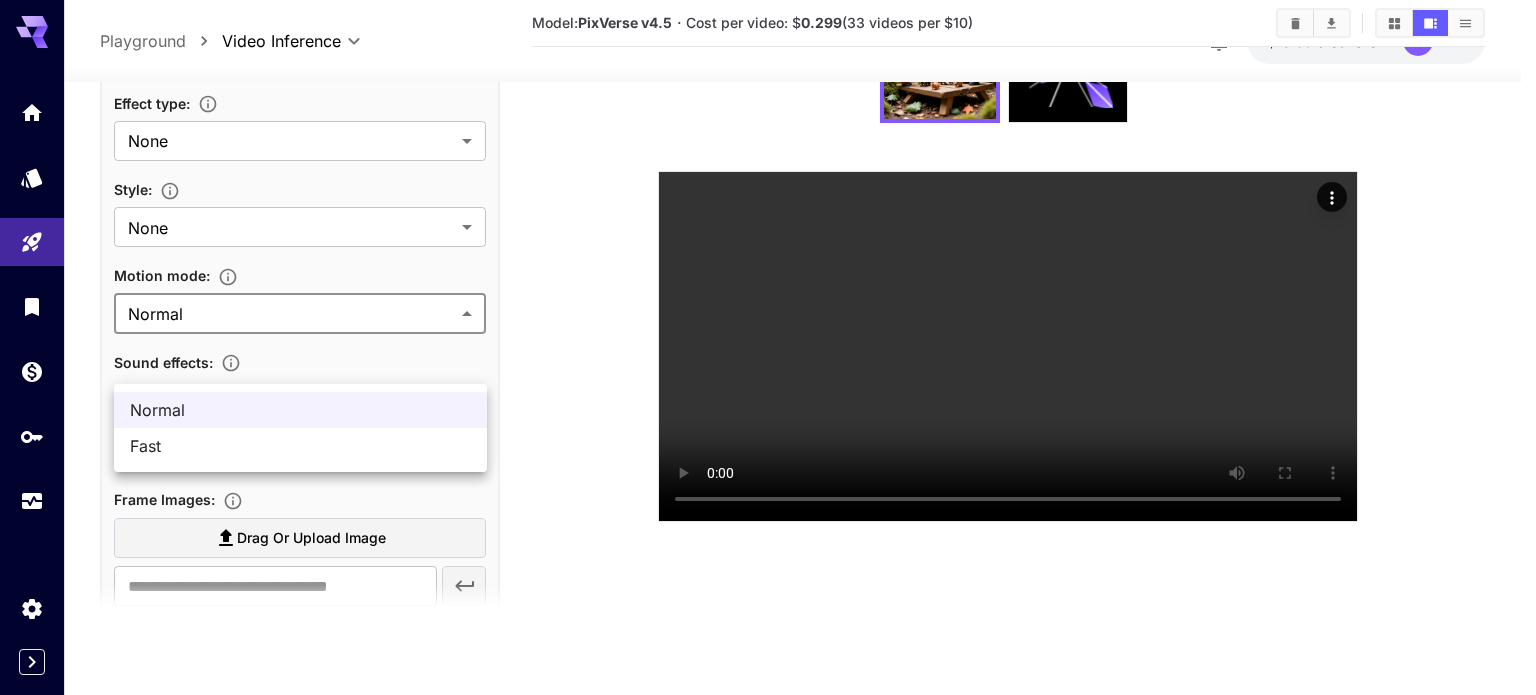 click at bounding box center [768, 347] 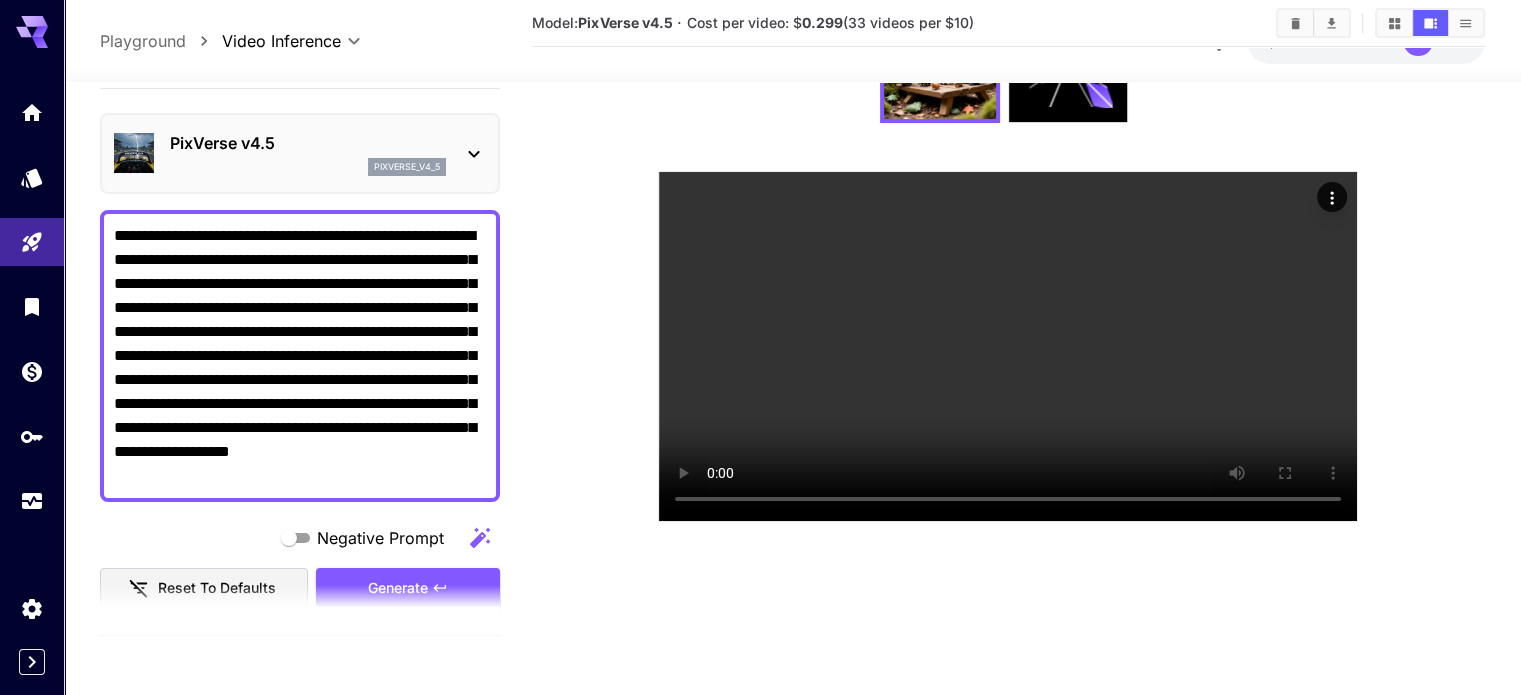 scroll, scrollTop: 0, scrollLeft: 0, axis: both 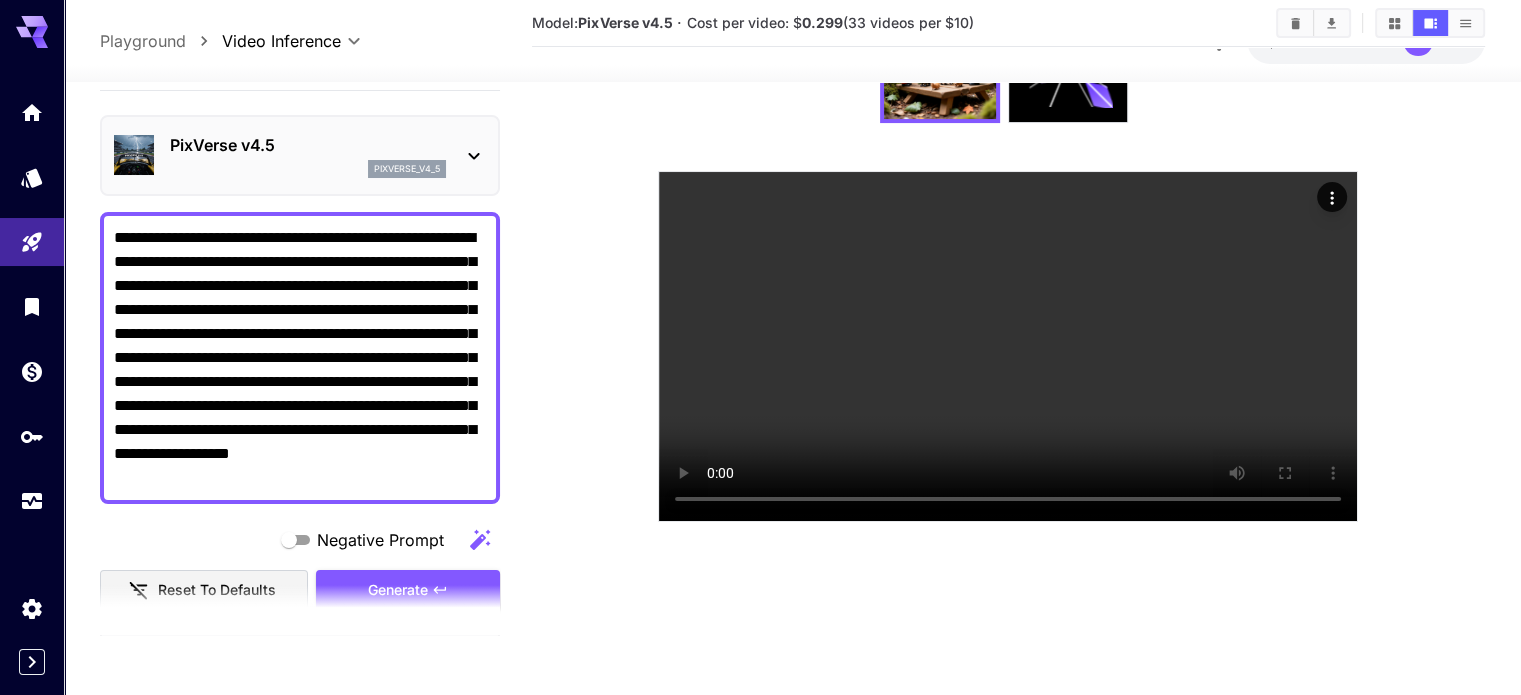 click on "**********" at bounding box center (300, 358) 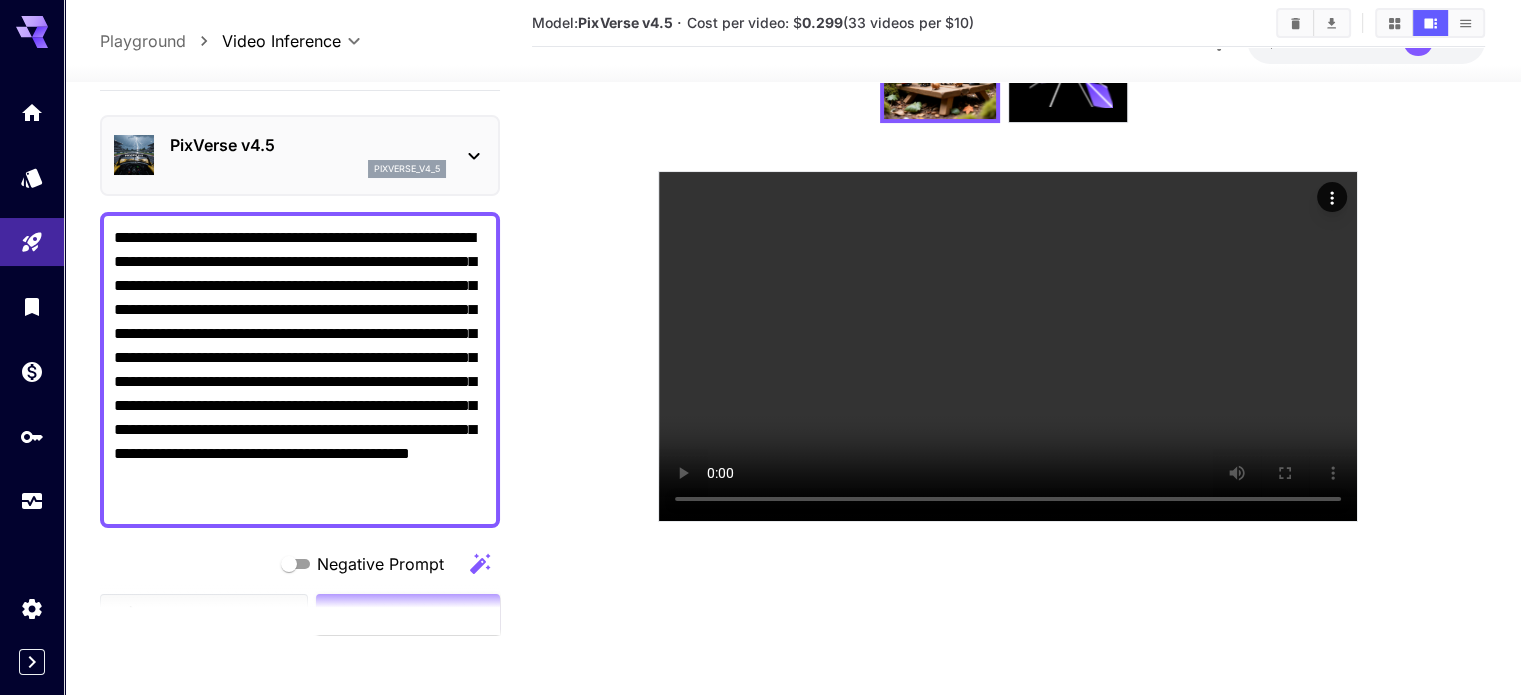 scroll, scrollTop: 393, scrollLeft: 0, axis: vertical 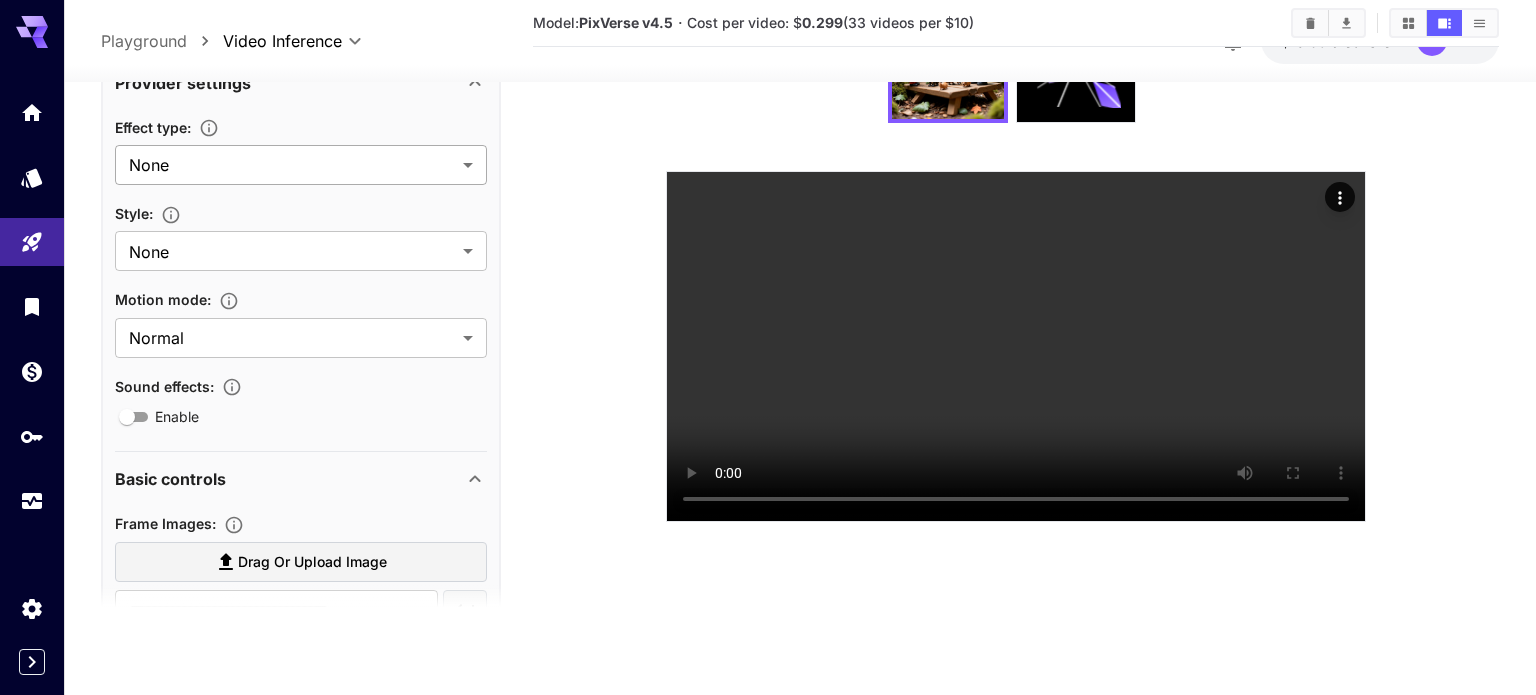 click on "**********" at bounding box center [768, 268] 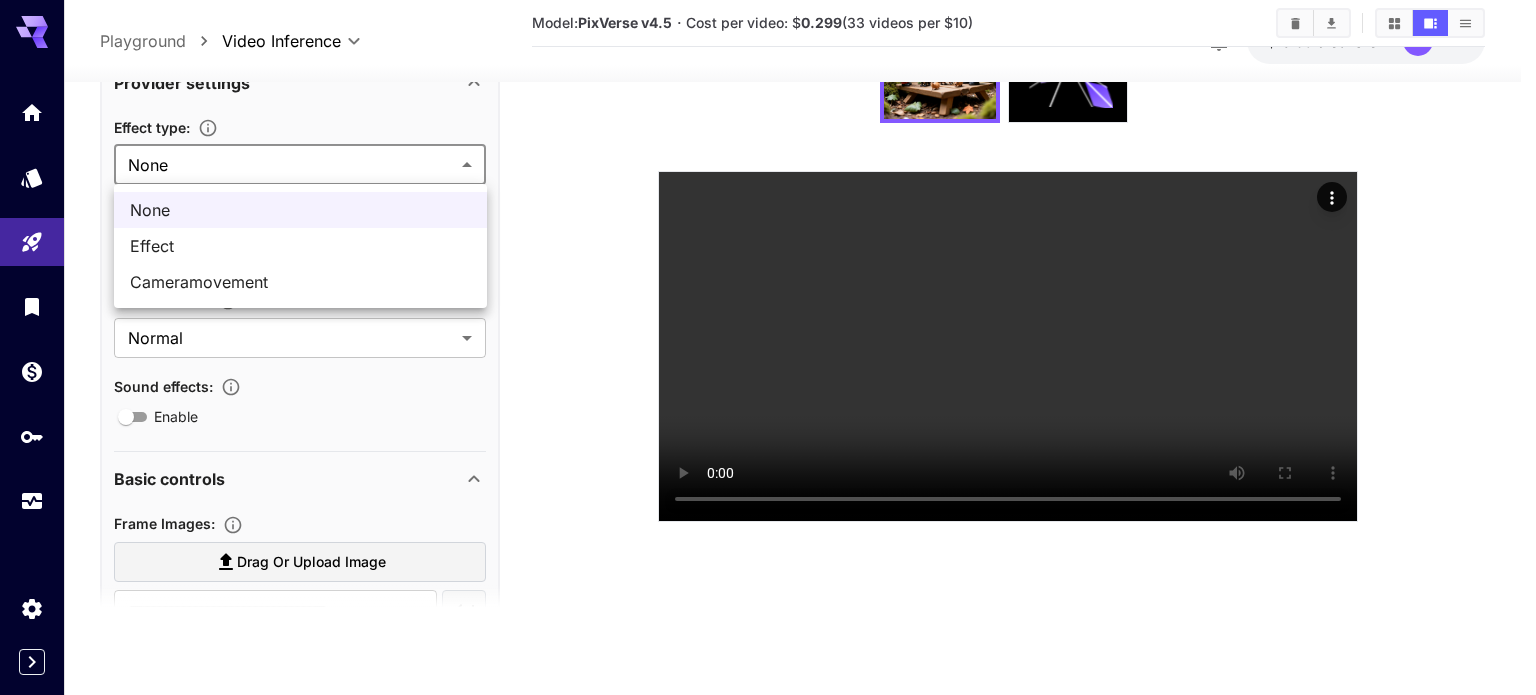 click at bounding box center [768, 347] 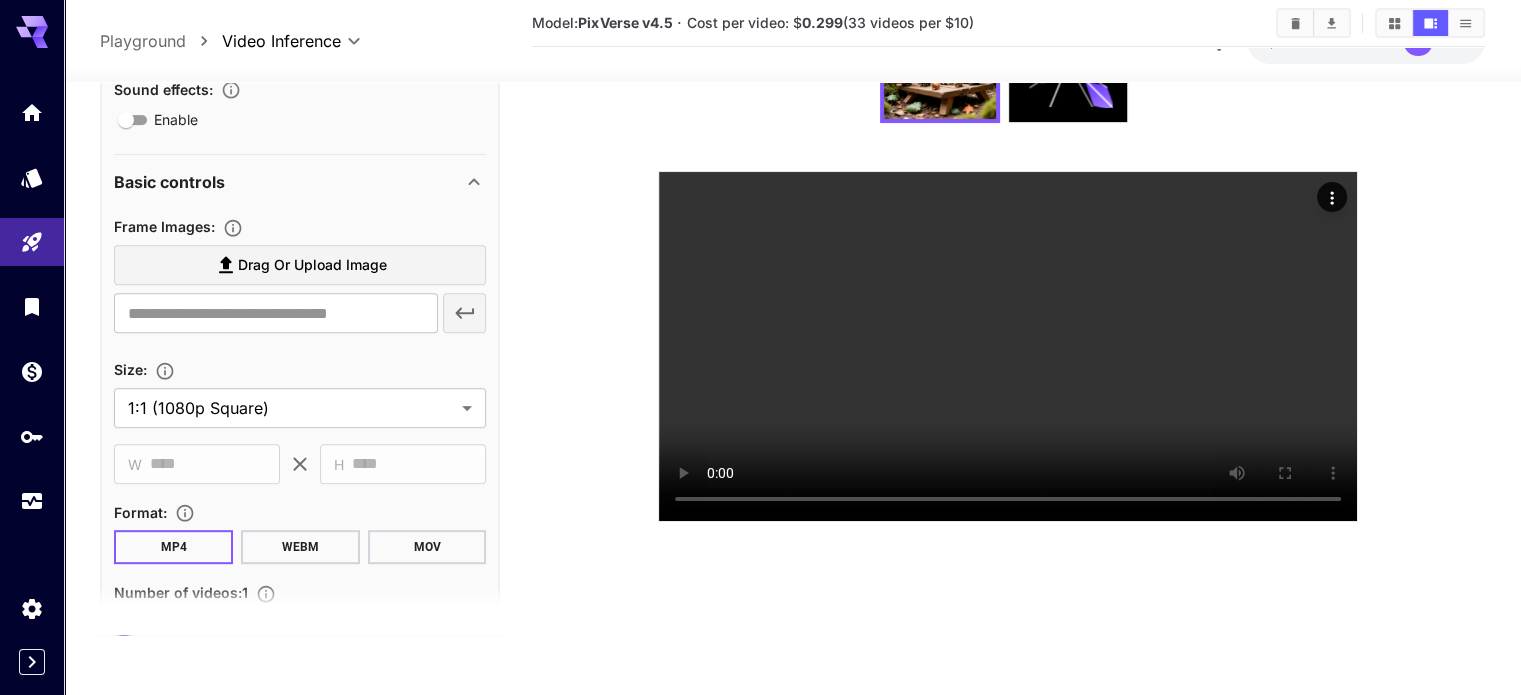 scroll, scrollTop: 900, scrollLeft: 0, axis: vertical 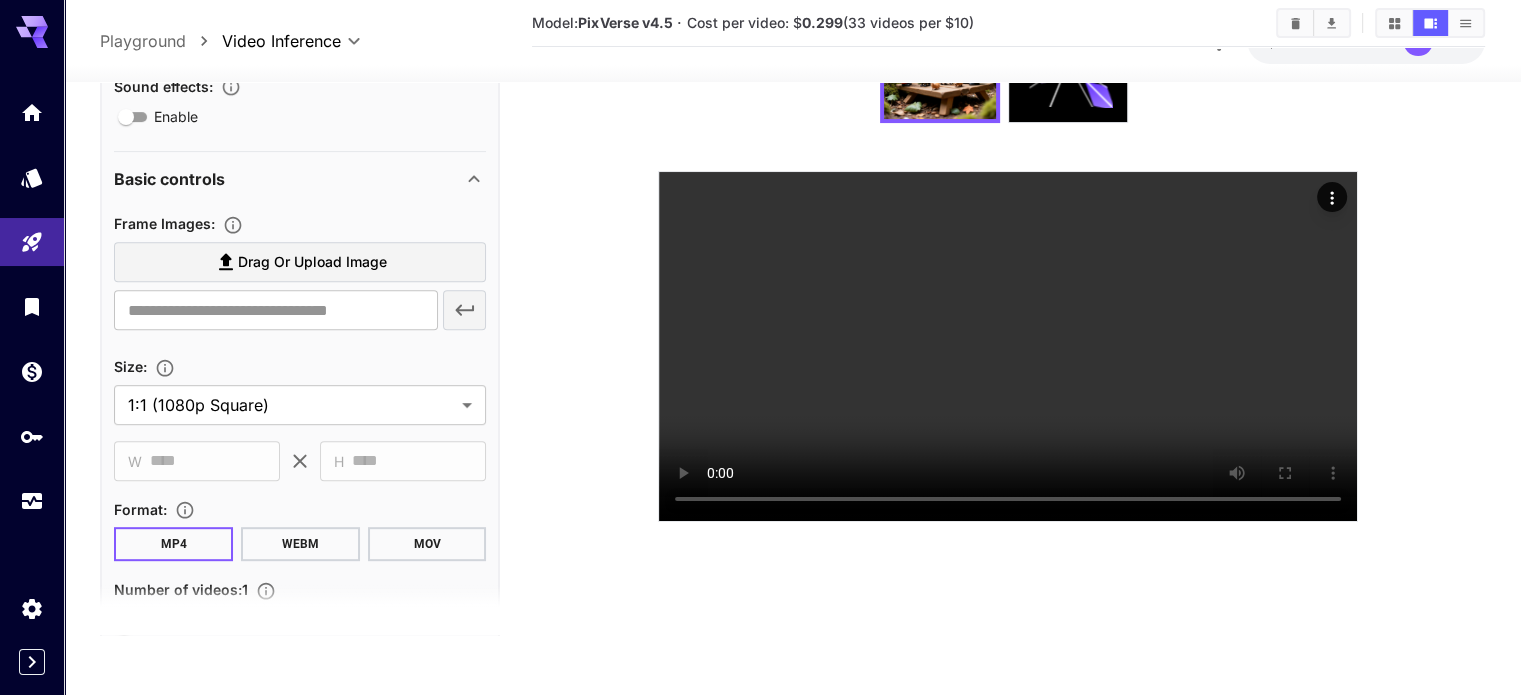 click on "Enable" at bounding box center [176, 117] 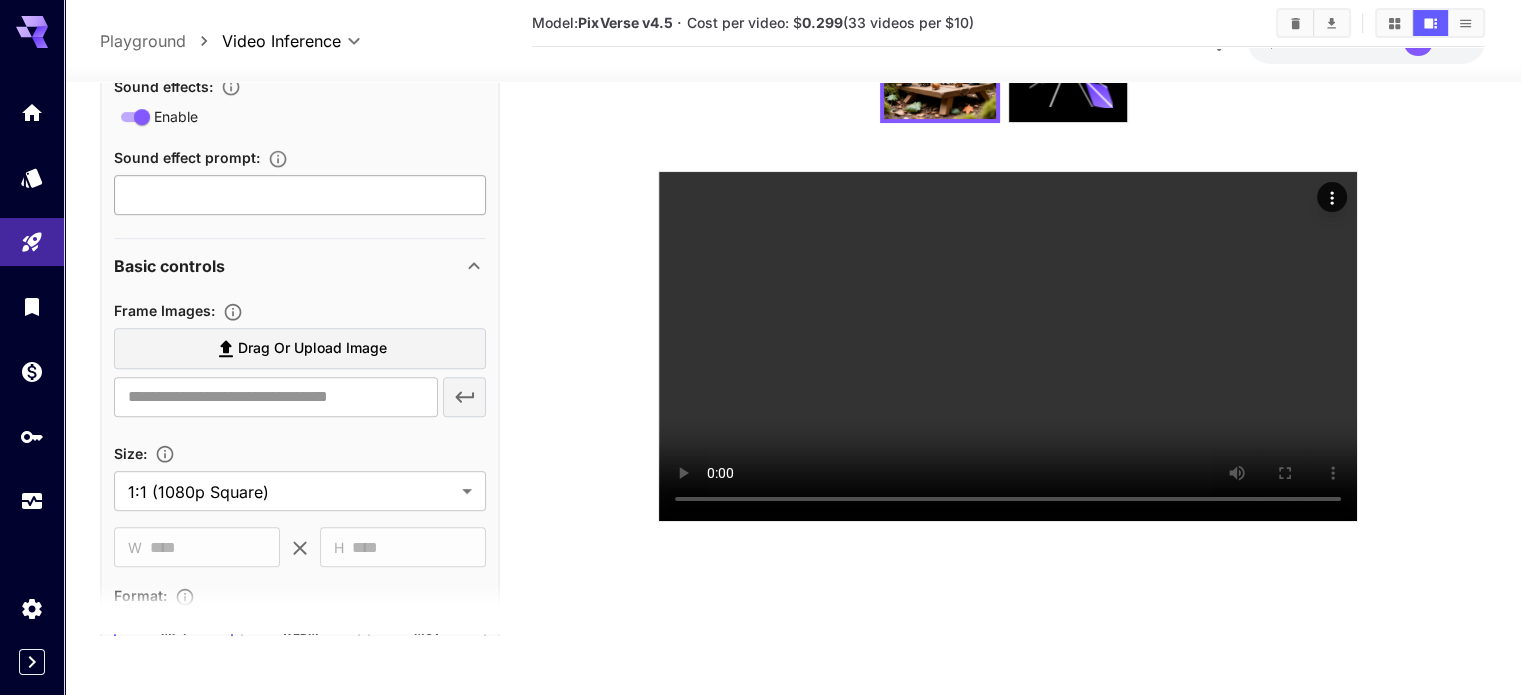 click at bounding box center (300, 196) 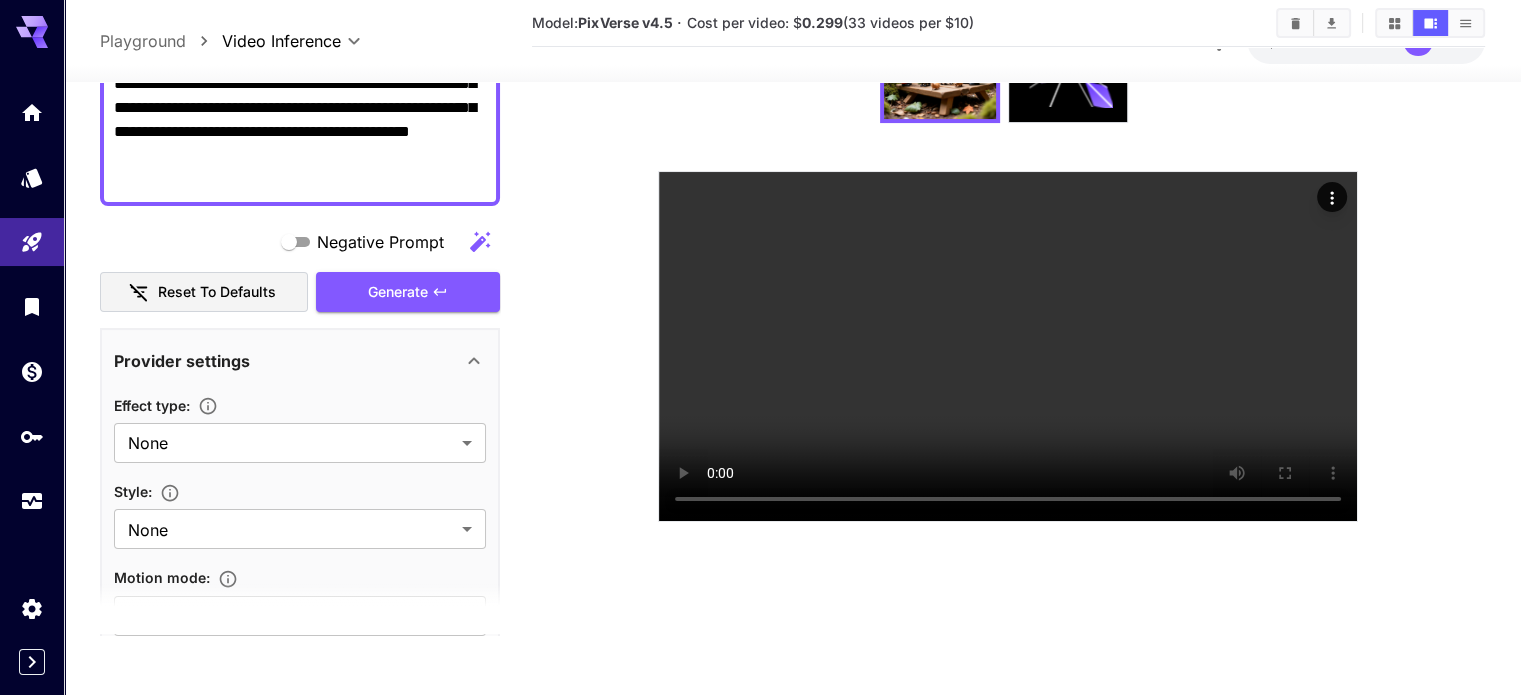 scroll, scrollTop: 300, scrollLeft: 0, axis: vertical 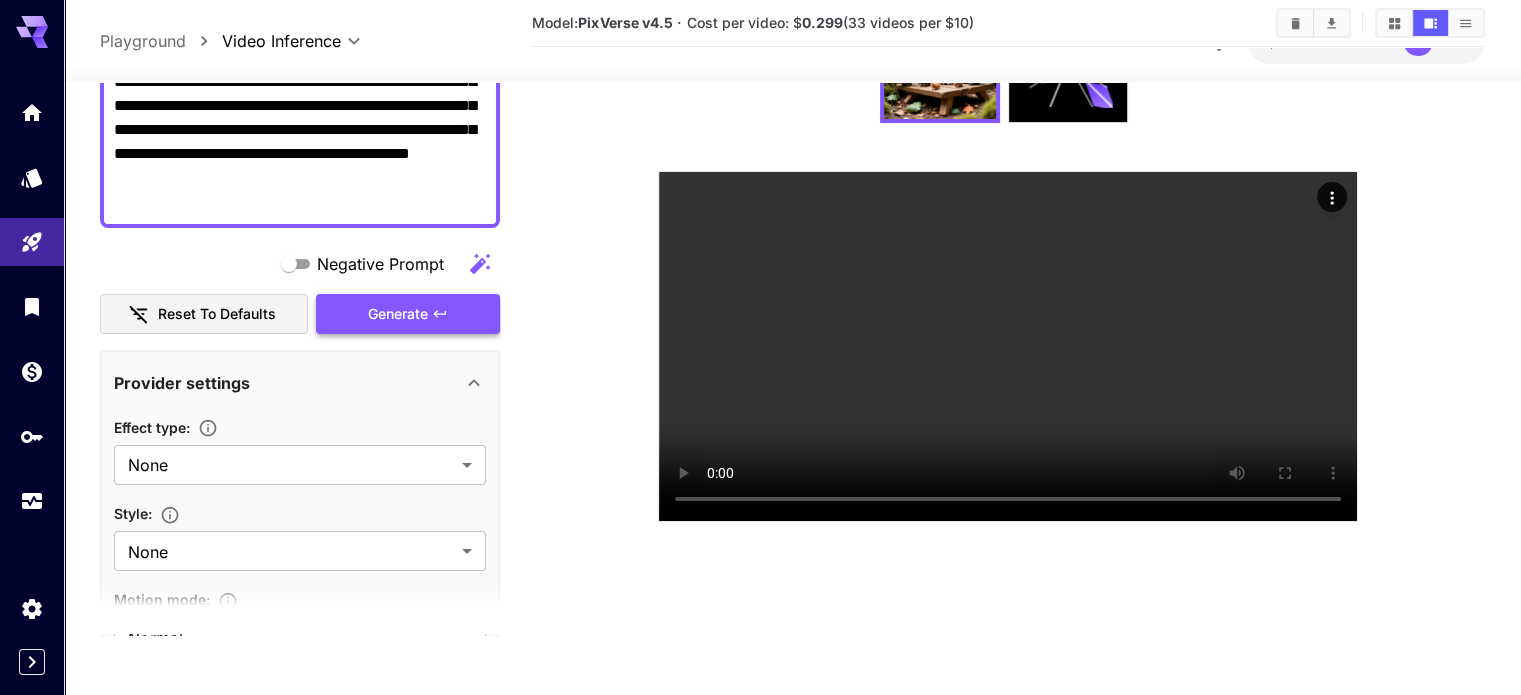 type on "**********" 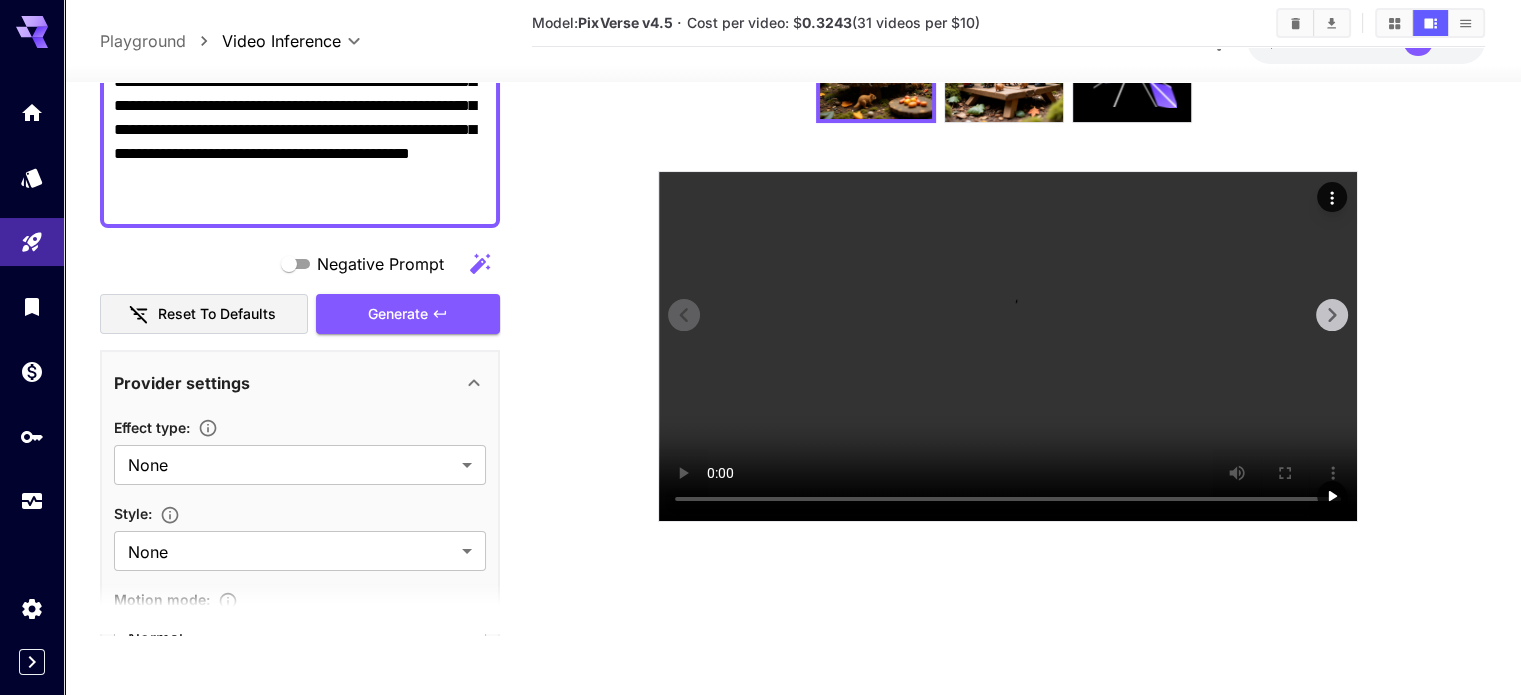 scroll, scrollTop: 393, scrollLeft: 0, axis: vertical 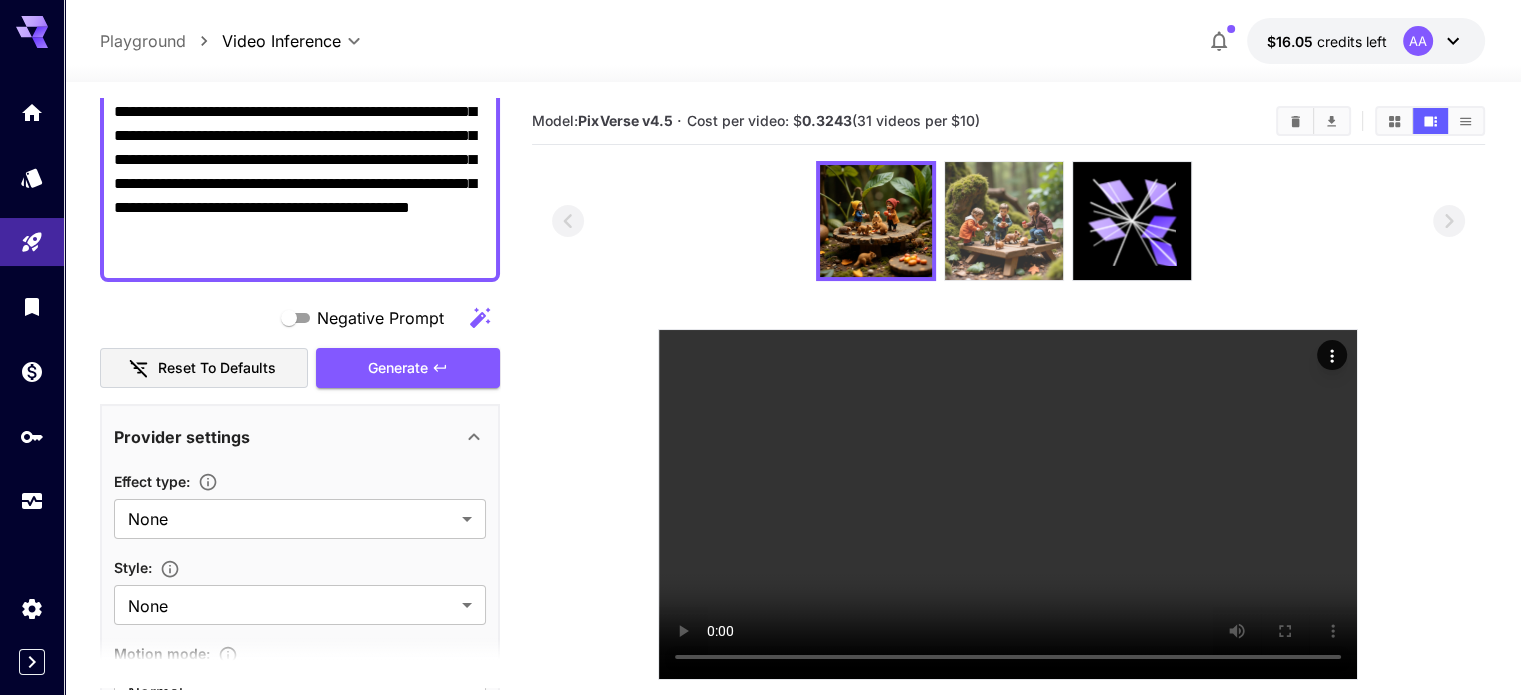 click at bounding box center [1004, 221] 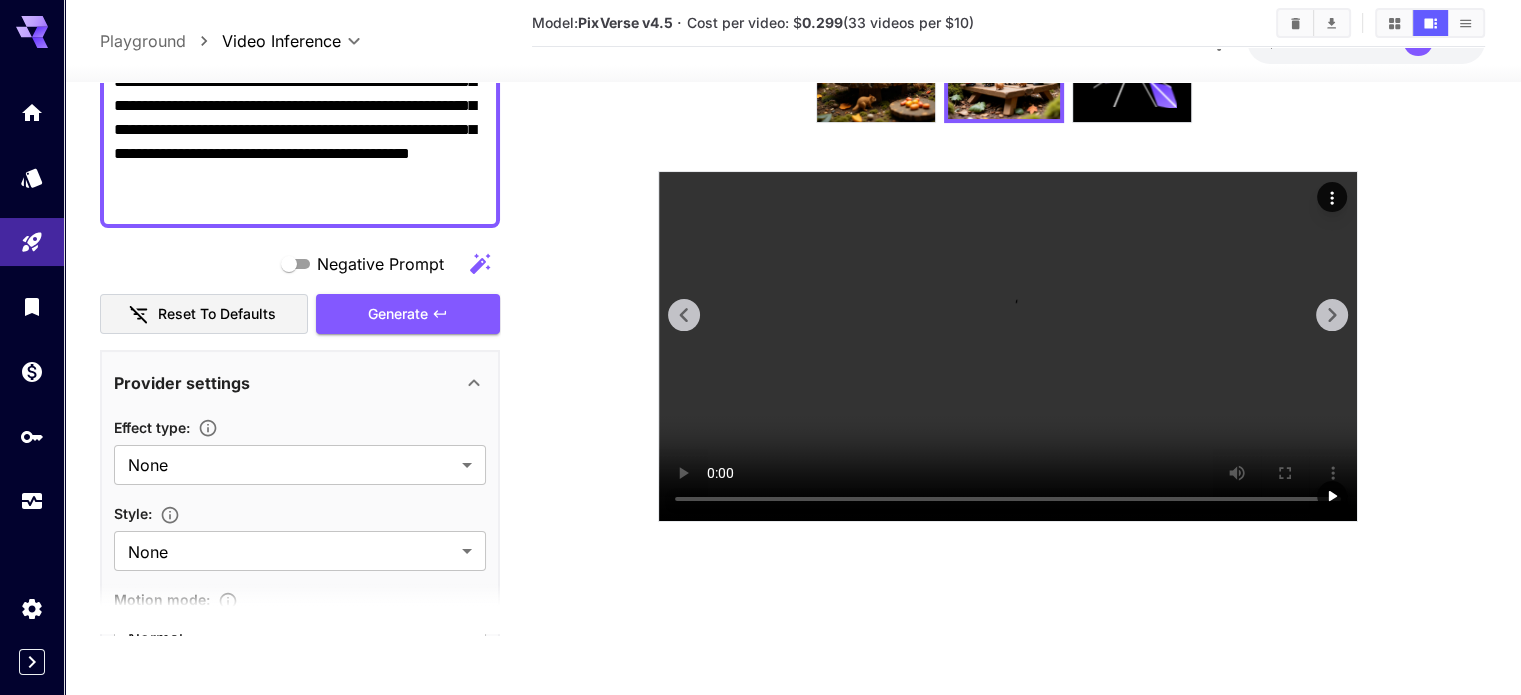 scroll, scrollTop: 300, scrollLeft: 0, axis: vertical 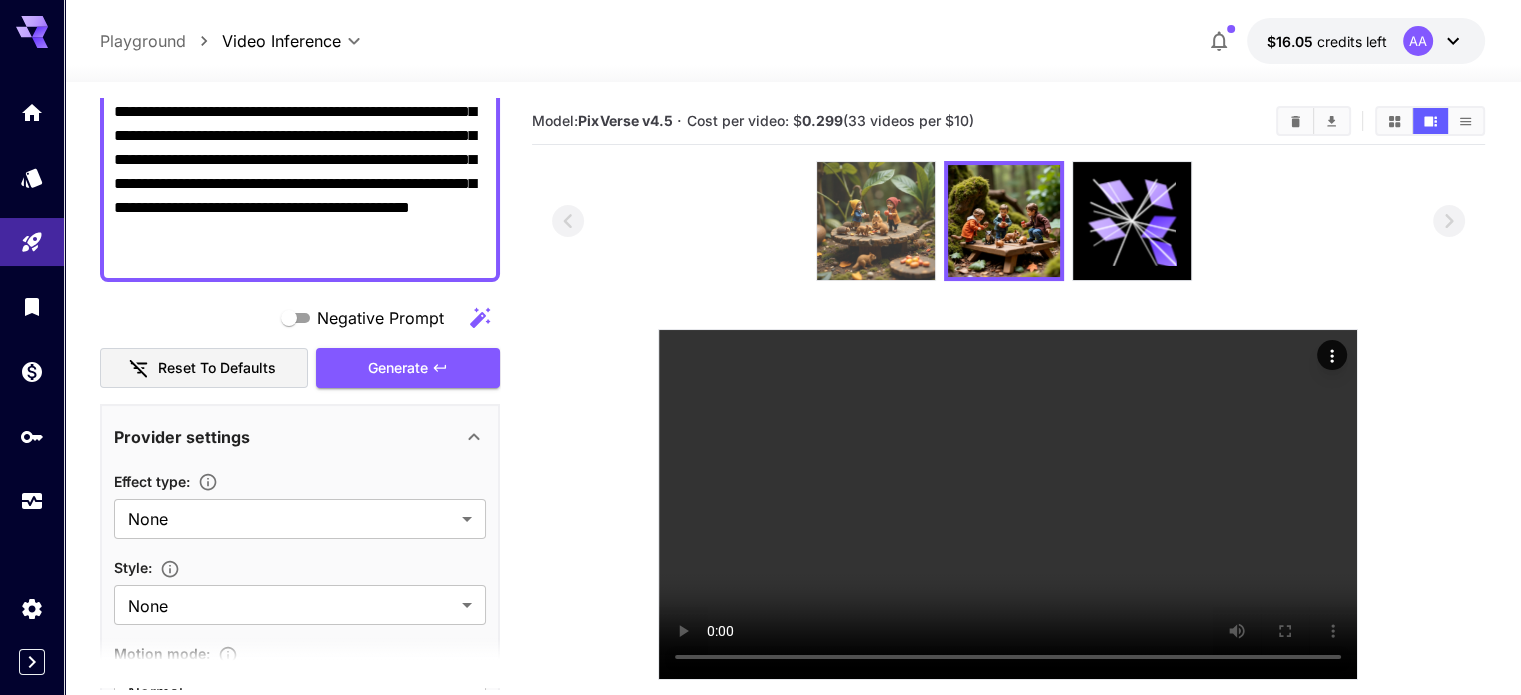click at bounding box center (876, 221) 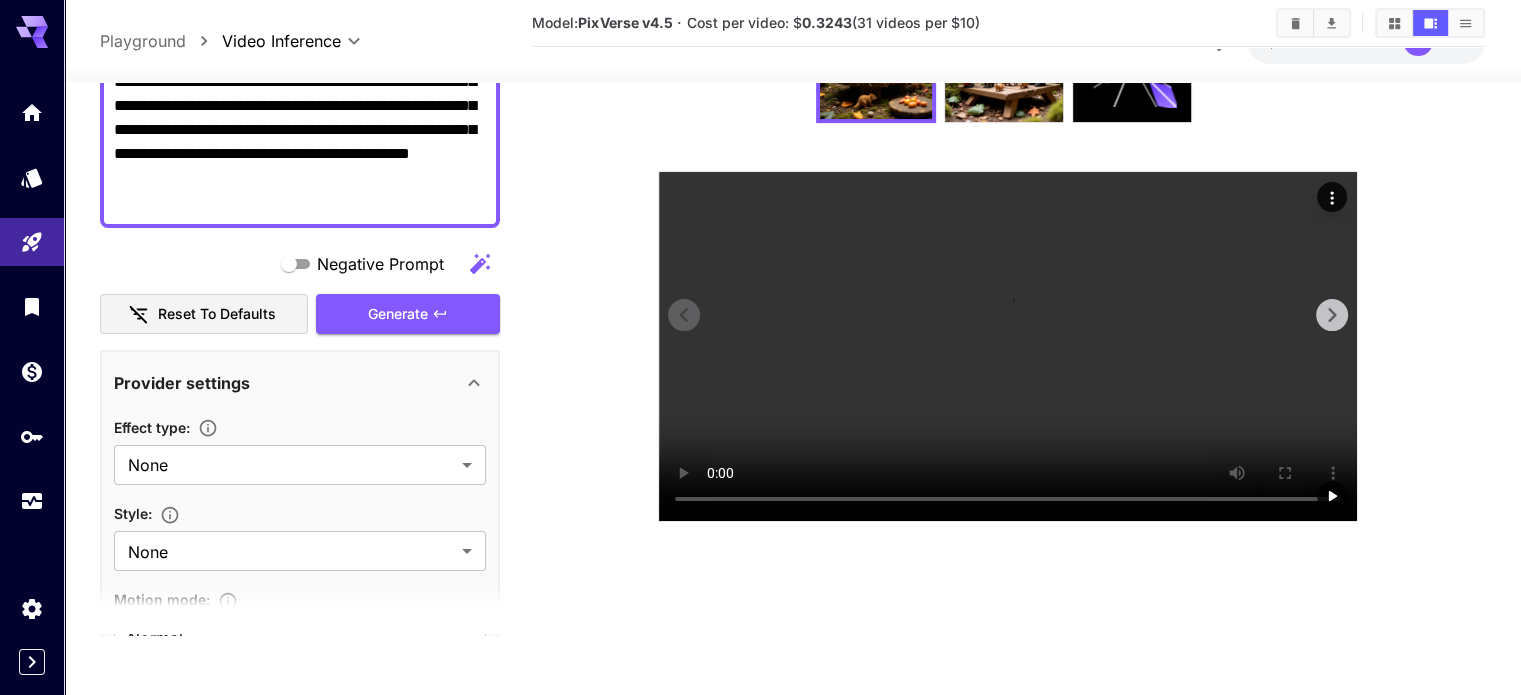 scroll, scrollTop: 393, scrollLeft: 0, axis: vertical 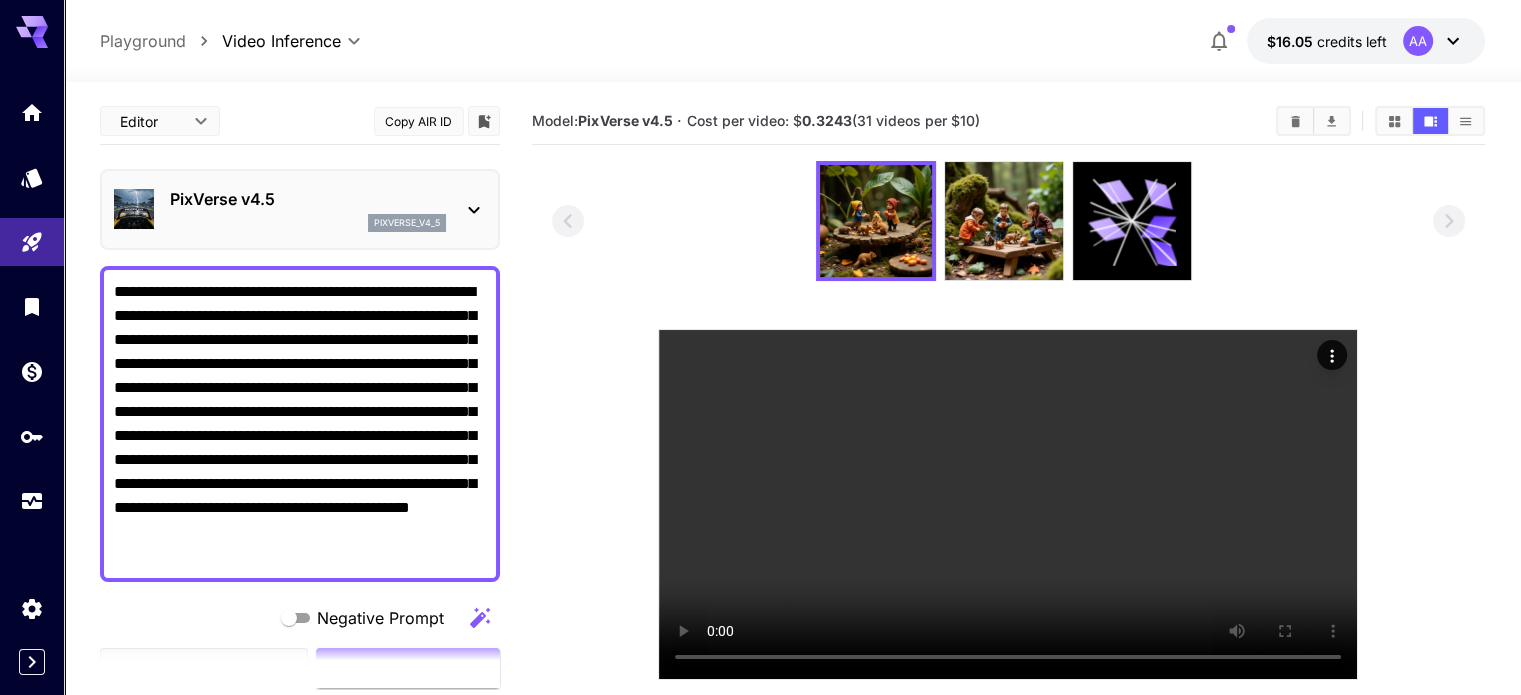 click on "PixVerse v4.5" at bounding box center (308, 199) 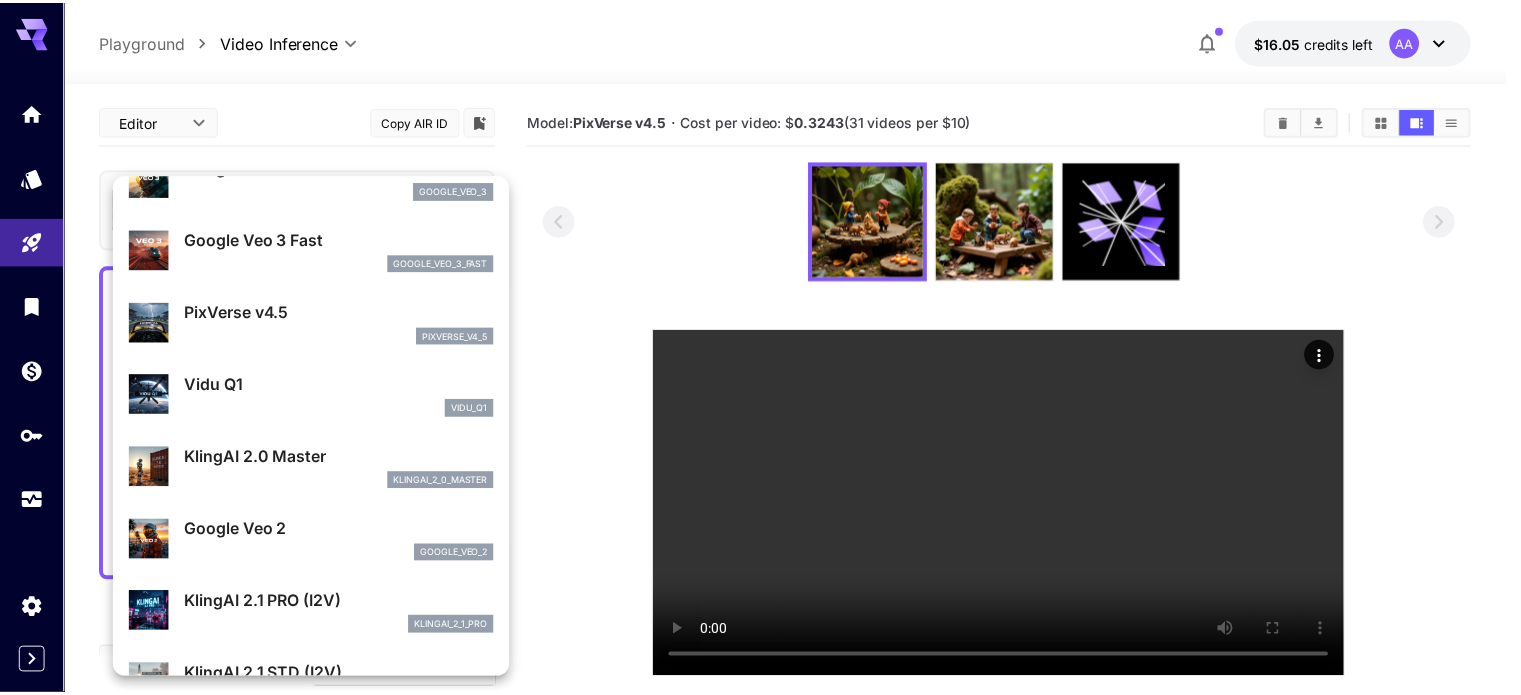 scroll, scrollTop: 400, scrollLeft: 0, axis: vertical 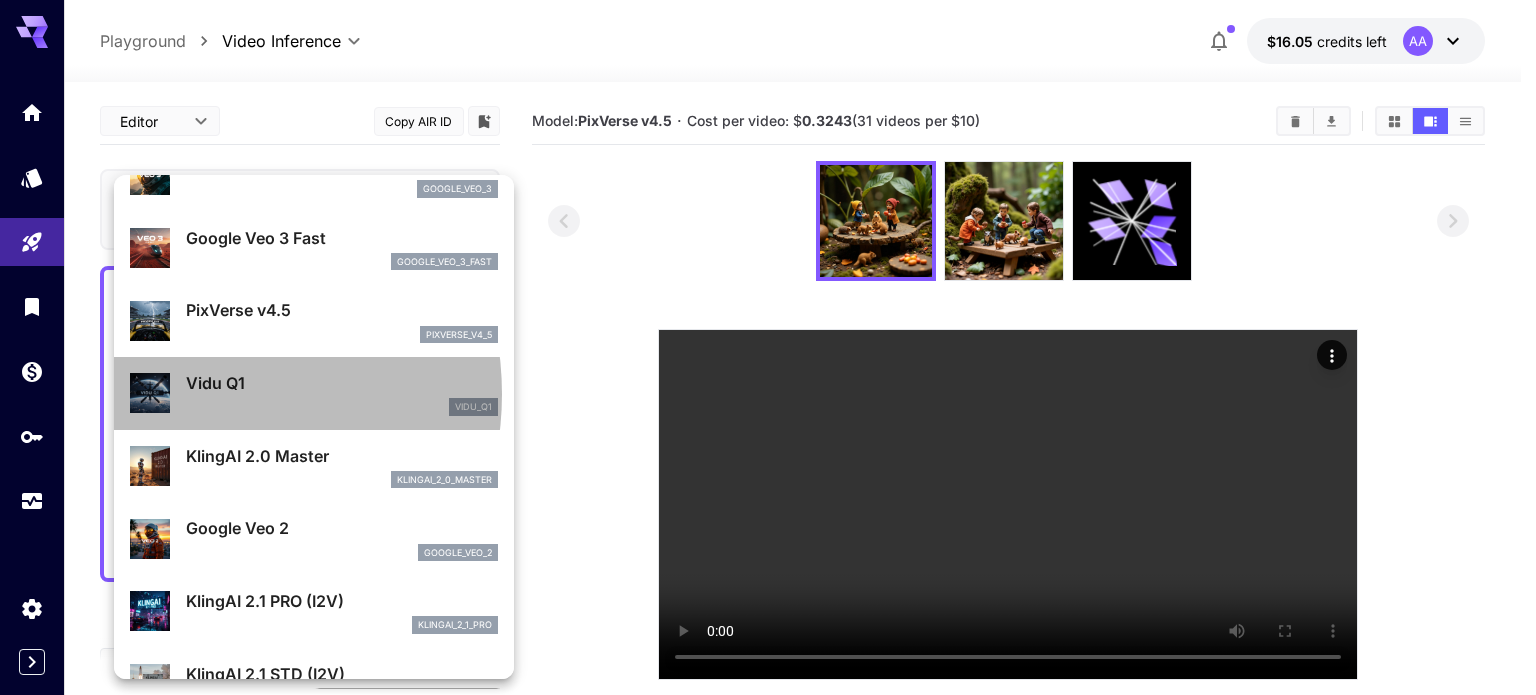 click on "Vidu Q1 vidu_q1" at bounding box center [314, 393] 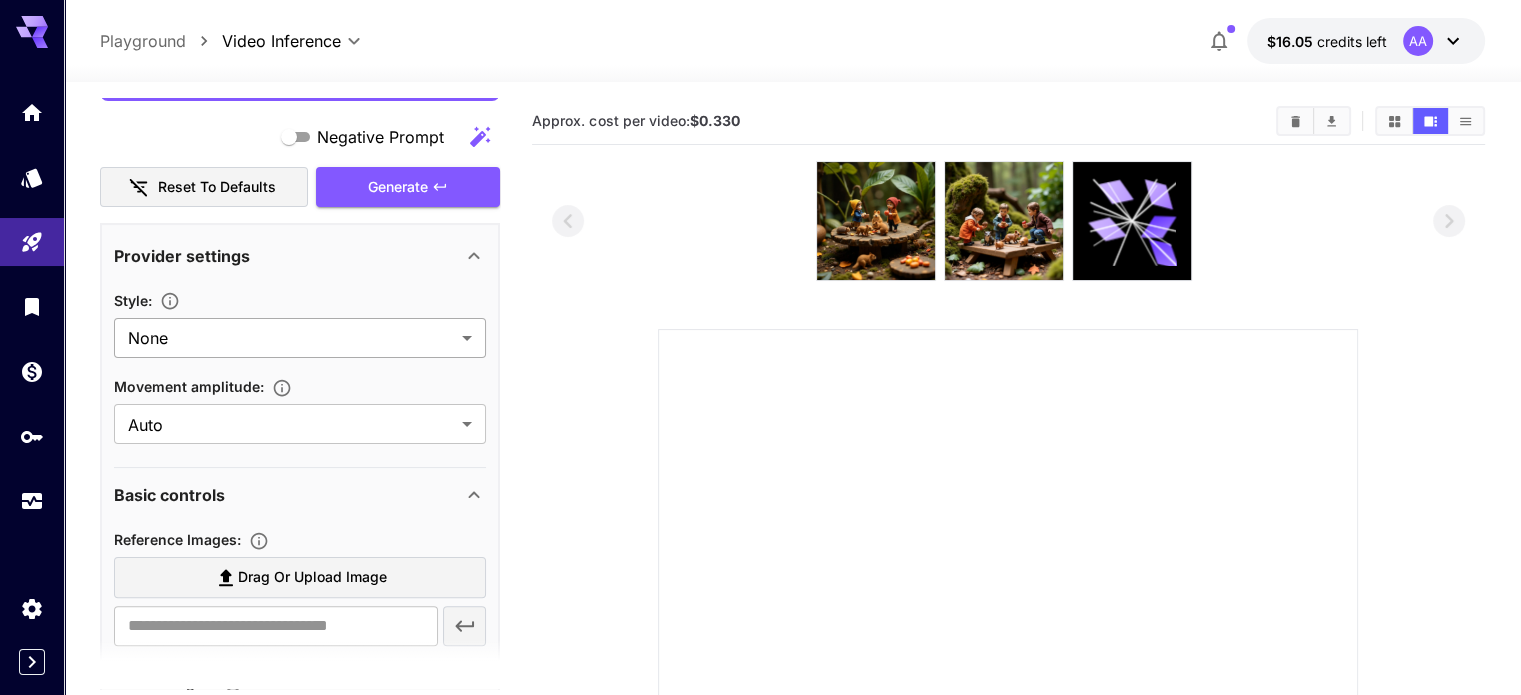 scroll, scrollTop: 500, scrollLeft: 0, axis: vertical 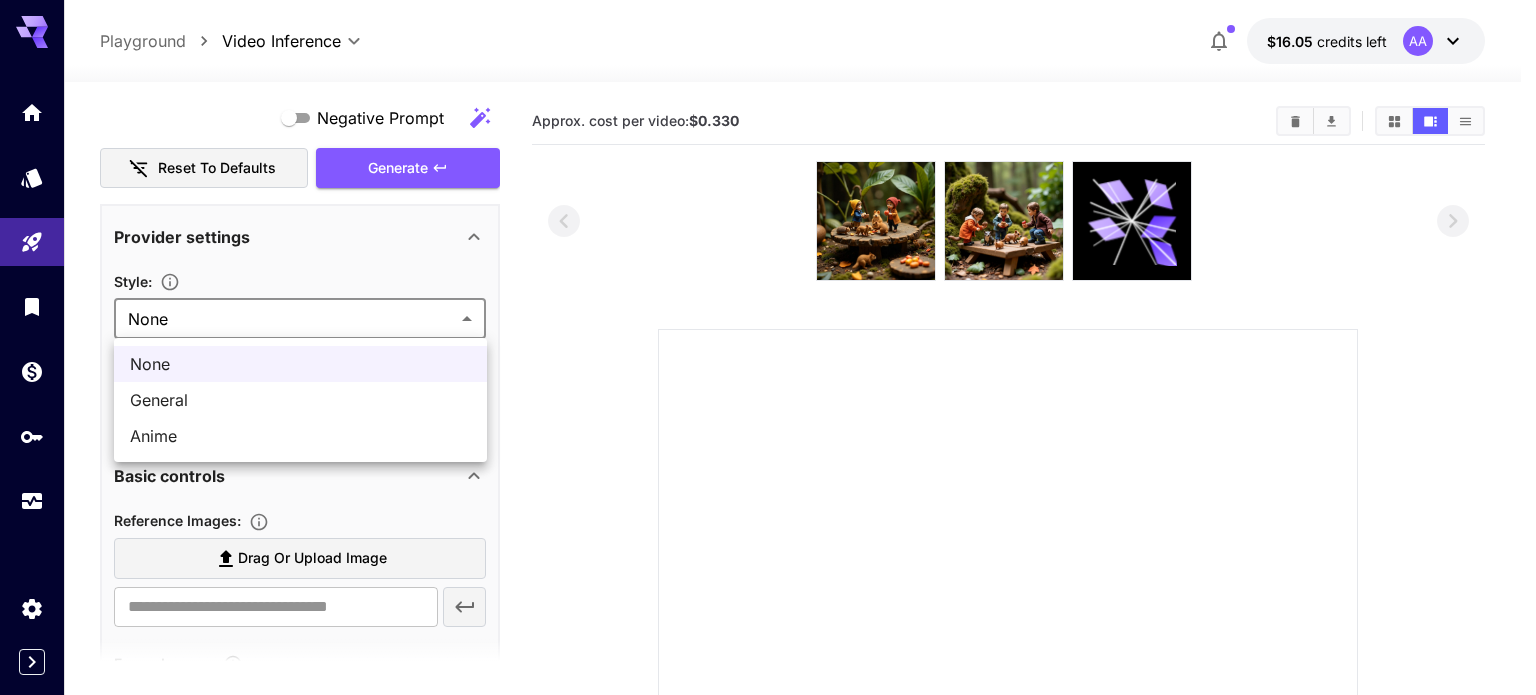 click on "**********" at bounding box center (768, 544) 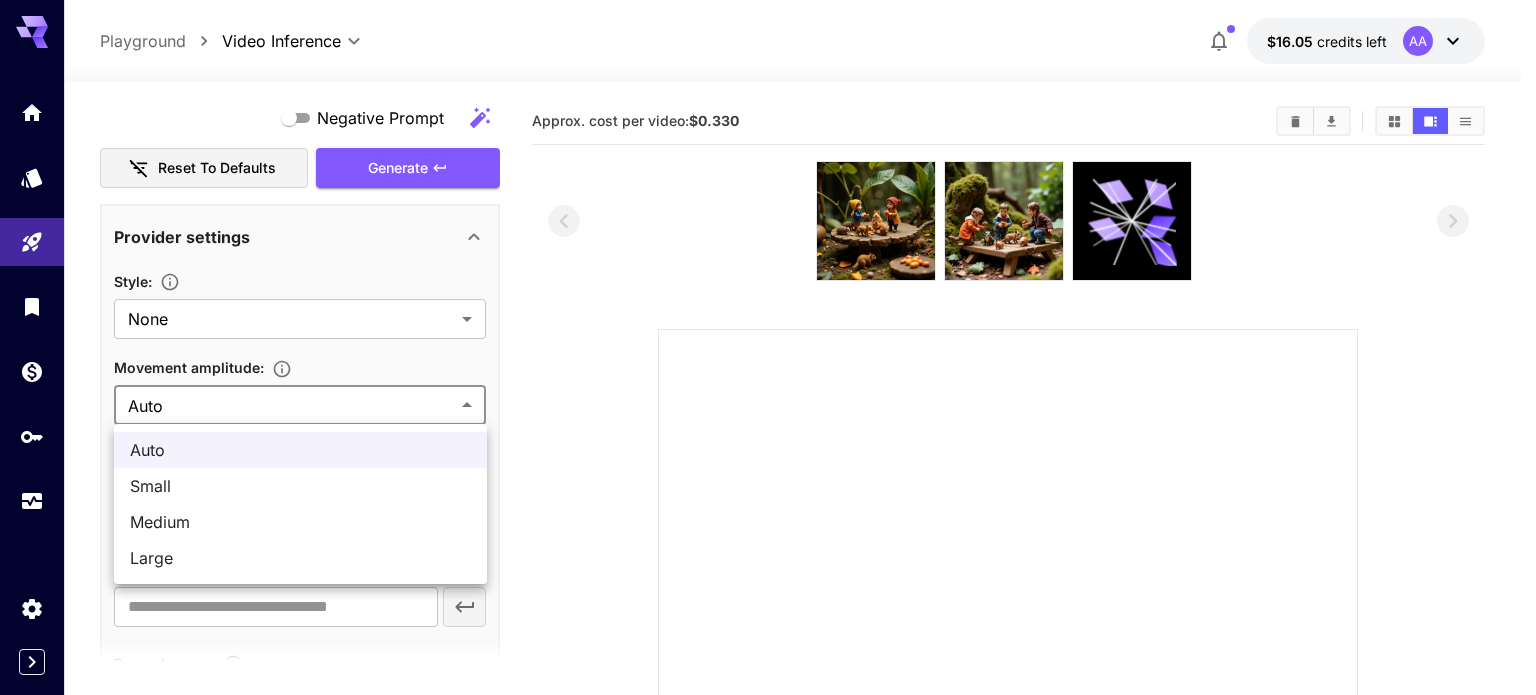 click on "**********" at bounding box center [768, 544] 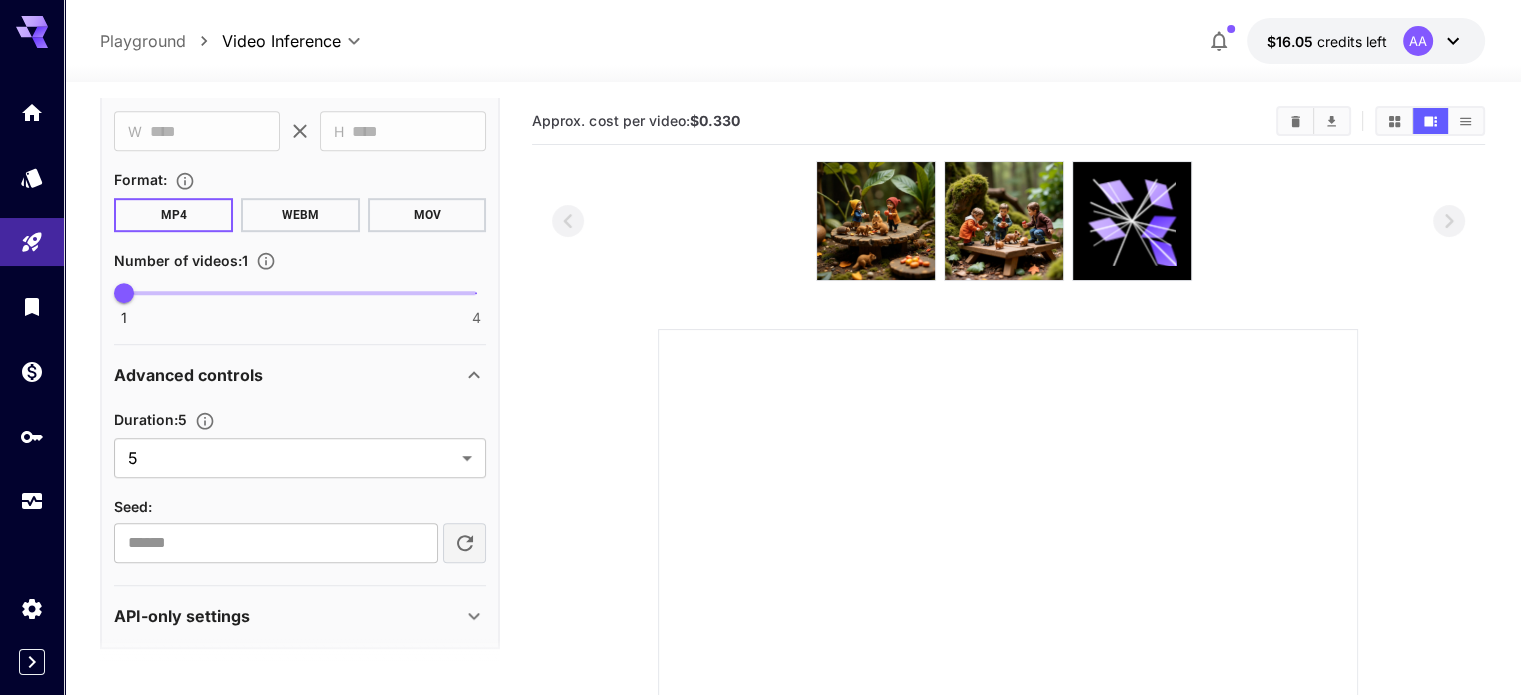 scroll, scrollTop: 1274, scrollLeft: 0, axis: vertical 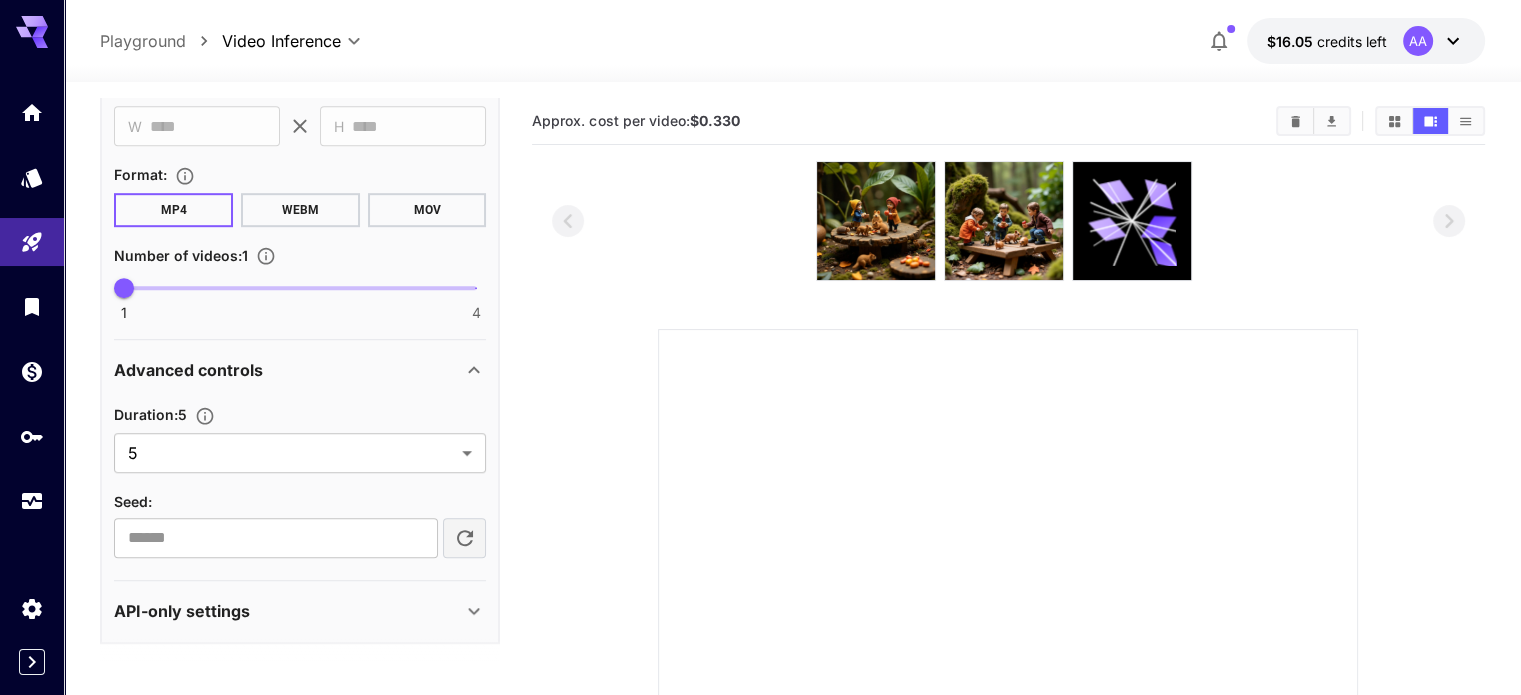 click 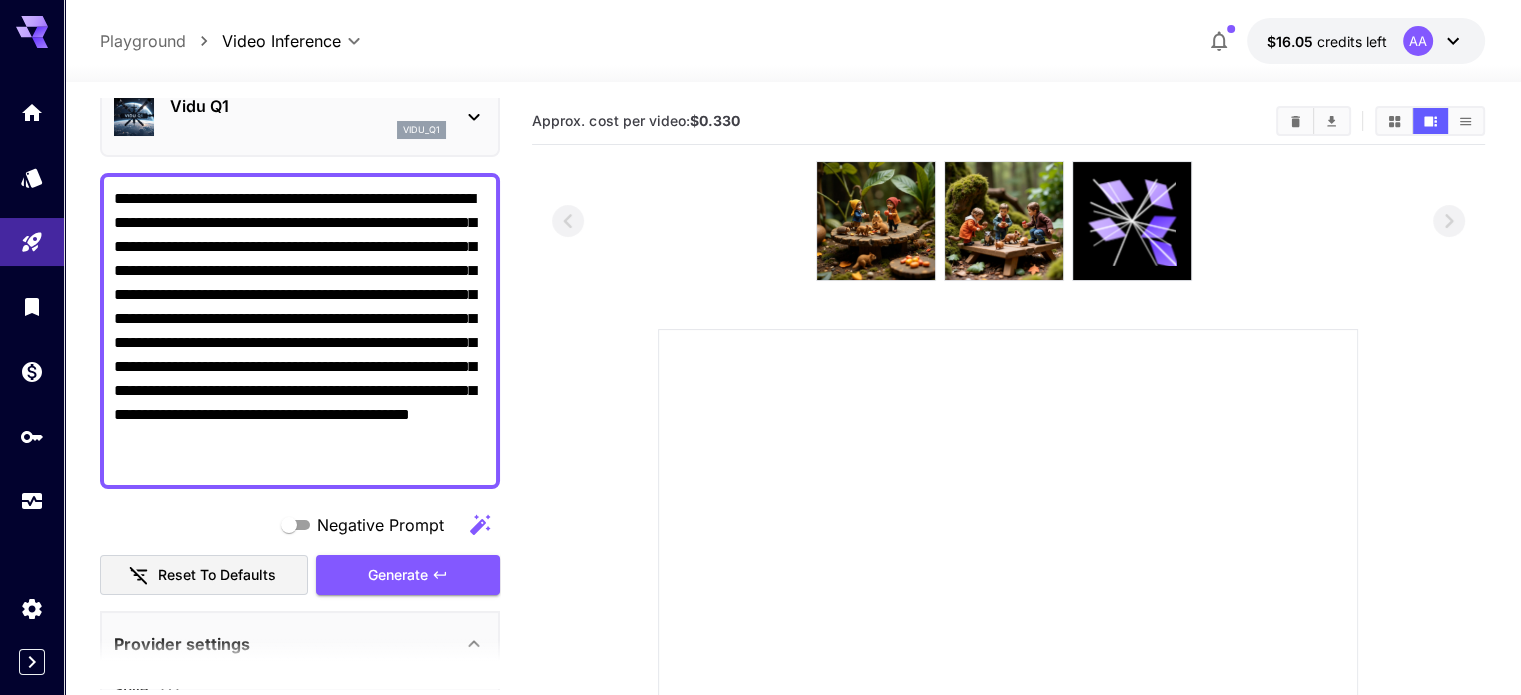 scroll, scrollTop: 100, scrollLeft: 0, axis: vertical 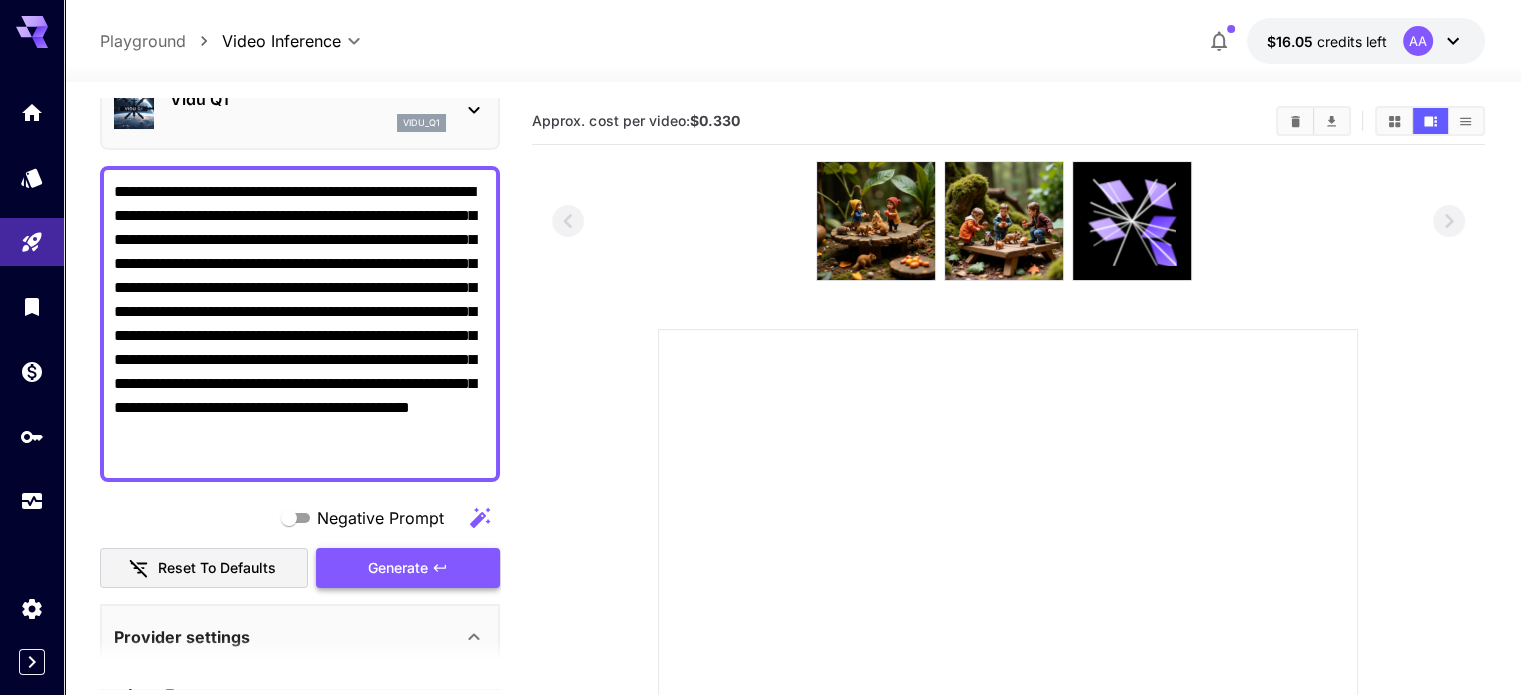 click on "Generate" at bounding box center (408, 568) 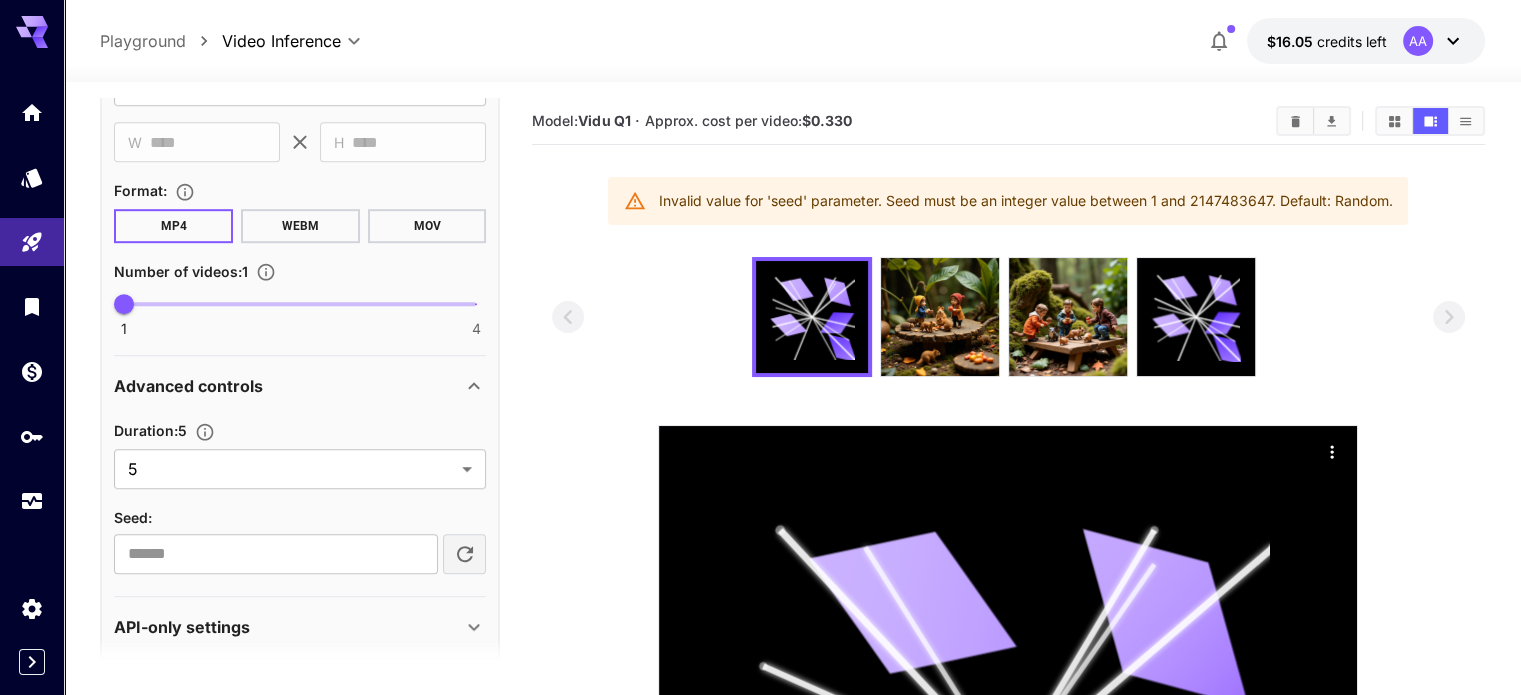 scroll, scrollTop: 1274, scrollLeft: 0, axis: vertical 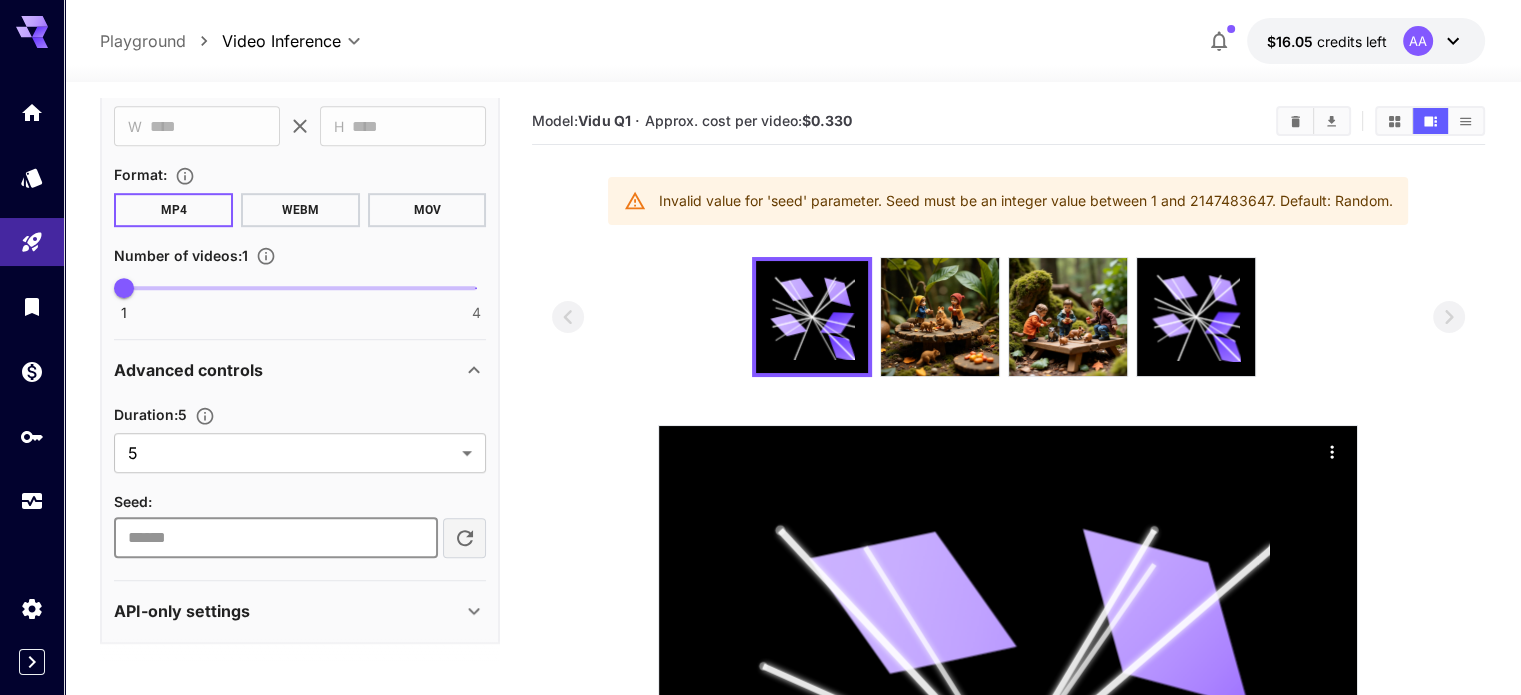 click on "**********" at bounding box center (275, 538) 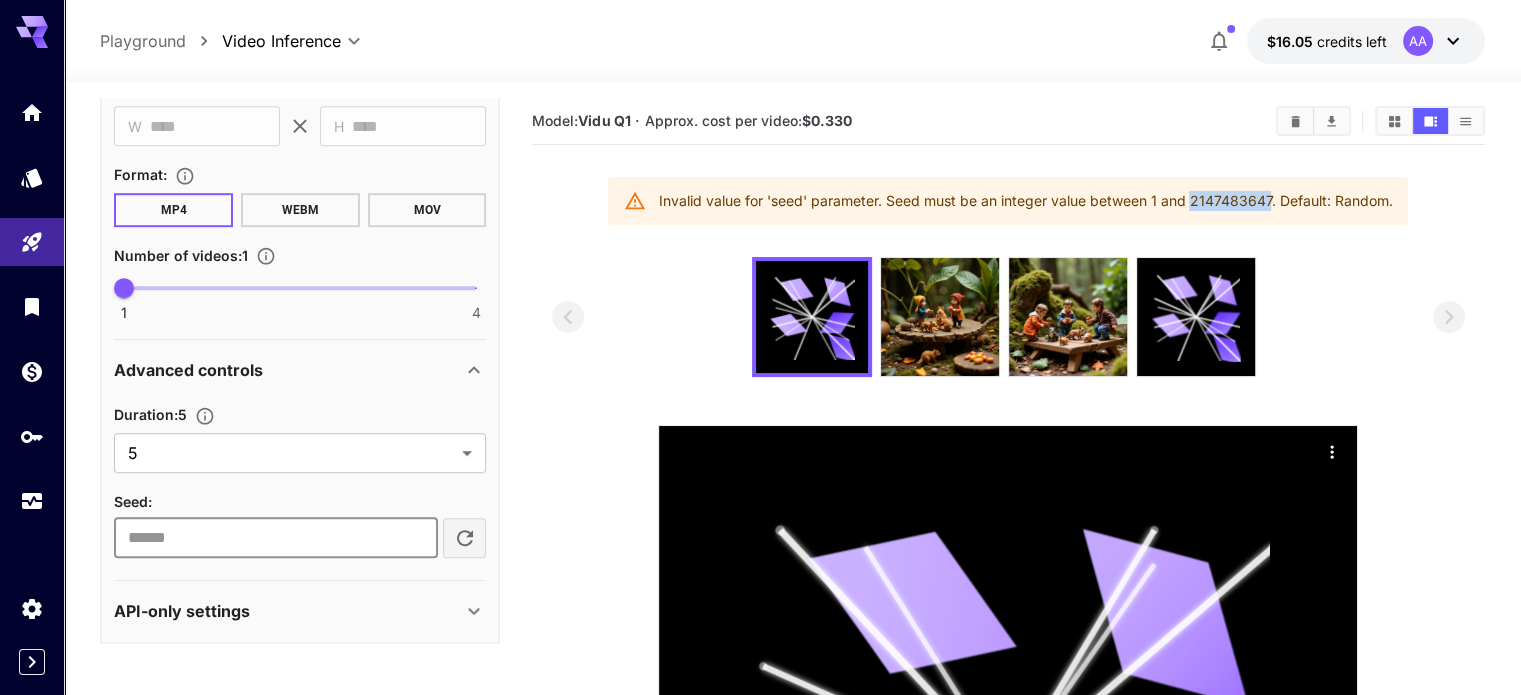click on "Invalid value for 'seed' parameter. Seed must be an integer value between 1 and 2147483647. Default: Random." at bounding box center (1025, 201) 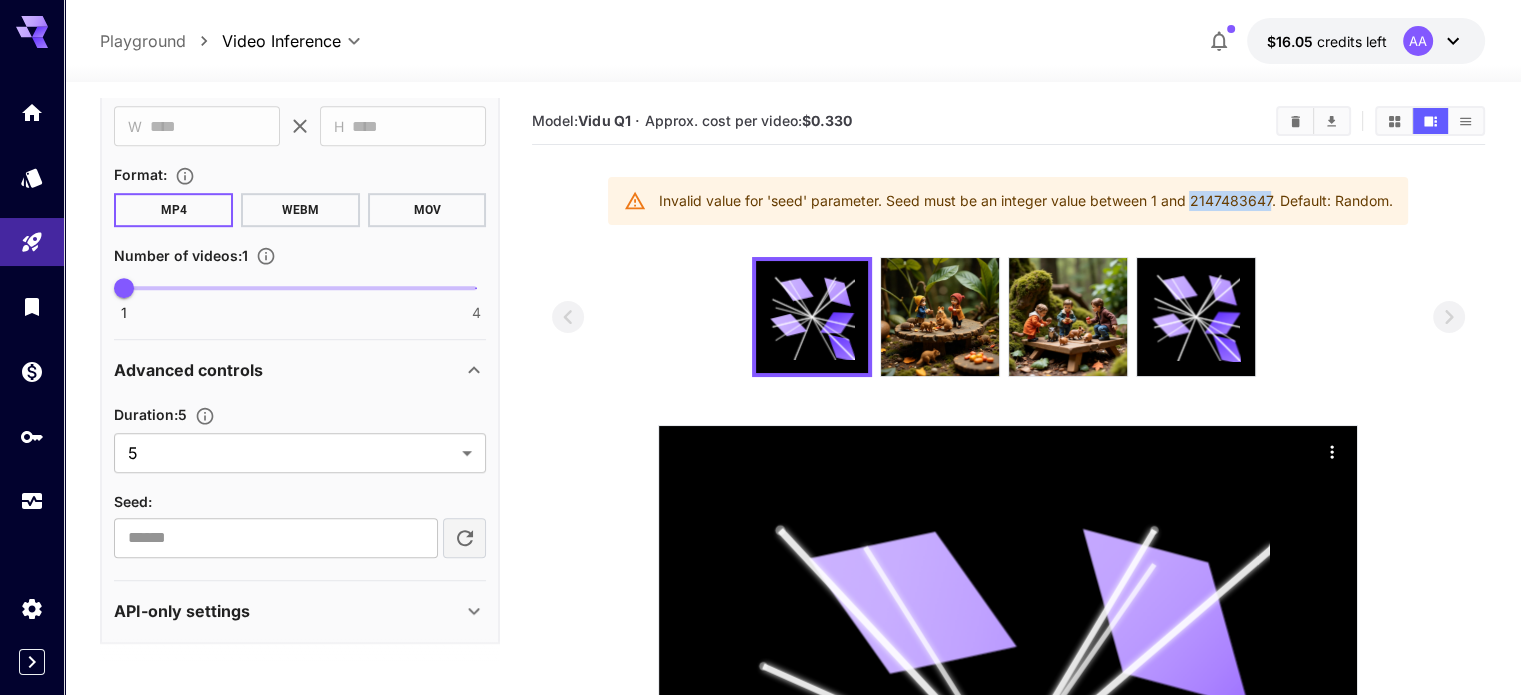 copy on "2147483647" 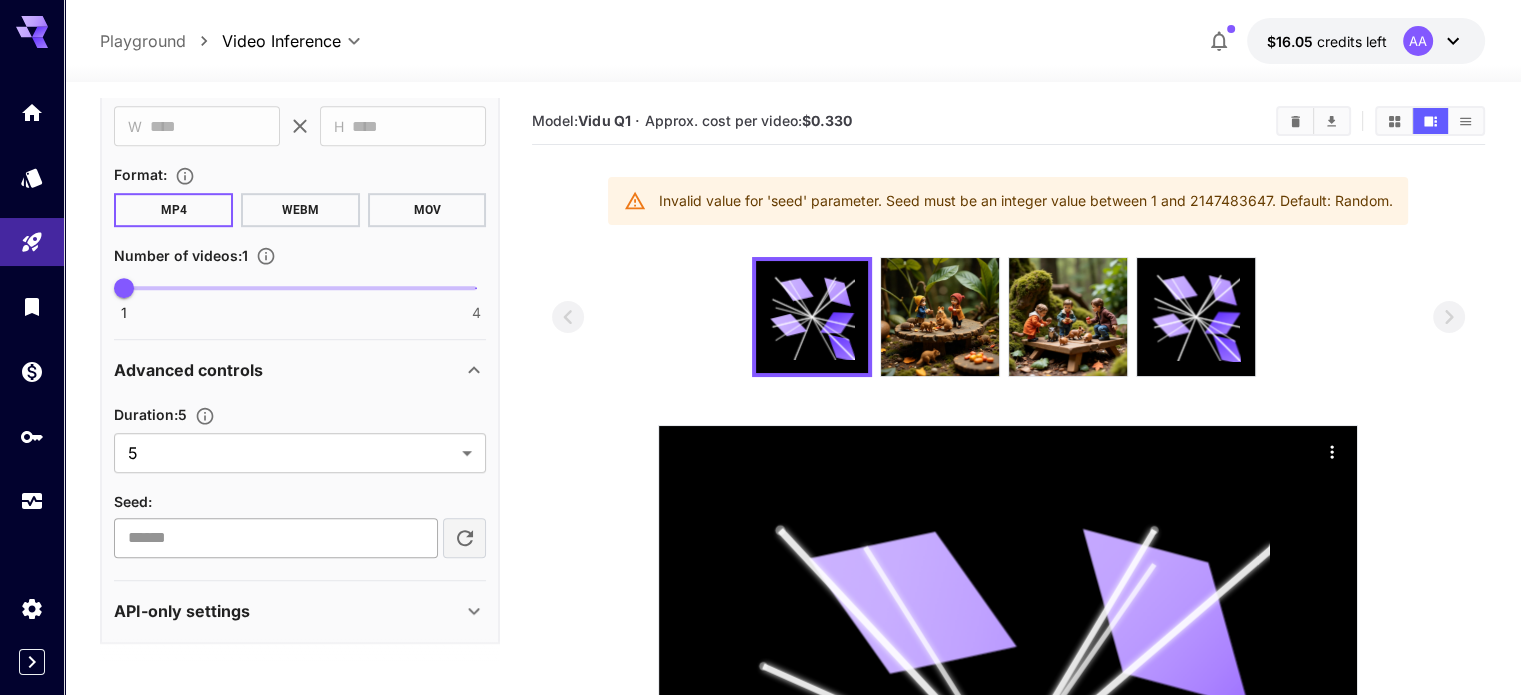 click on "**********" at bounding box center (275, 538) 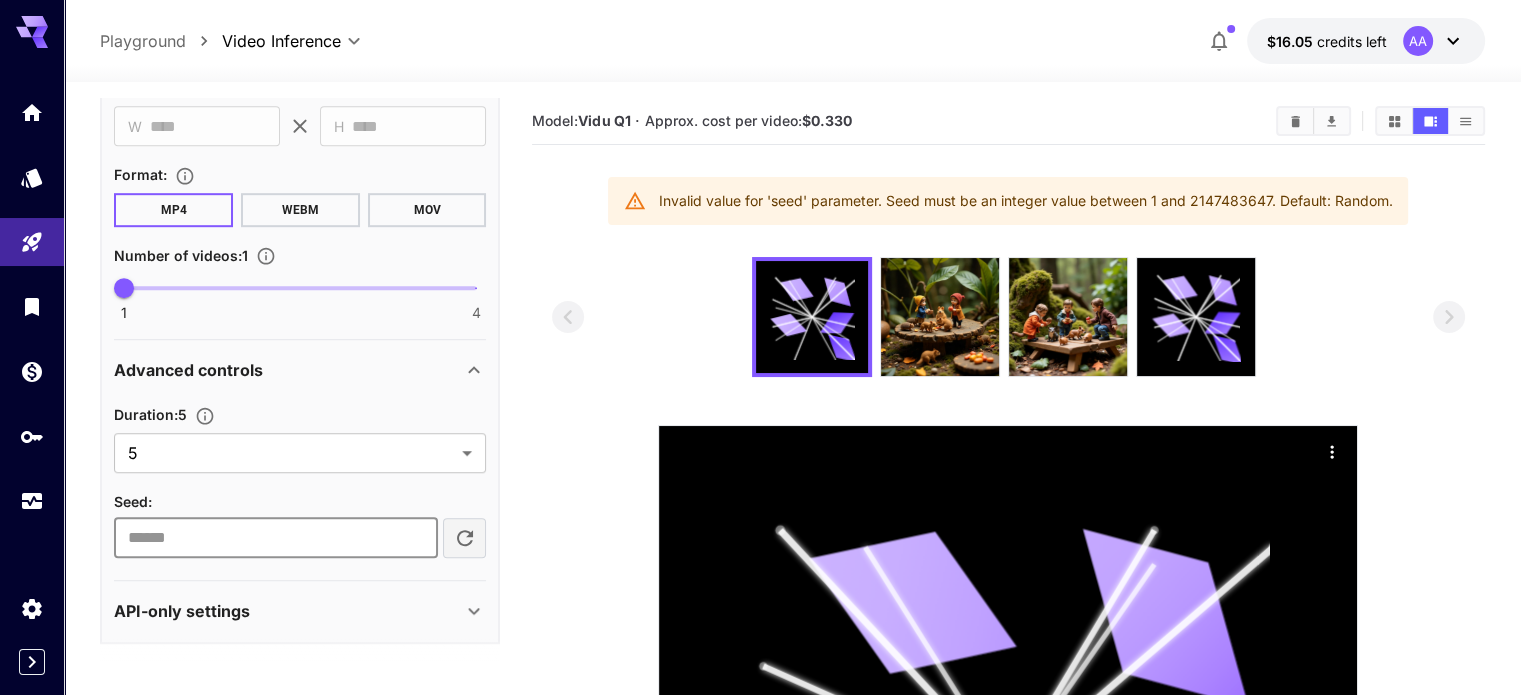 click on "**********" at bounding box center (275, 538) 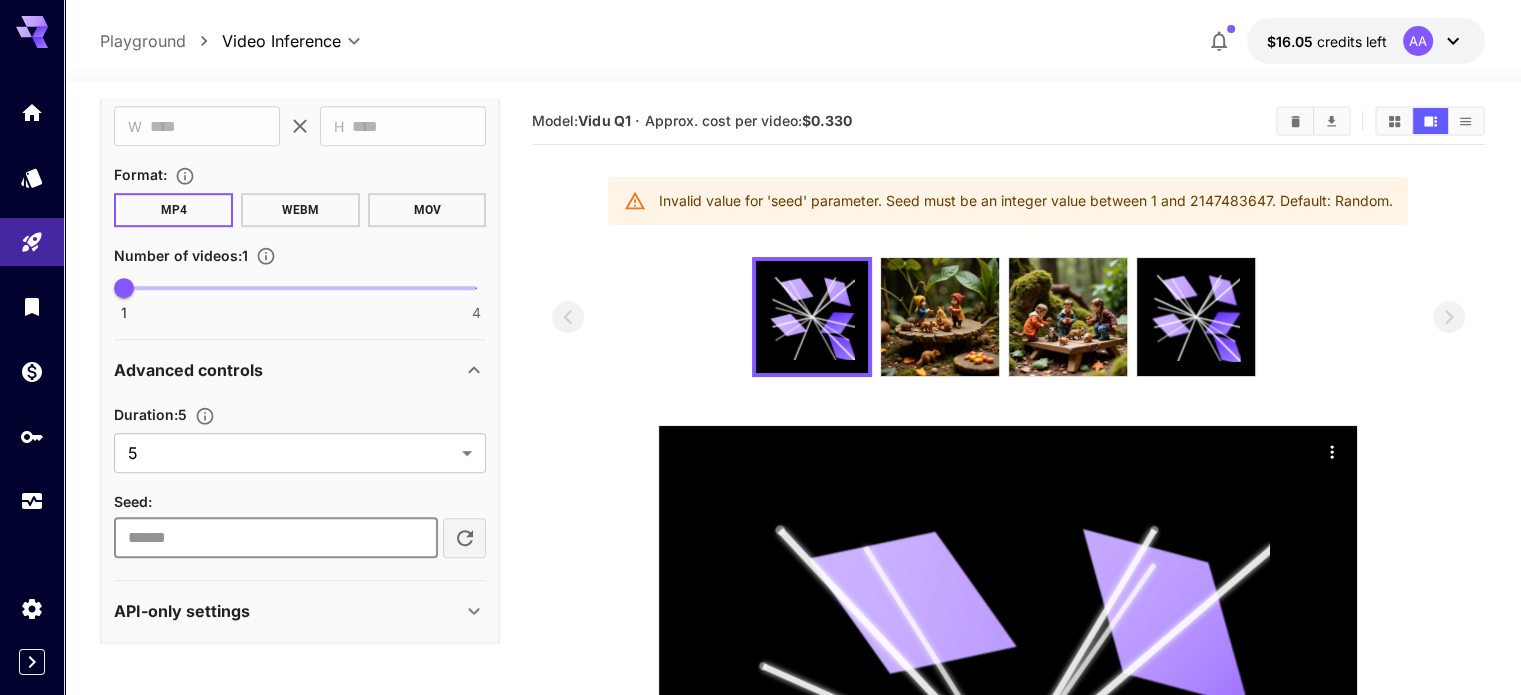 paste 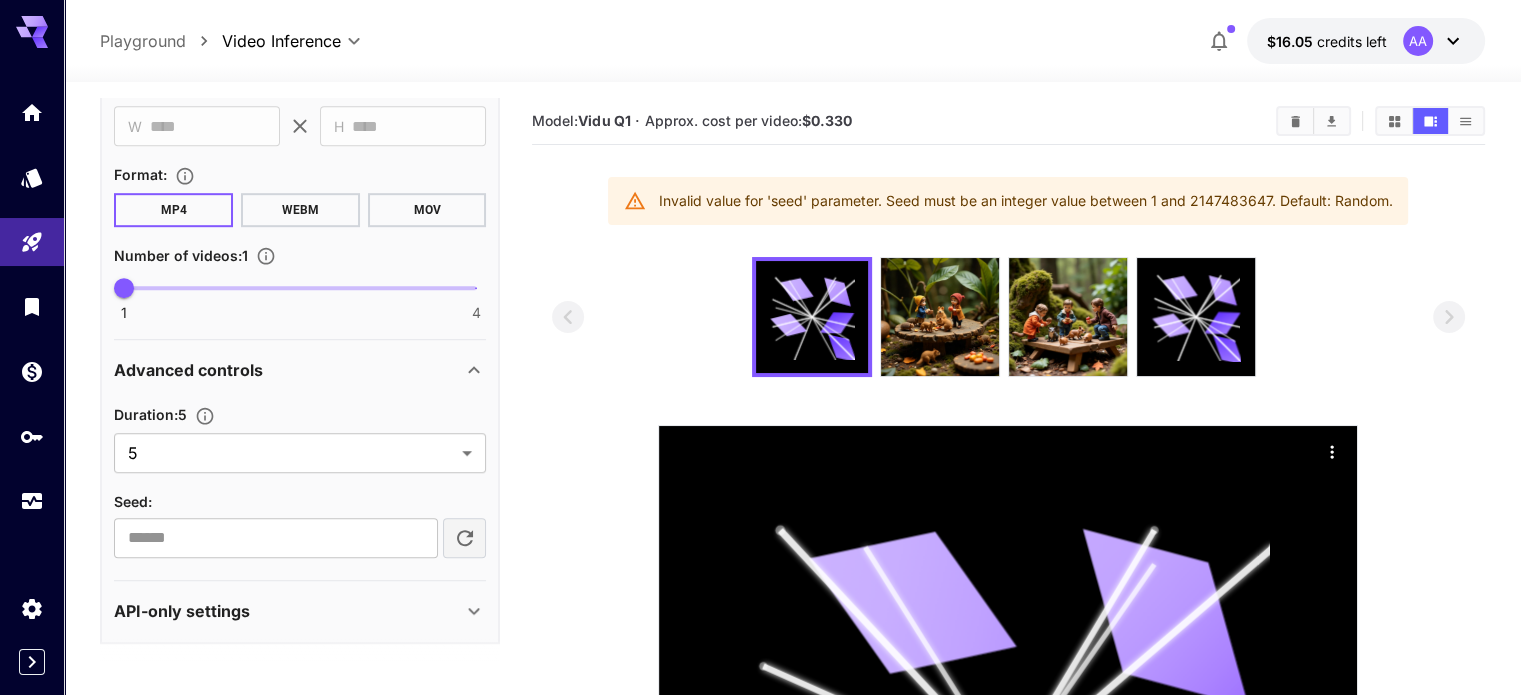 click at bounding box center (1008, 691) 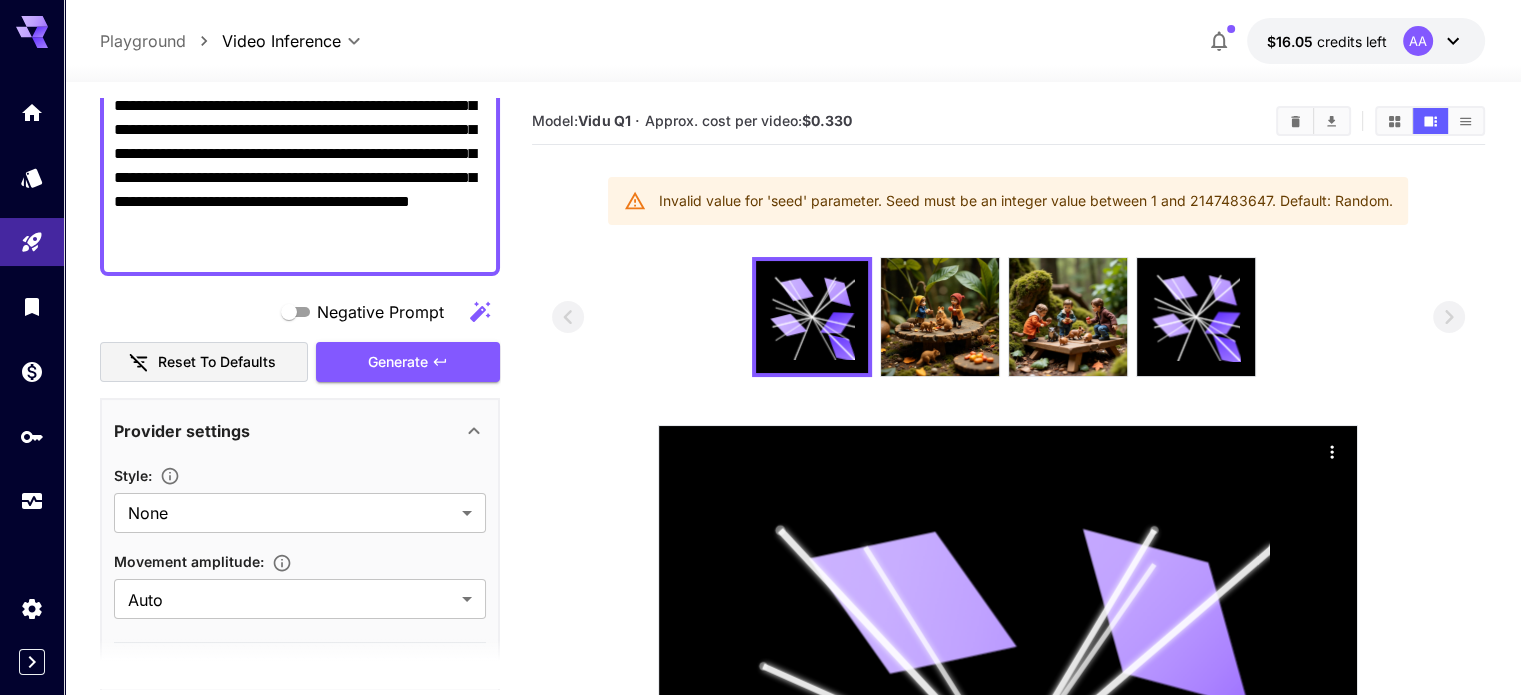 scroll, scrollTop: 274, scrollLeft: 0, axis: vertical 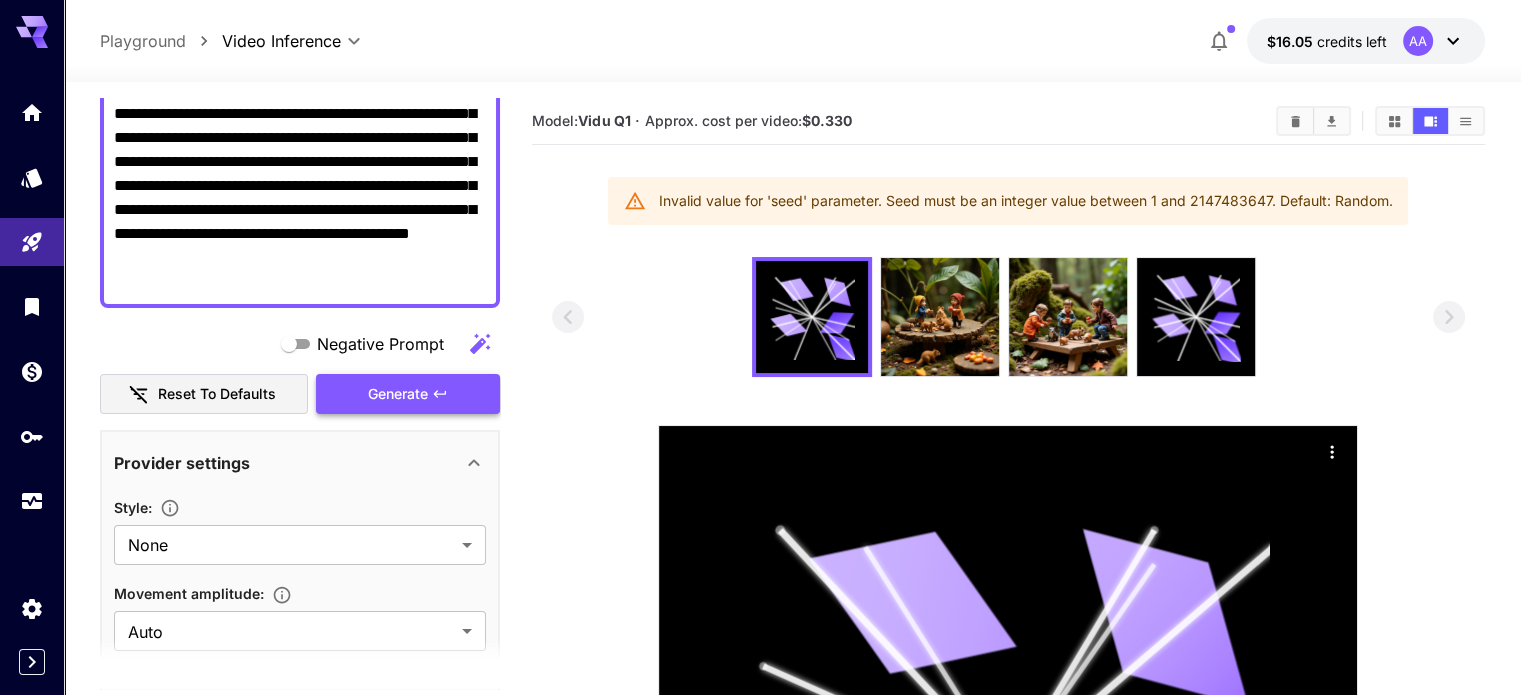click on "Generate" at bounding box center [408, 394] 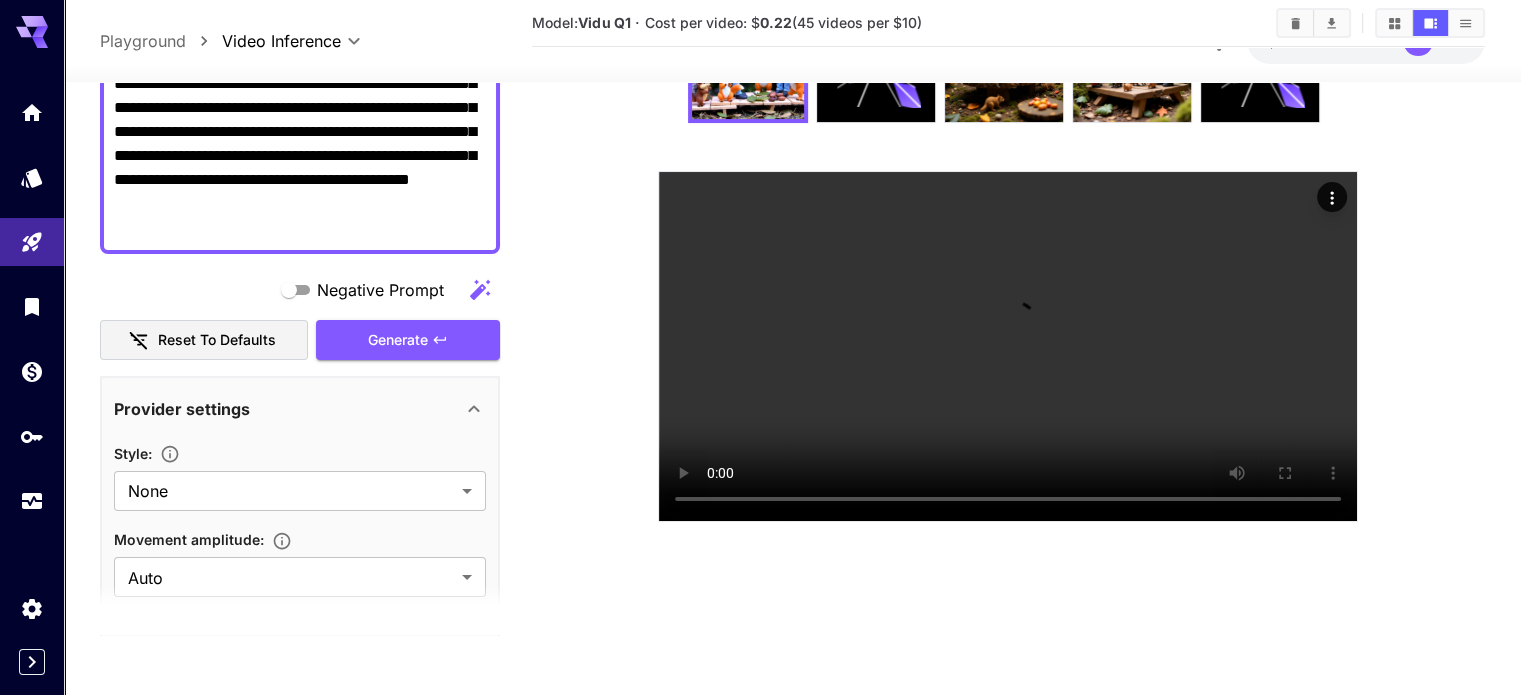 scroll, scrollTop: 393, scrollLeft: 0, axis: vertical 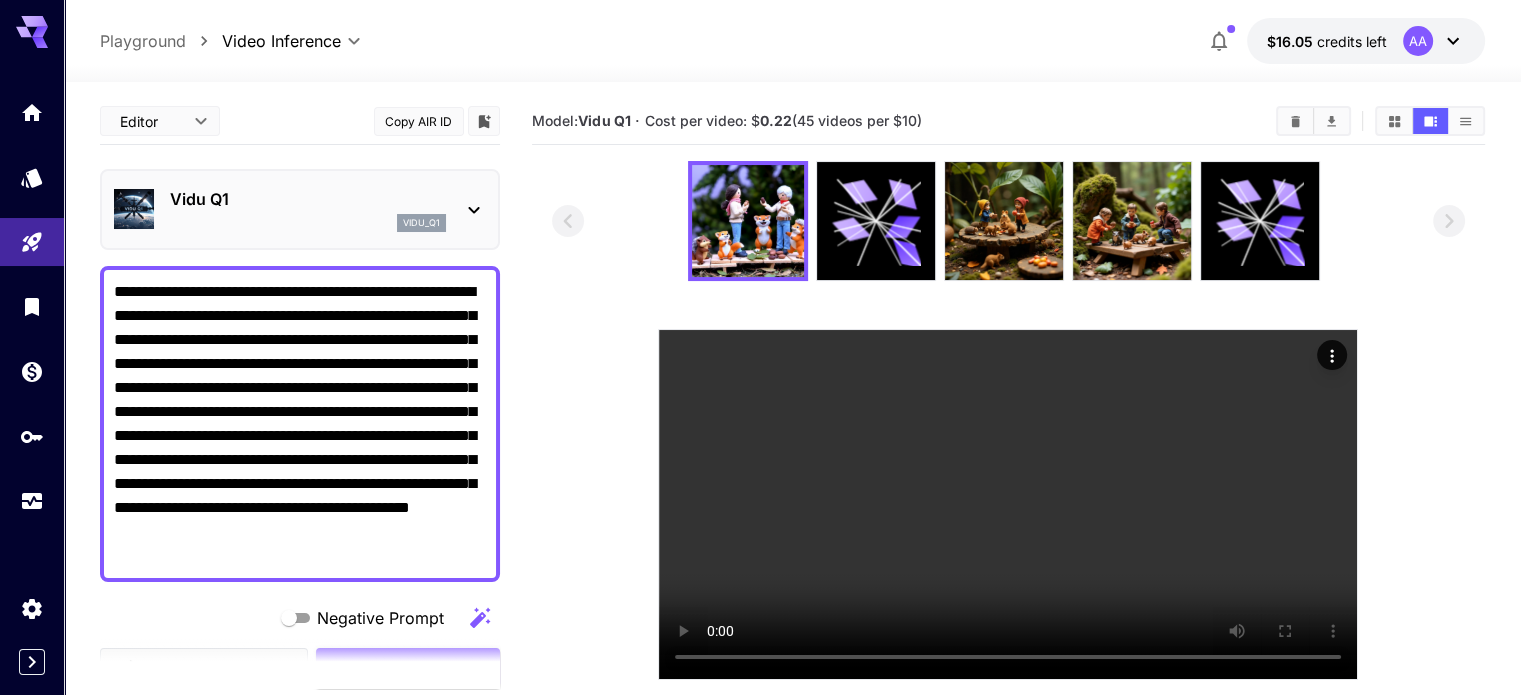 click on "vidu_q1" at bounding box center [308, 223] 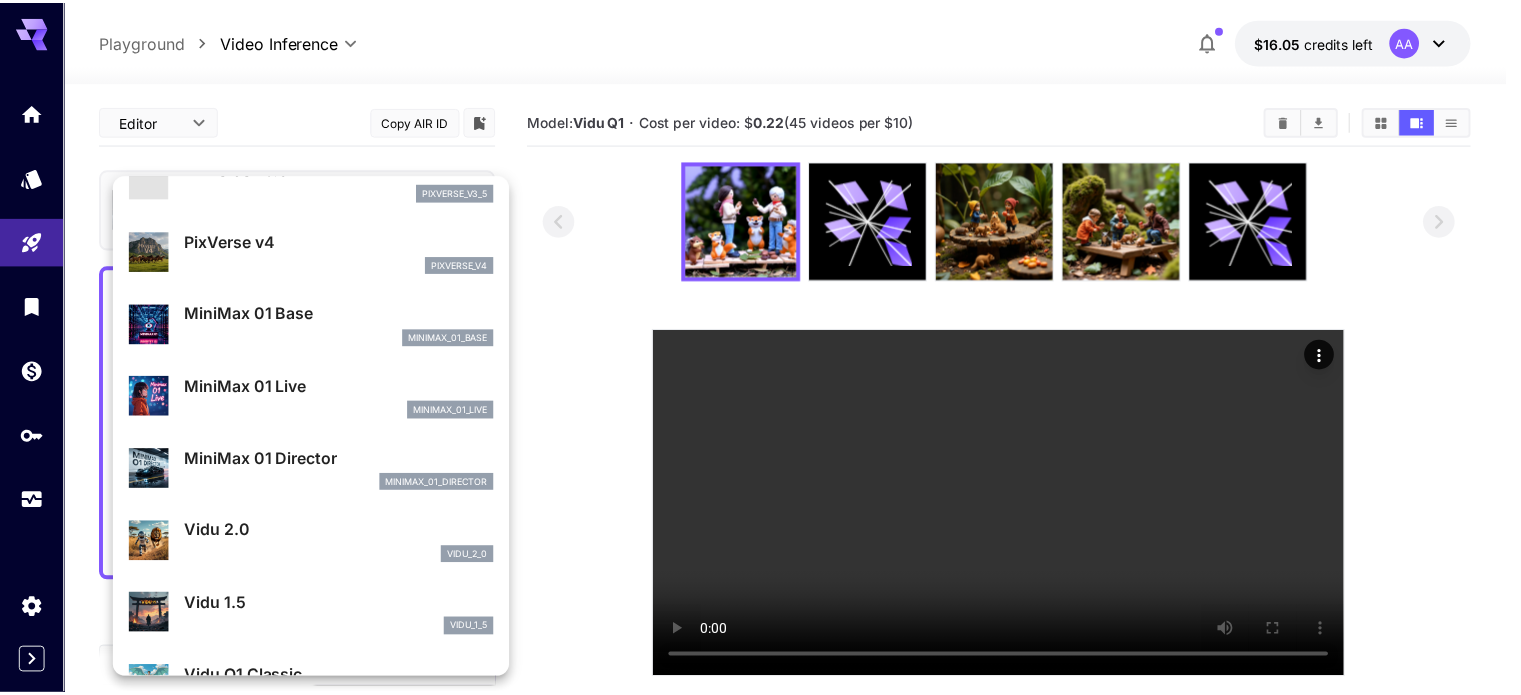 scroll, scrollTop: 1344, scrollLeft: 0, axis: vertical 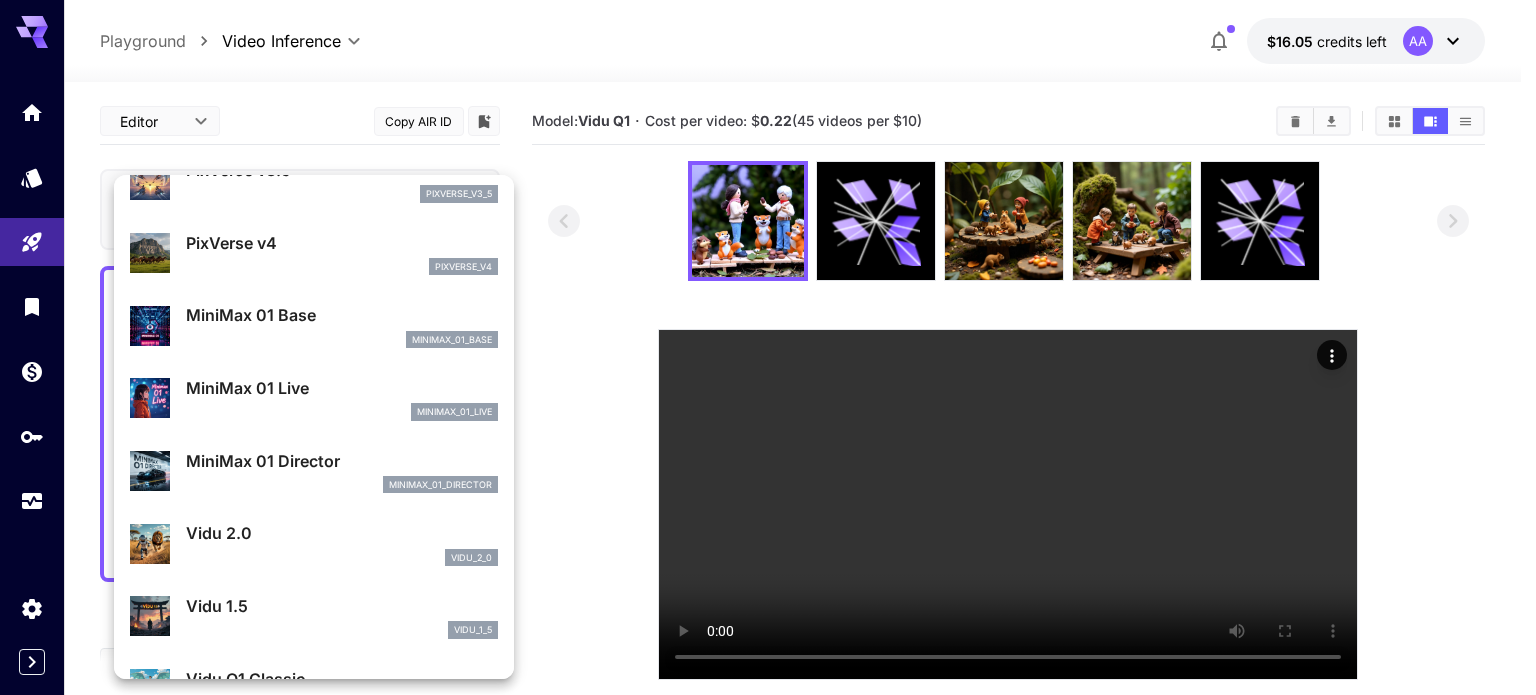 click on "MiniMax 01 Base" at bounding box center [342, 315] 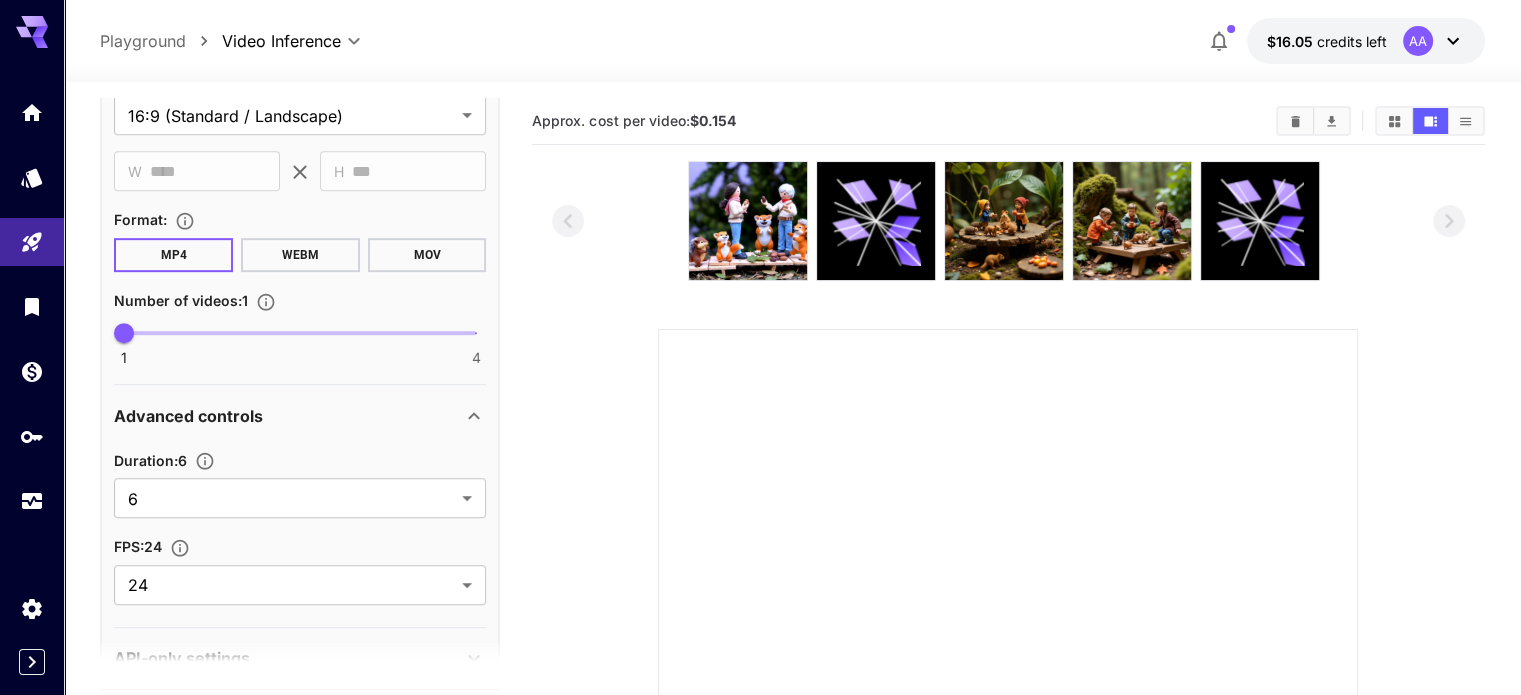 scroll, scrollTop: 1174, scrollLeft: 0, axis: vertical 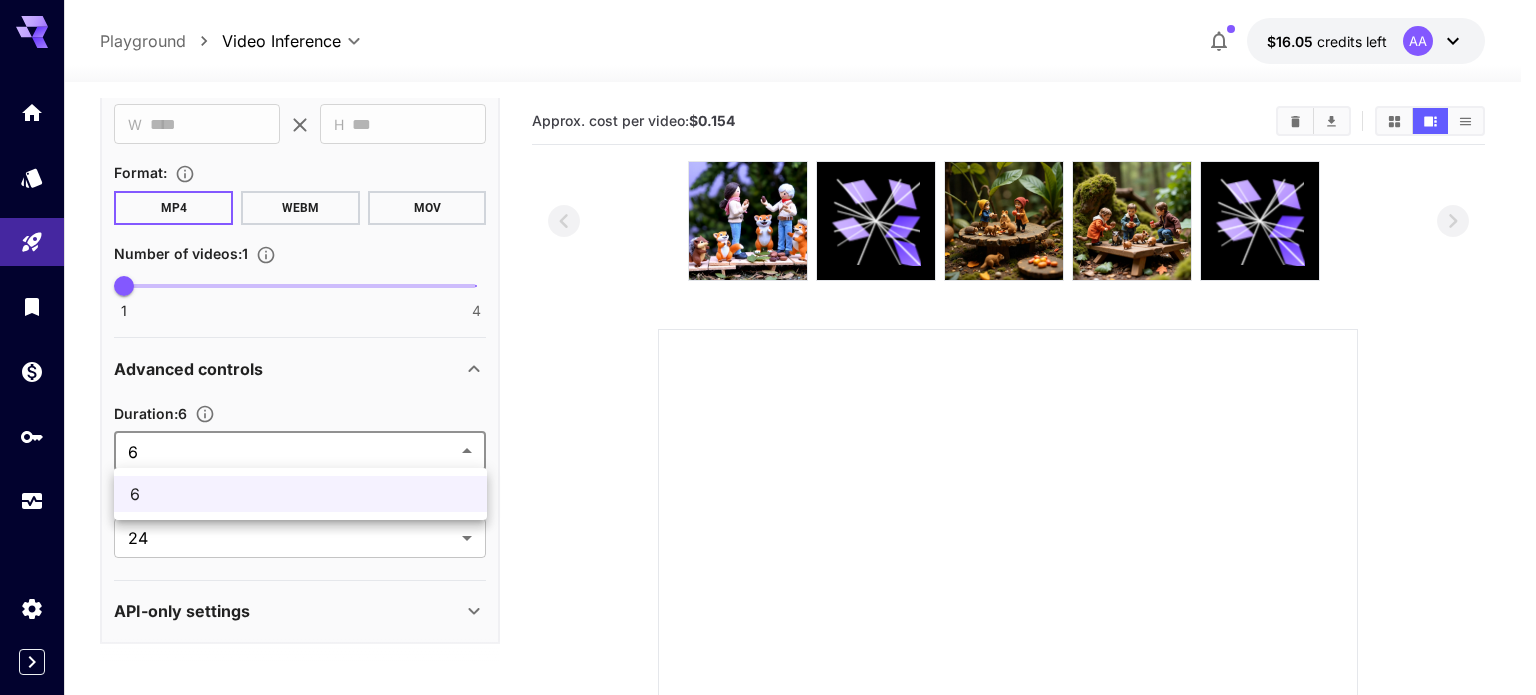 click on "**********" at bounding box center [768, 544] 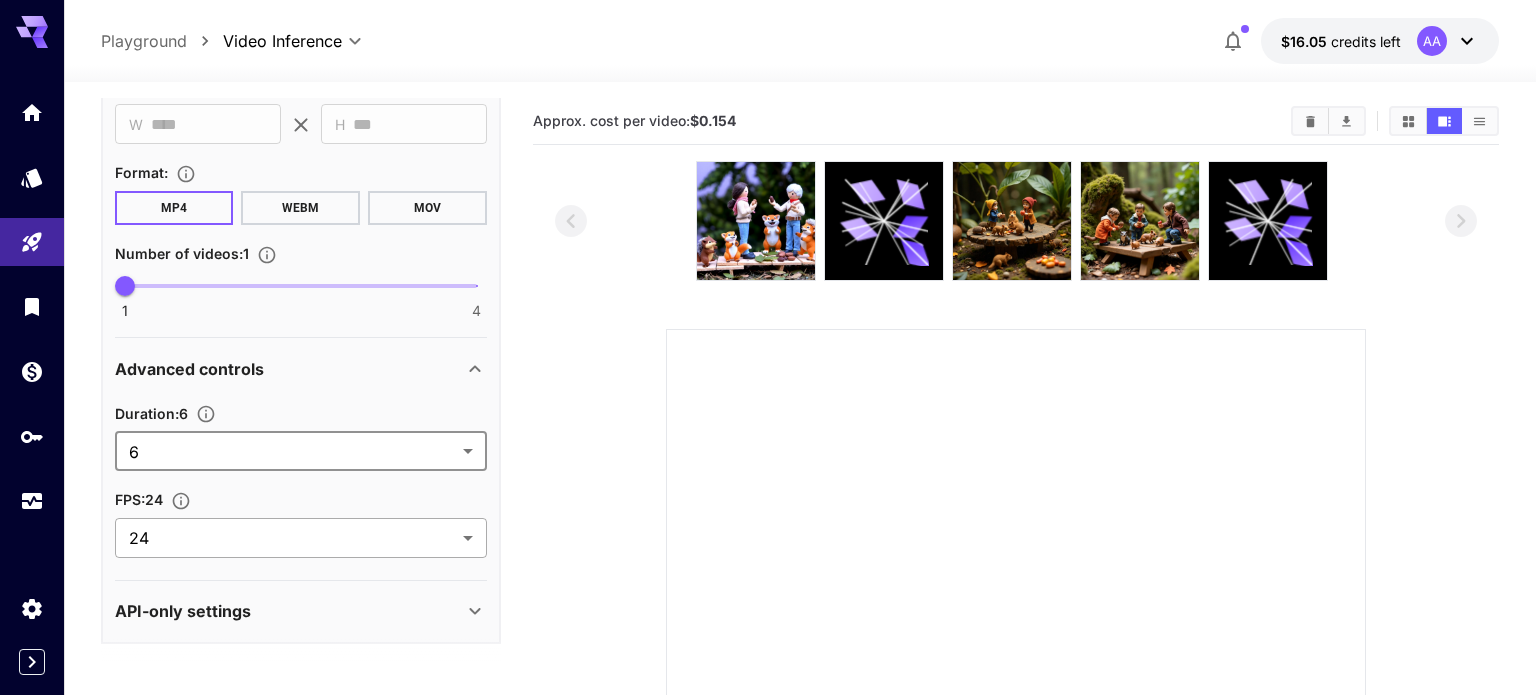 click on "**********" at bounding box center (768, 544) 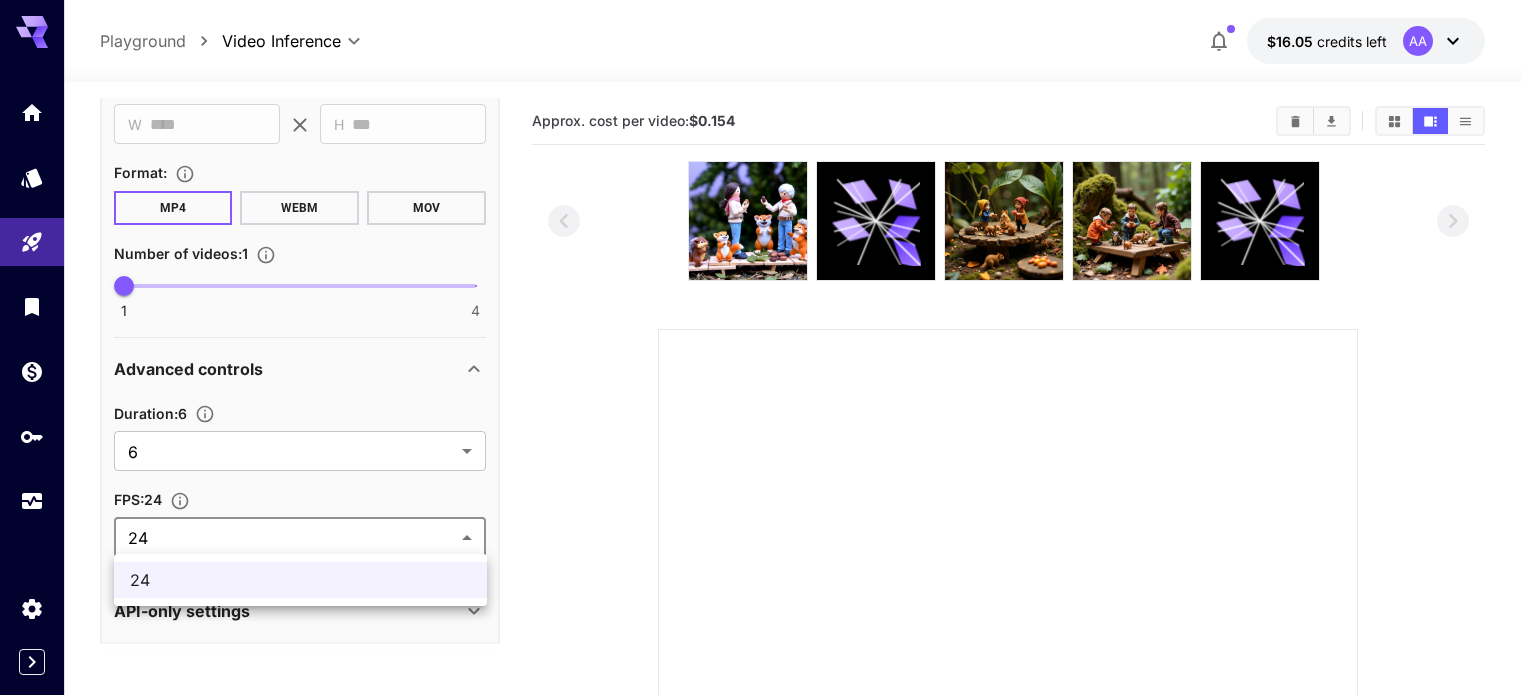 click at bounding box center [768, 347] 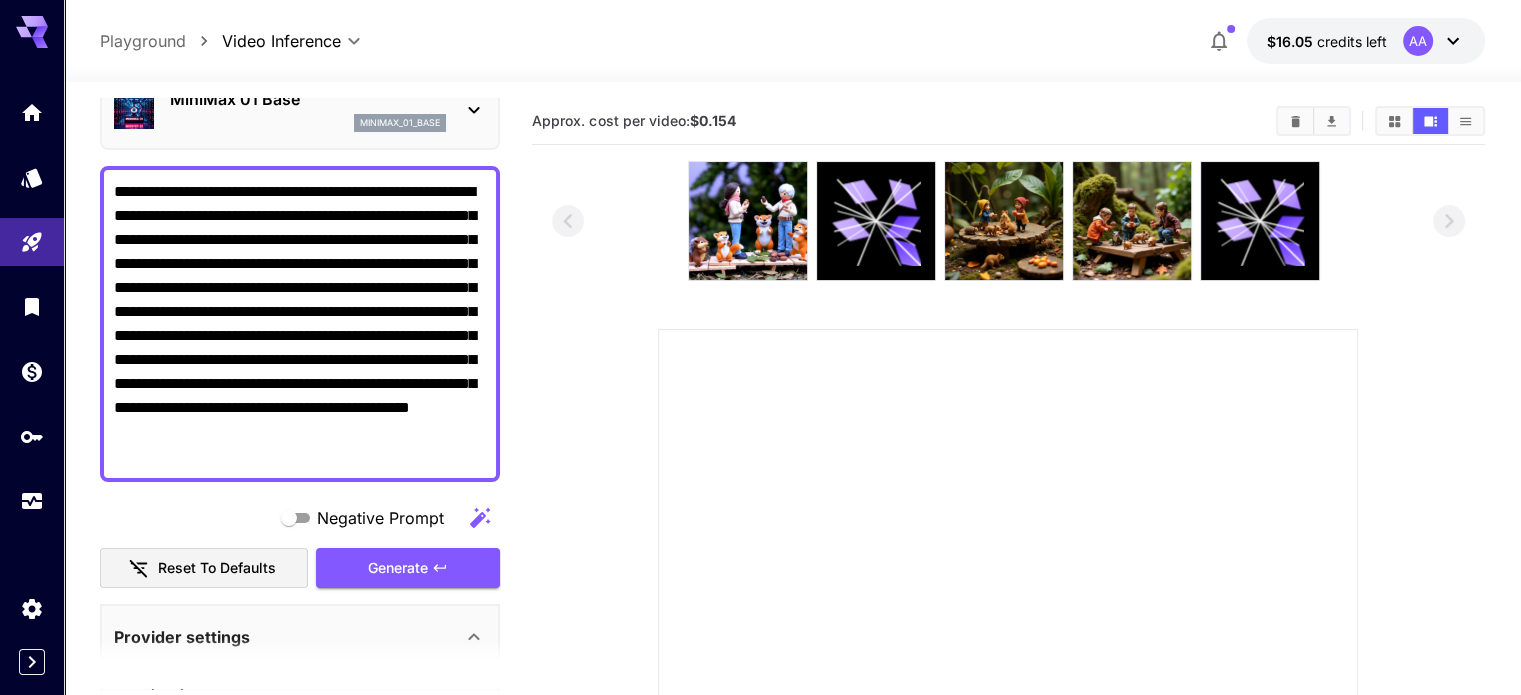 scroll, scrollTop: 200, scrollLeft: 0, axis: vertical 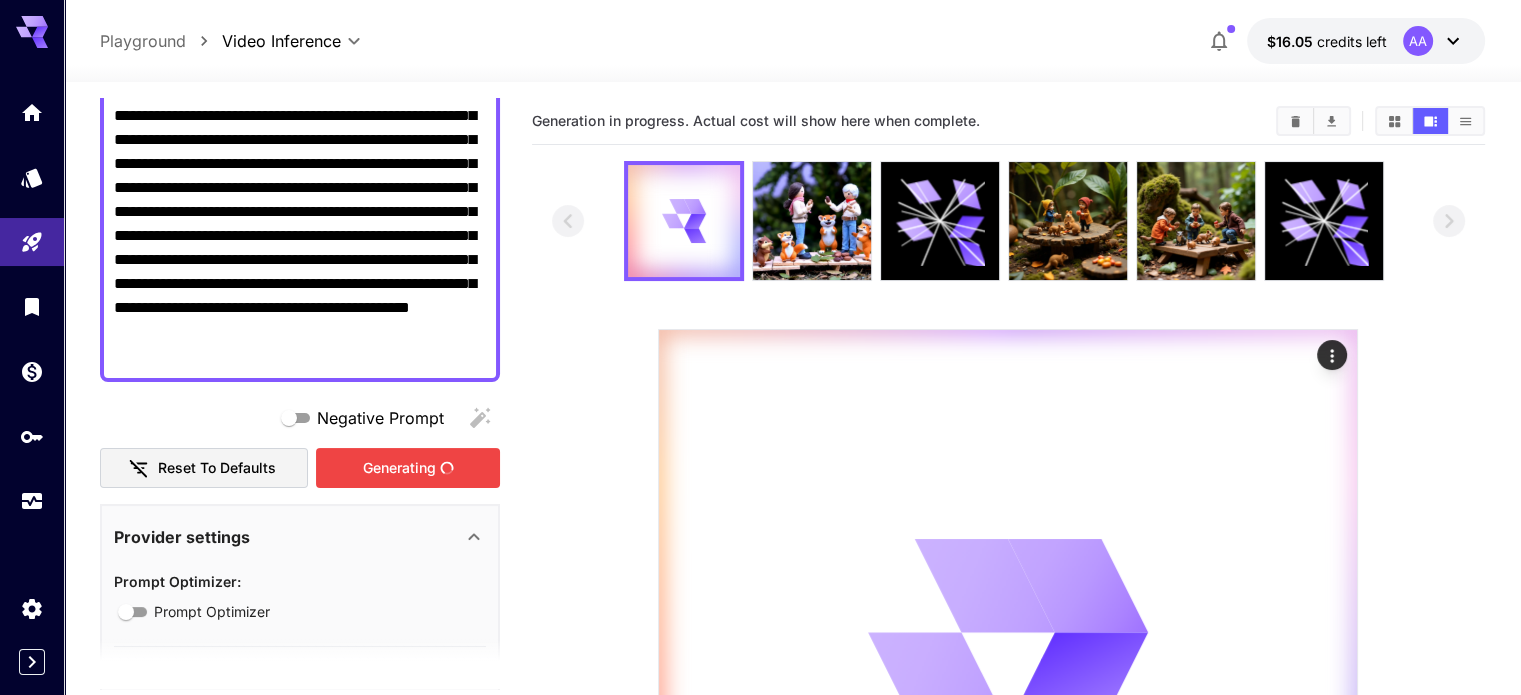 click on "Generating" at bounding box center [408, 468] 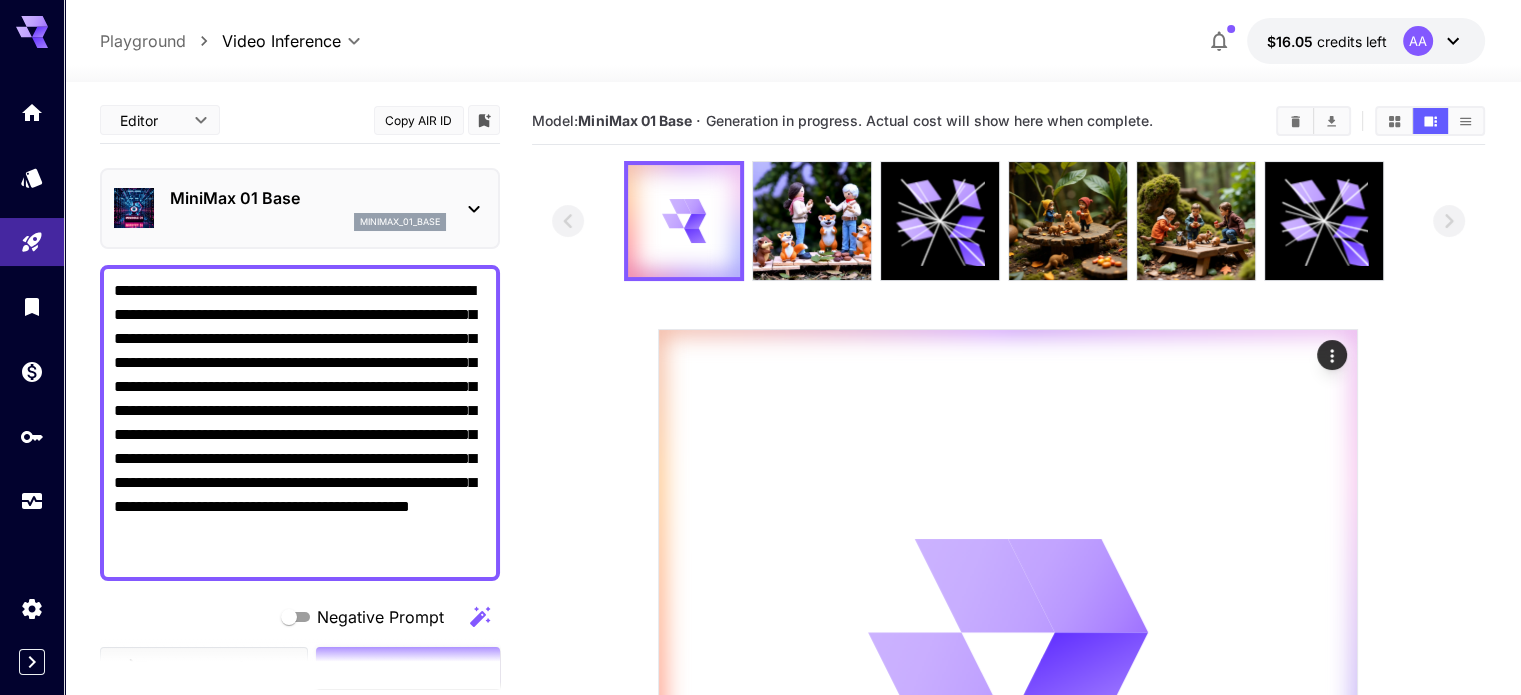 scroll, scrollTop: 0, scrollLeft: 0, axis: both 